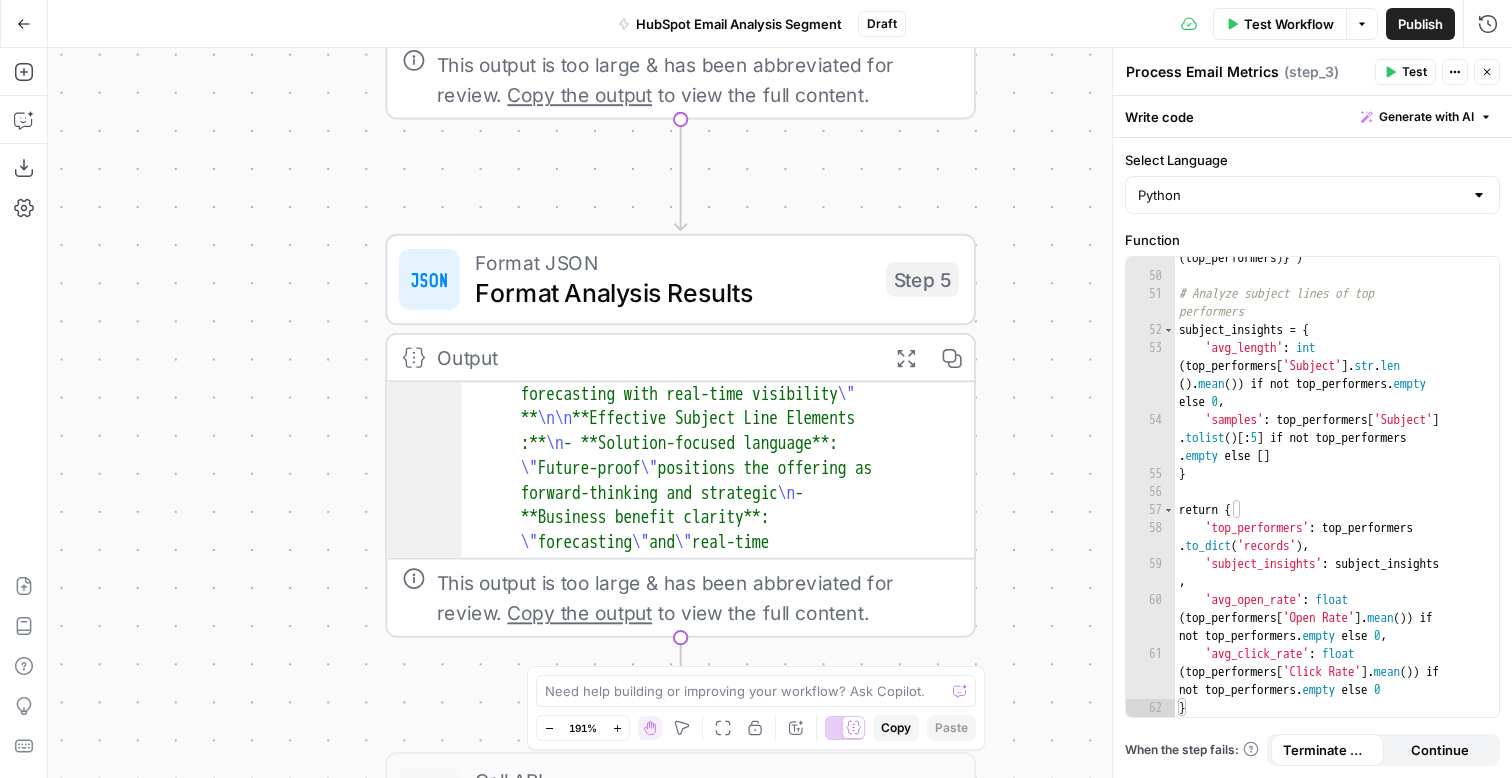 scroll, scrollTop: 0, scrollLeft: 0, axis: both 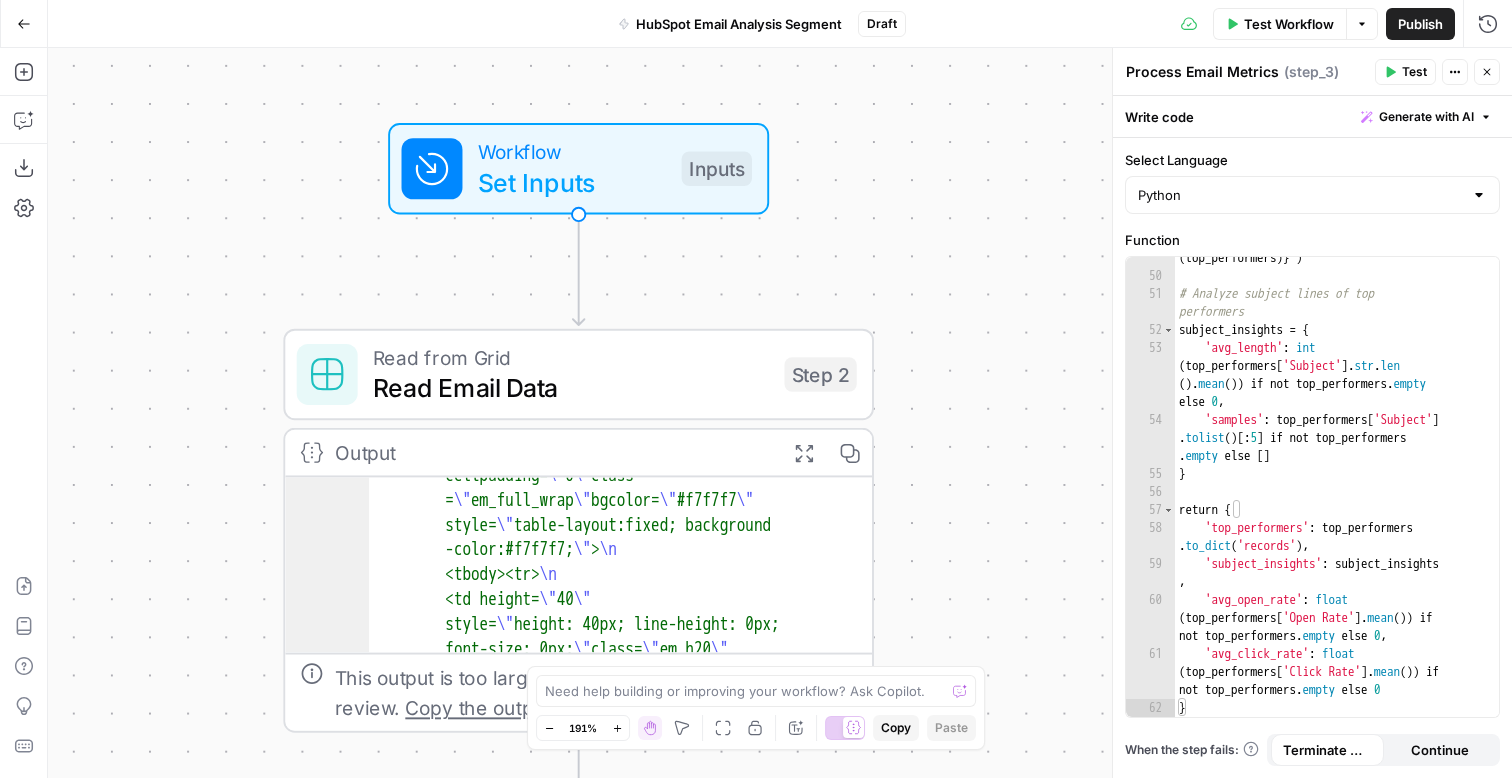 drag, startPoint x: 954, startPoint y: 214, endPoint x: 904, endPoint y: 161, distance: 72.862885 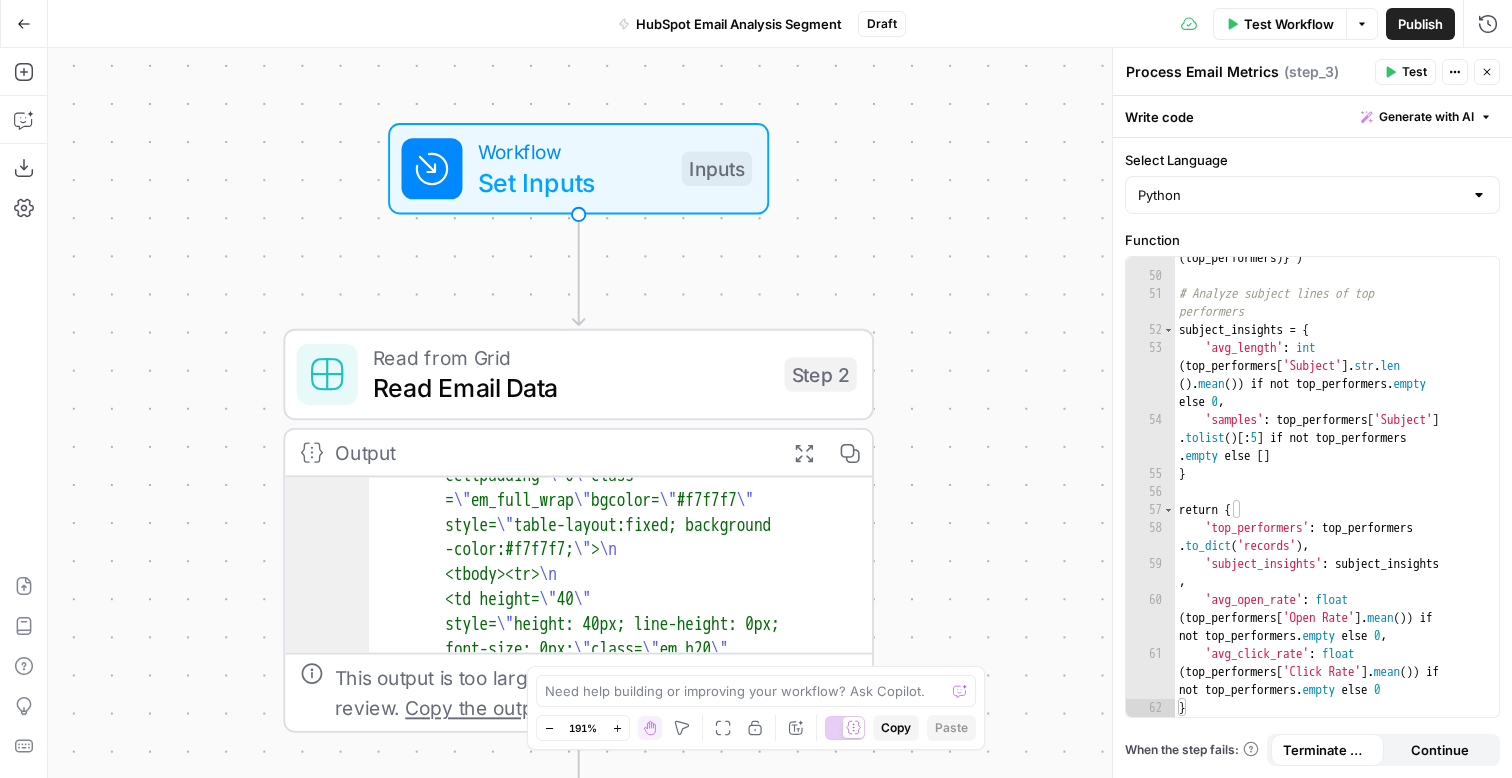click on ""Email Contents" :  " <!DOCTYPE html PUBLIC           " -//W3C//DTD XHTML 1.0 Transitional          //EN"   " http://www.w3.org/1999/xhtml          /DTD/xhtml1-transitional.dtd " ><html>          xmlns= " http://www.w3.org/1999/xhtml "            xmlns:v= " urn:schemas-microsoft-com          :vml "  xmlns:o= " urn:schemas-microsoft          -com:office:office " ><html>
<! --[if gte mso 9]><html><xml>
<o          :OfficeDocumentSettings>
<o:AllowPNG          />
<o:PixelsPerInch>96</o          :PixelsPerInch>
</o          :OfficeDocumentSettings>
</xml>          <!<![endif]-->
<title>Ramp</title>
<meta http-equiv= " Content-Type "            content= " text/html; charset=utf-8 " >
<meta http-equiv= " "            content= " " >" at bounding box center [780, 413] 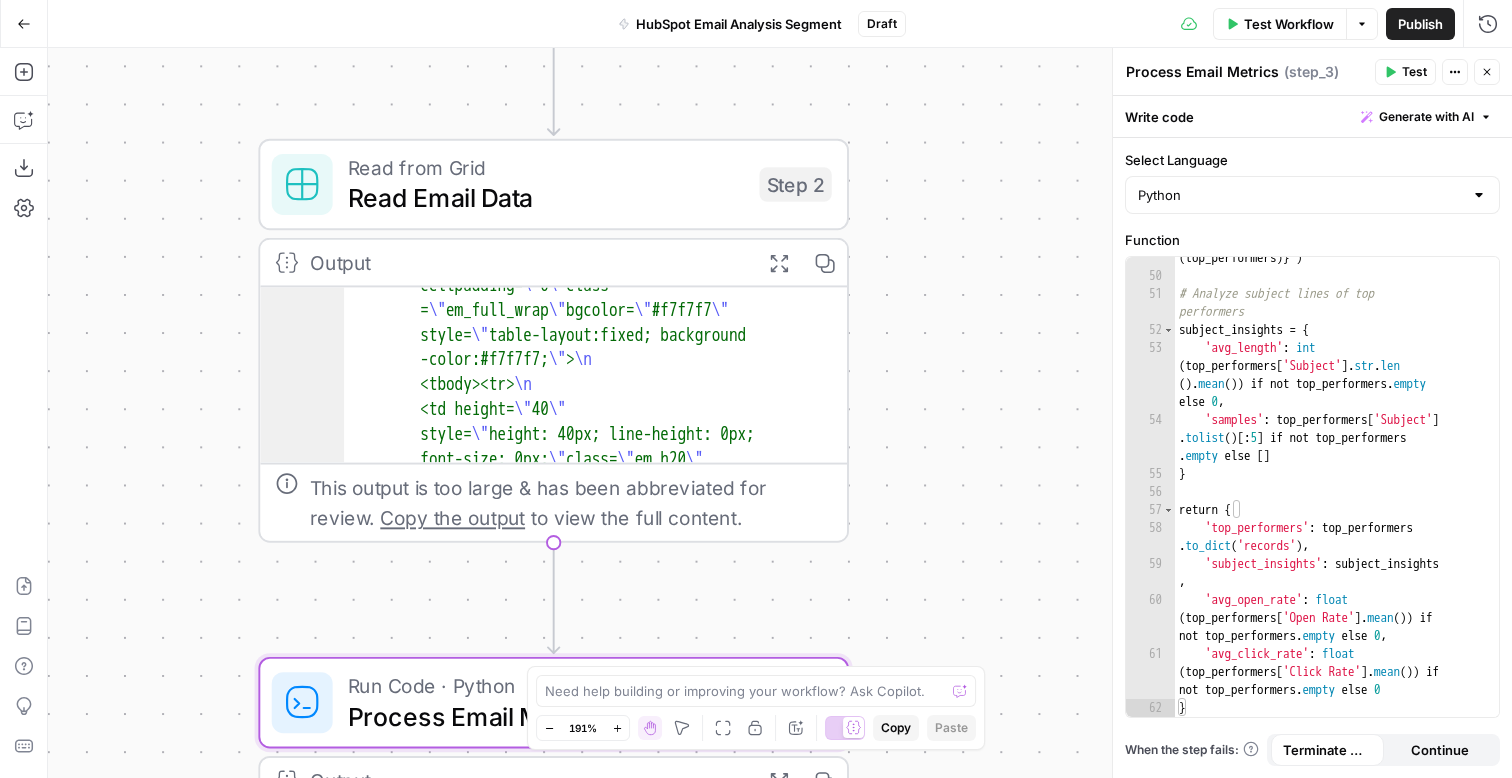 drag, startPoint x: 924, startPoint y: 370, endPoint x: 918, endPoint y: 288, distance: 82.219215 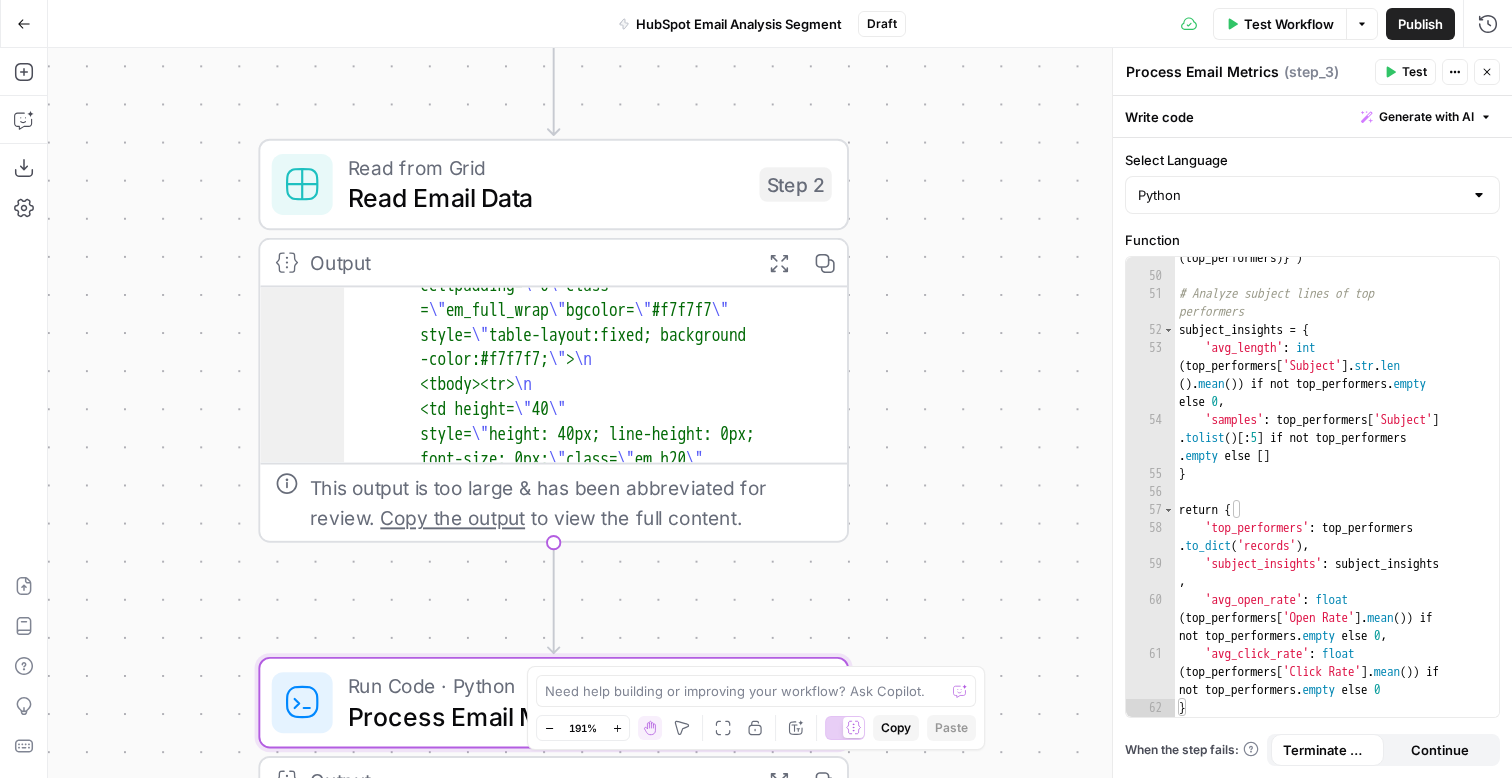 click on ""Email Contents" :  " <!DOCTYPE html PUBLIC           " -//W3C//DTD XHTML 1.0 Transitional          //EN"   " http://www.w3.org/1999/xhtml          /DTD/xhtml1-transitional.dtd " ><html>          xmlns= " http://www.w3.org/1999/xhtml "            xmlns:v= " urn:schemas-microsoft-com          :vml "  xmlns:o= " urn:schemas-microsoft          -com:office:office " ><html>
<! --[if gte mso 9]><html><xml>
<o          :OfficeDocumentSettings>
<o:AllowPNG          />
<o:PixelsPerInch>96</o          :PixelsPerInch>
</o          :OfficeDocumentSettings>
</xml>          <!<![endif]-->
<title>Ramp</title>
<meta http-equiv= " Content-Type "            content= " text/html; charset=utf-8 " >
<meta http-equiv= " "            content= " " >" at bounding box center (780, 413) 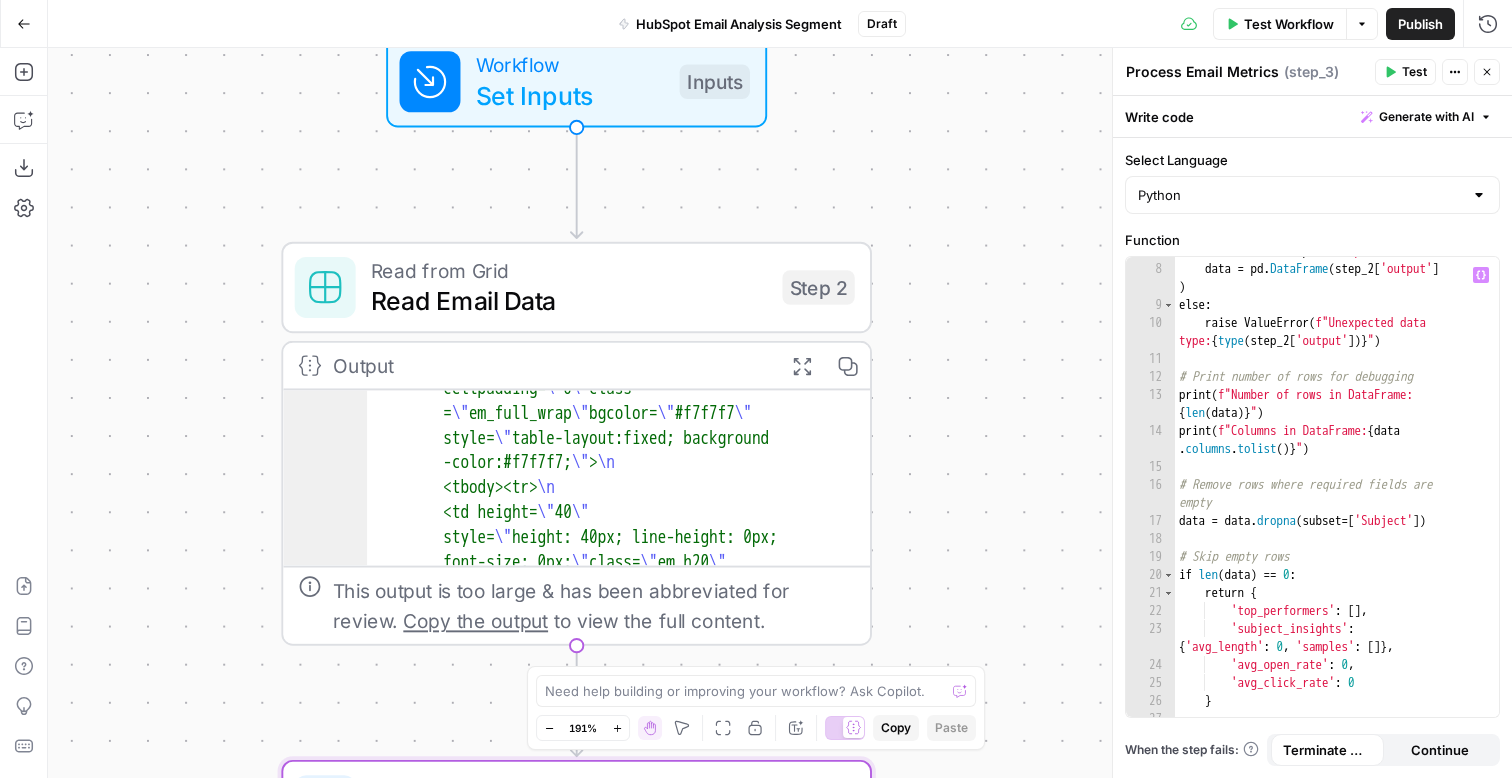 scroll, scrollTop: 0, scrollLeft: 0, axis: both 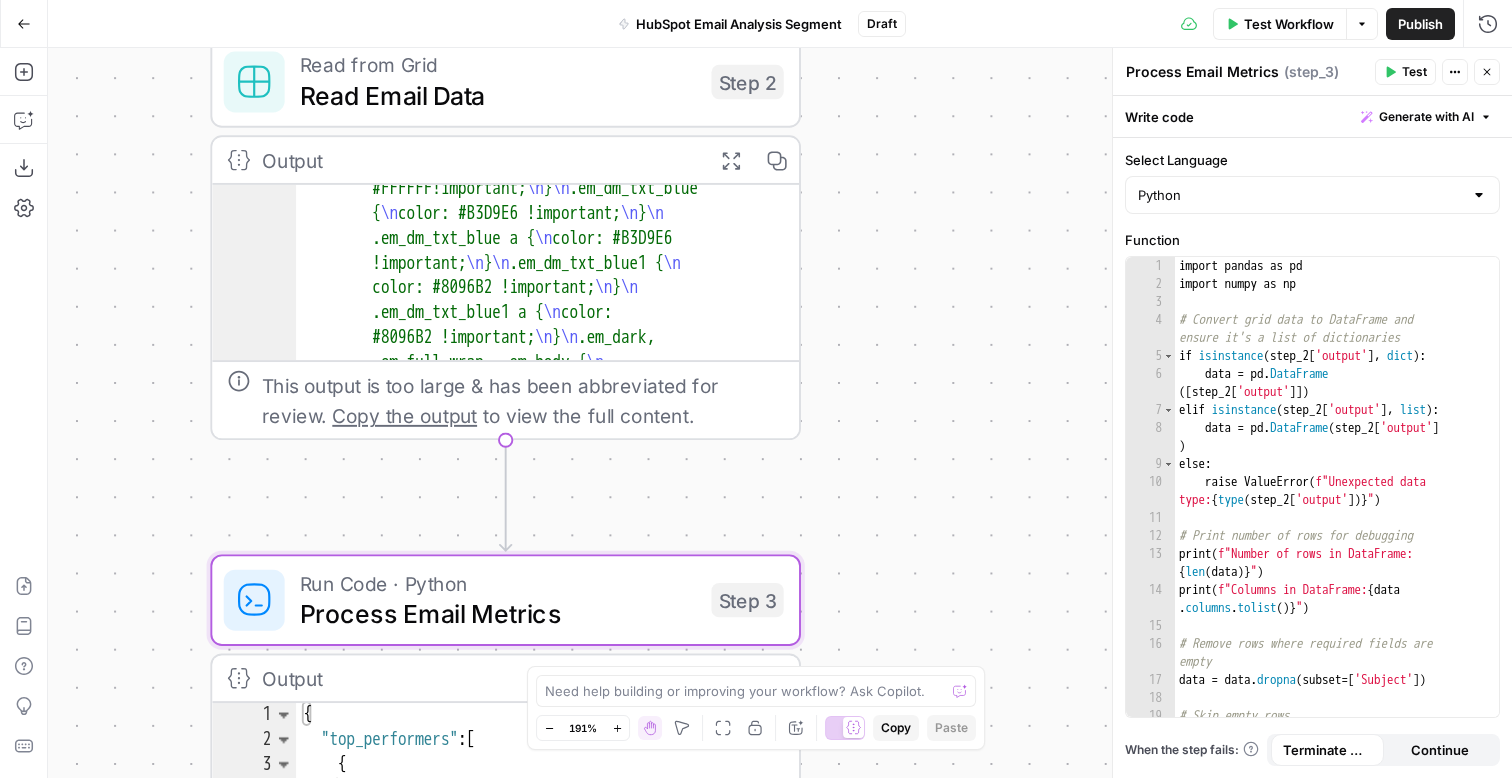 drag, startPoint x: 987, startPoint y: 274, endPoint x: 914, endPoint y: 156, distance: 138.75517 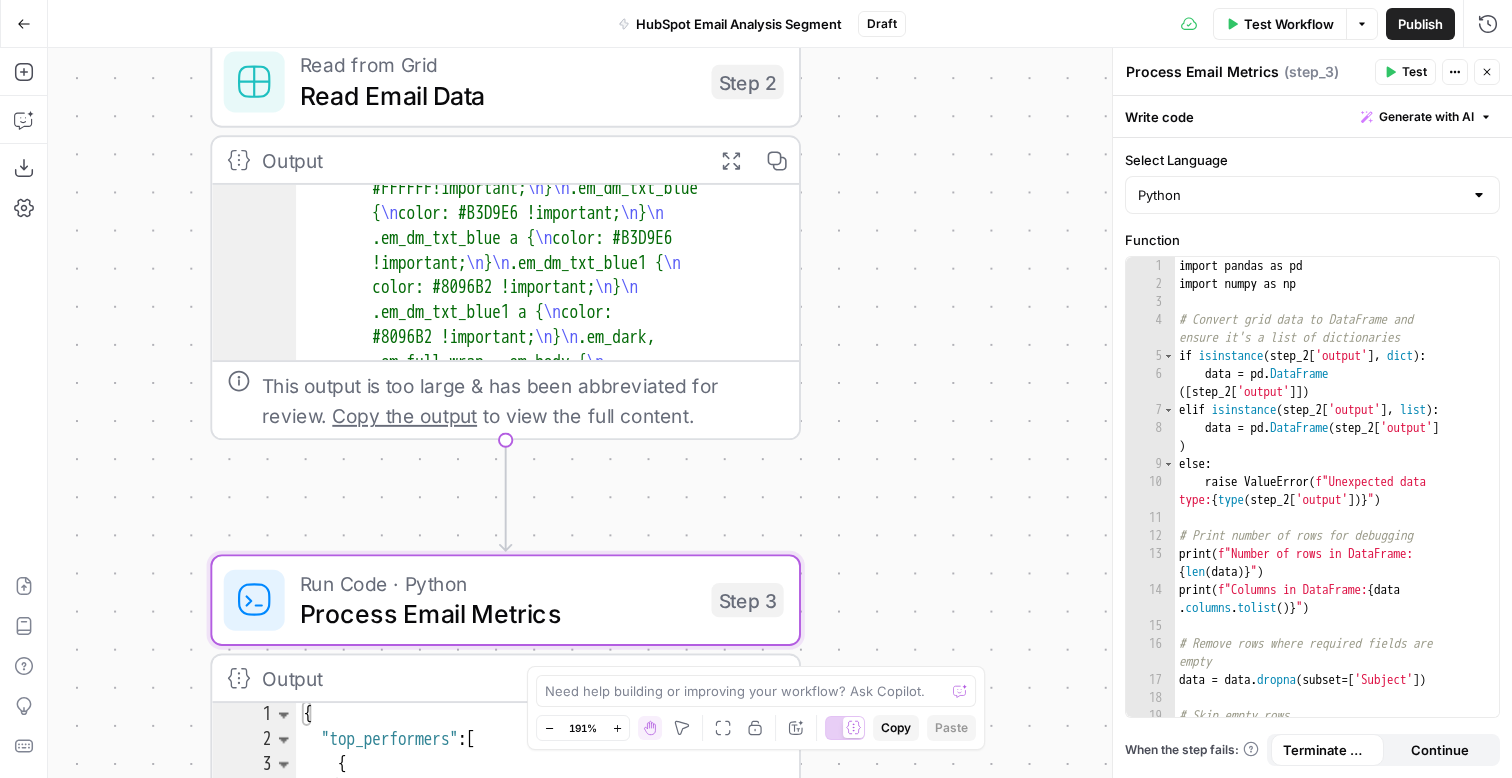 click on ""Email Contents" :  " <!DOCTYPE html PUBLIC           " -//W3C//DTD XHTML 1.0 Transitional          //EN"   " http://www.w3.org/1999/xhtml          /DTD/xhtml1-transitional.dtd " ><html>          xmlns= " http://www.w3.org/1999/xhtml "            xmlns:v= " urn:schemas-microsoft-com          :vml "  xmlns:o= " urn:schemas-microsoft          -com:office:office " ><html>
<! --[if gte mso 9]><html><xml>
<o          :OfficeDocumentSettings>
<o:AllowPNG          />
<o:PixelsPerInch>96</o          :PixelsPerInch>
</o          :OfficeDocumentSettings>
</xml>          <!<![endif]-->
<title>Ramp</title>
<meta http-equiv= " Content-Type "            content= " text/html; charset=utf-8 " >
<meta http-equiv= " "            content= " " >" at bounding box center [780, 413] 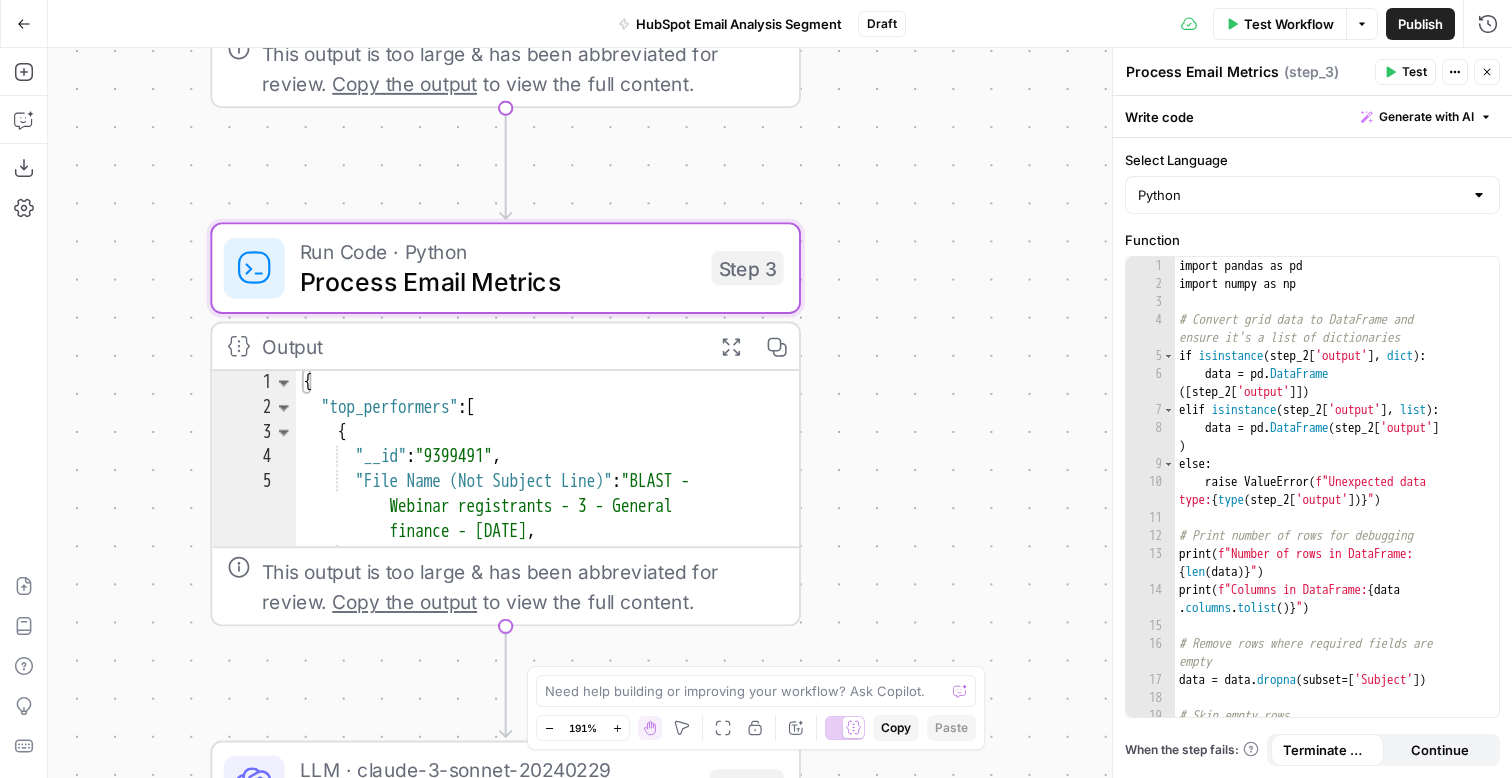 drag, startPoint x: 914, startPoint y: 425, endPoint x: 914, endPoint y: 92, distance: 333 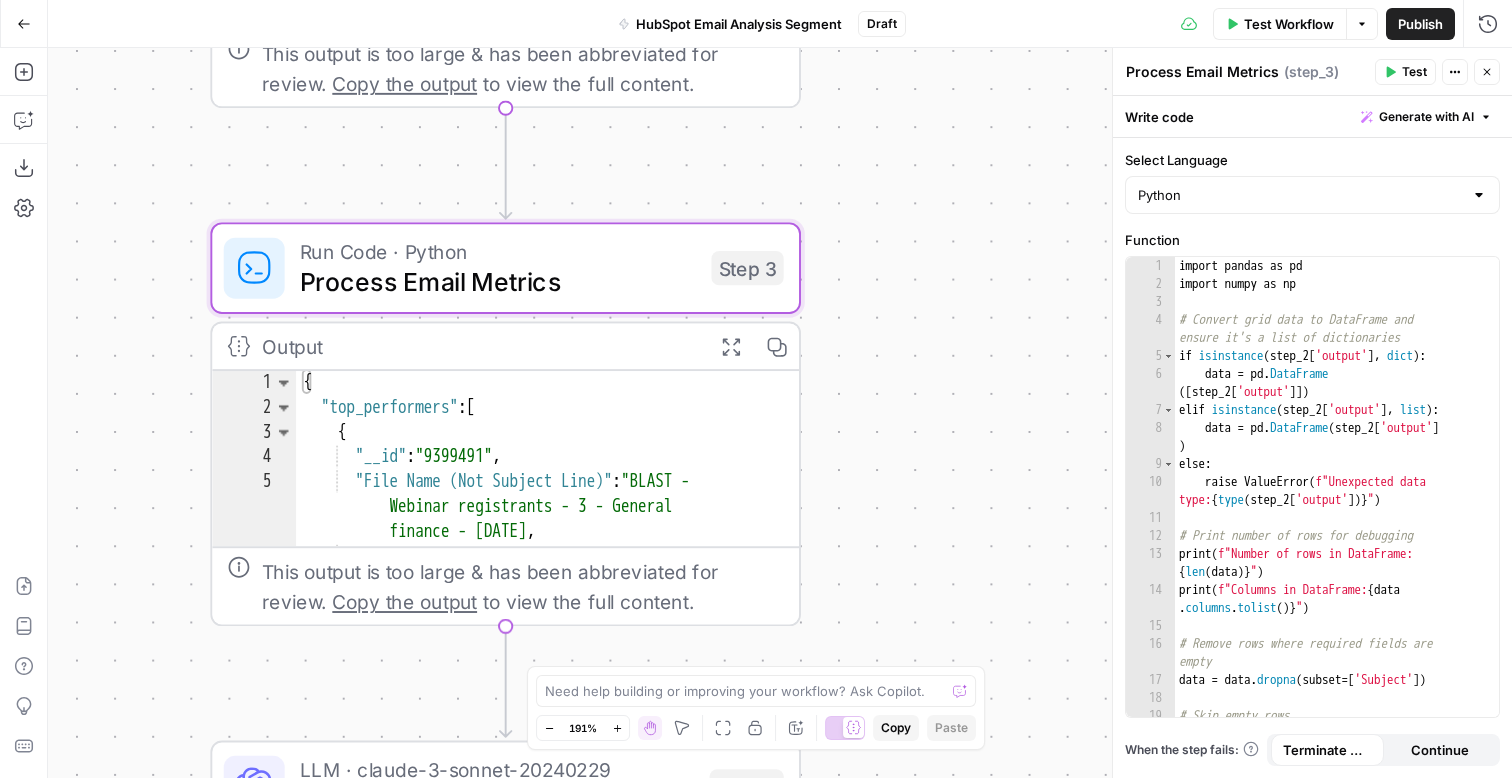 click on ""Email Contents" :  " <!DOCTYPE html PUBLIC           " -//W3C//DTD XHTML 1.0 Transitional          //EN"   " http://www.w3.org/1999/xhtml          /DTD/xhtml1-transitional.dtd " ><html>          xmlns= " http://www.w3.org/1999/xhtml "            xmlns:v= " urn:schemas-microsoft-com          :vml "  xmlns:o= " urn:schemas-microsoft          -com:office:office " ><html>
<! --[if gte mso 9]><html><xml>
<o          :OfficeDocumentSettings>
<o:AllowPNG          />
<o:PixelsPerInch>96</o          :PixelsPerInch>
</o          :OfficeDocumentSettings>
</xml>          <!<![endif]-->
<title>Ramp</title>
<meta http-equiv= " Content-Type "            content= " text/html; charset=utf-8 " >
<meta http-equiv= " "            content= " " >" at bounding box center (780, 413) 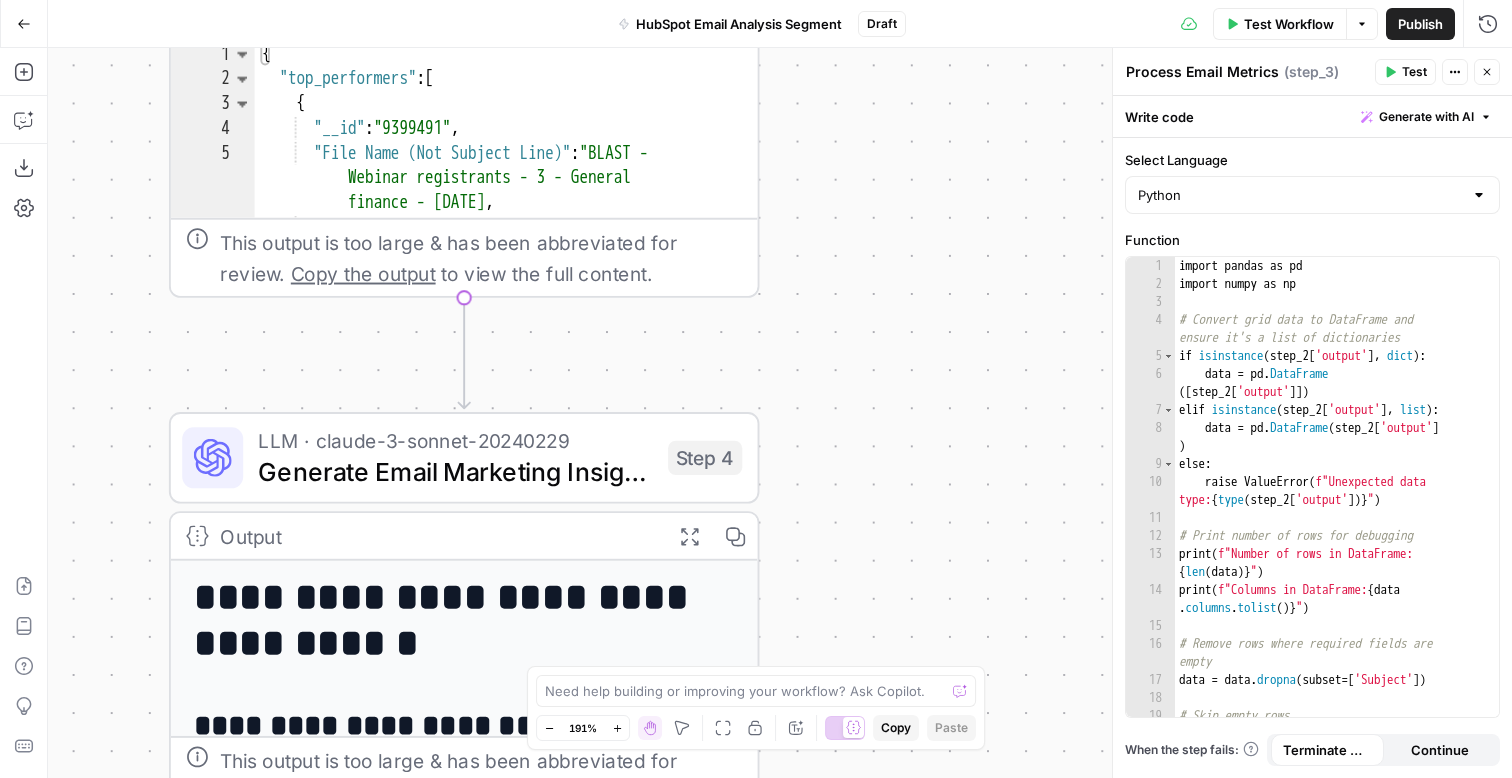 drag, startPoint x: 926, startPoint y: 484, endPoint x: 889, endPoint y: 164, distance: 322.13196 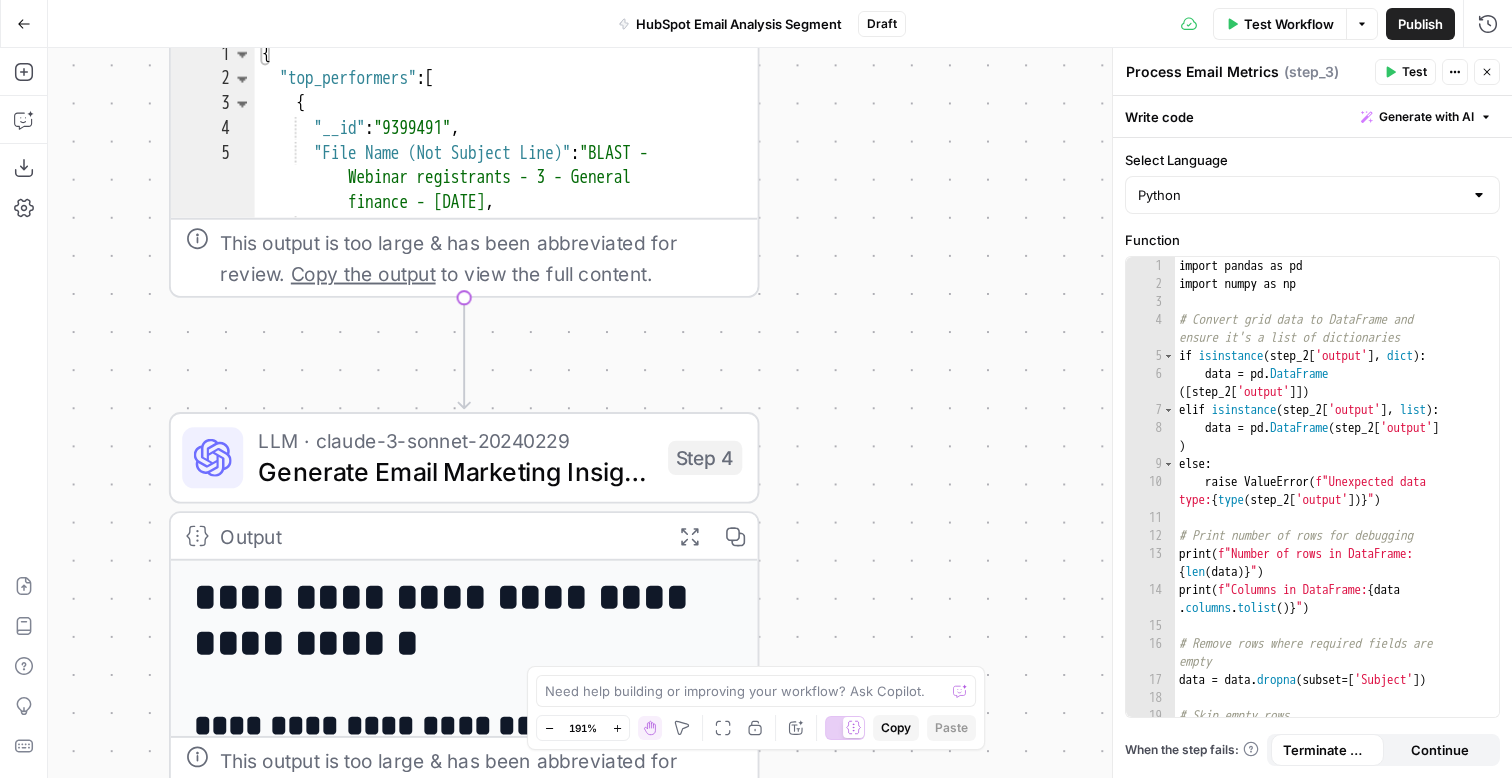 click on ""Email Contents" :  " <!DOCTYPE html PUBLIC           " -//W3C//DTD XHTML 1.0 Transitional          //EN"   " http://www.w3.org/1999/xhtml          /DTD/xhtml1-transitional.dtd " ><html>          xmlns= " http://www.w3.org/1999/xhtml "            xmlns:v= " urn:schemas-microsoft-com          :vml "  xmlns:o= " urn:schemas-microsoft          -com:office:office " ><html>
<! --[if gte mso 9]><html><xml>
<o          :OfficeDocumentSettings>
<o:AllowPNG          />
<o:PixelsPerInch>96</o          :PixelsPerInch>
</o          :OfficeDocumentSettings>
</xml>          <!<![endif]-->
<title>Ramp</title>
<meta http-equiv= " Content-Type "            content= " text/html; charset=utf-8 " >
<meta http-equiv= " "            content= " " >" at bounding box center [780, 413] 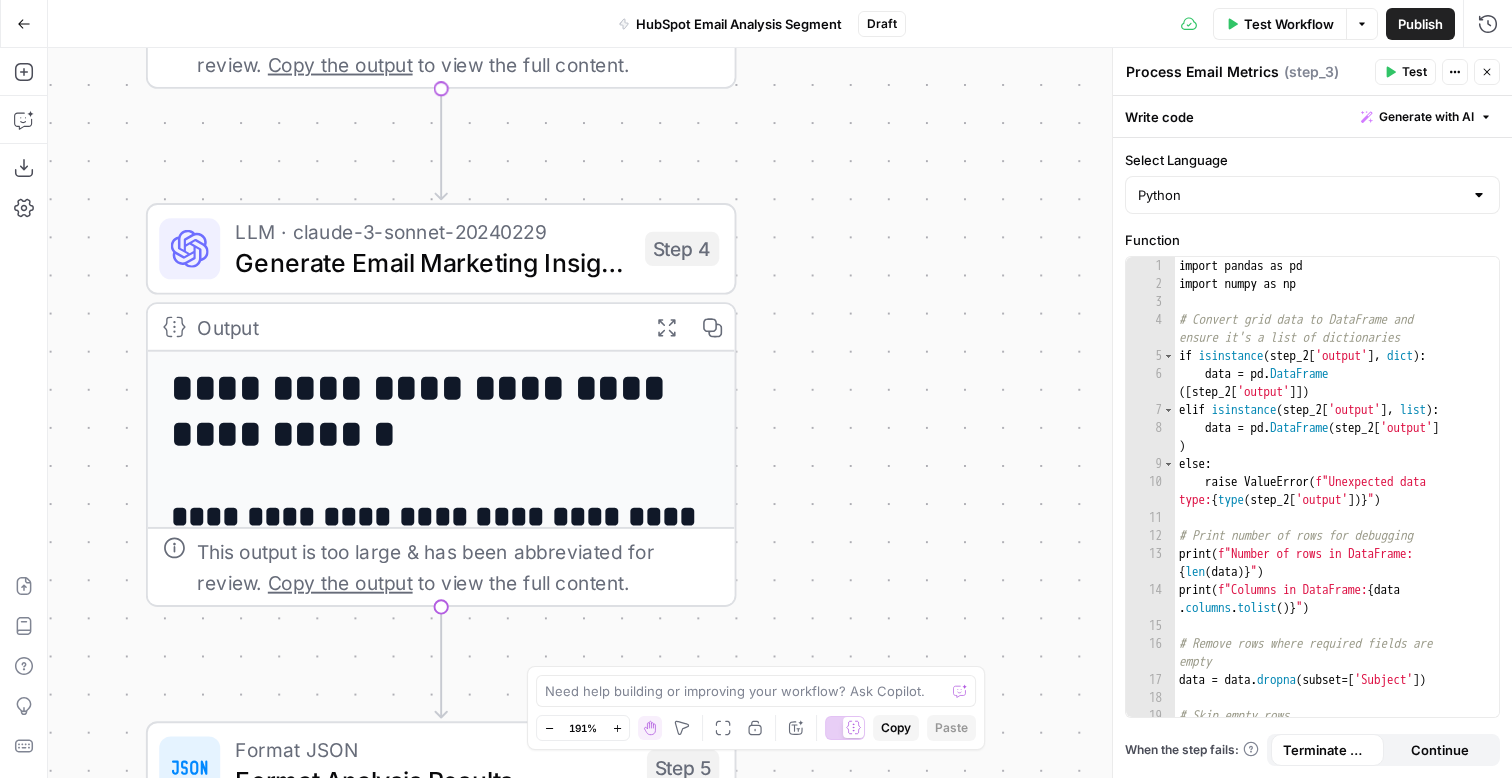 drag, startPoint x: 904, startPoint y: 271, endPoint x: 904, endPoint y: 226, distance: 45 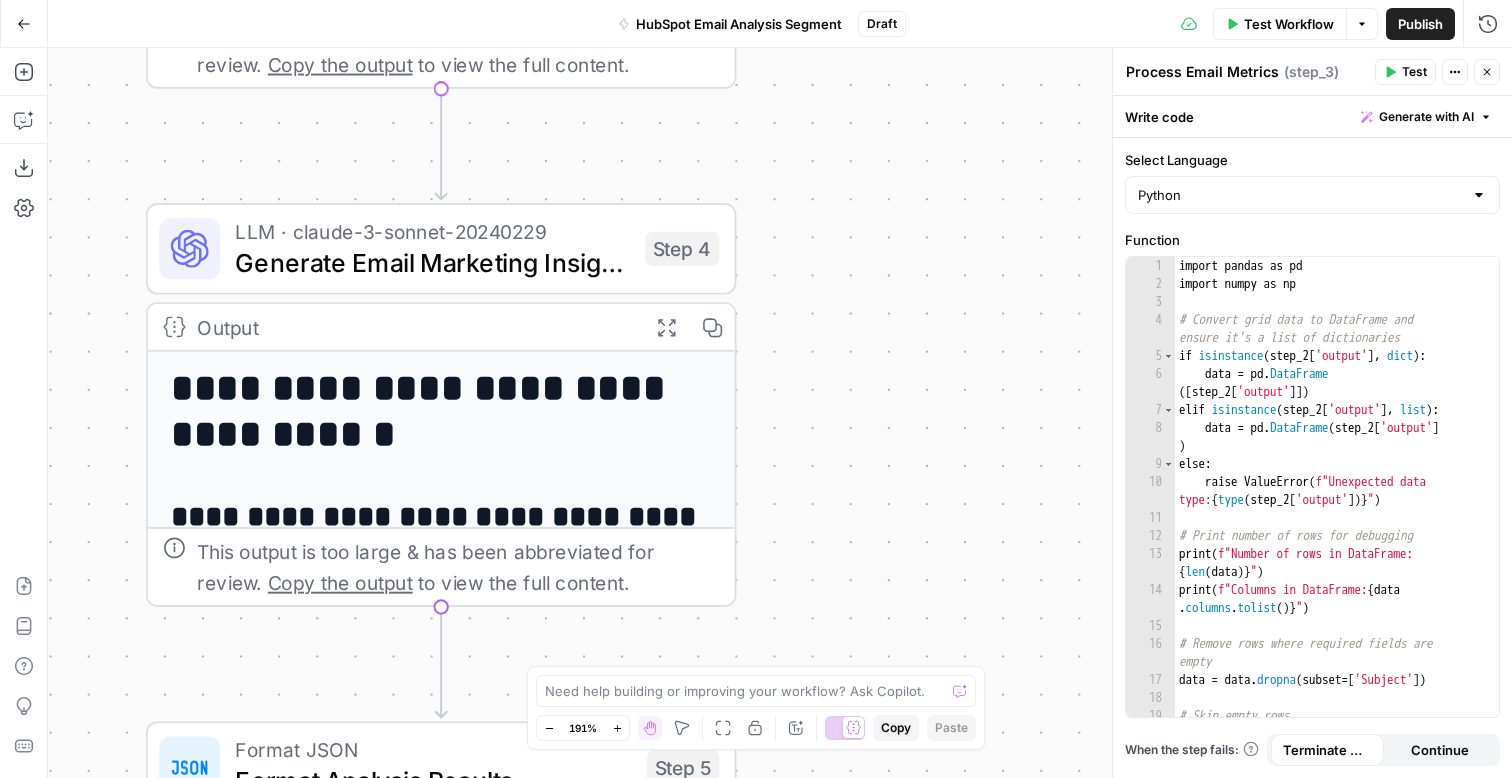click on ""Email Contents" :  " <!DOCTYPE html PUBLIC           " -//W3C//DTD XHTML 1.0 Transitional          //EN"   " http://www.w3.org/1999/xhtml          /DTD/xhtml1-transitional.dtd " ><html>          xmlns= " http://www.w3.org/1999/xhtml "            xmlns:v= " urn:schemas-microsoft-com          :vml "  xmlns:o= " urn:schemas-microsoft          -com:office:office " ><html>
<! --[if gte mso 9]><html><xml>
<o          :OfficeDocumentSettings>
<o:AllowPNG          />
<o:PixelsPerInch>96</o          :PixelsPerInch>
</o          :OfficeDocumentSettings>
</xml>          <!<![endif]-->
<title>Ramp</title>
<meta http-equiv= " Content-Type "            content= " text/html; charset=utf-8 " >
<meta http-equiv= " "            content= " " >" at bounding box center [780, 413] 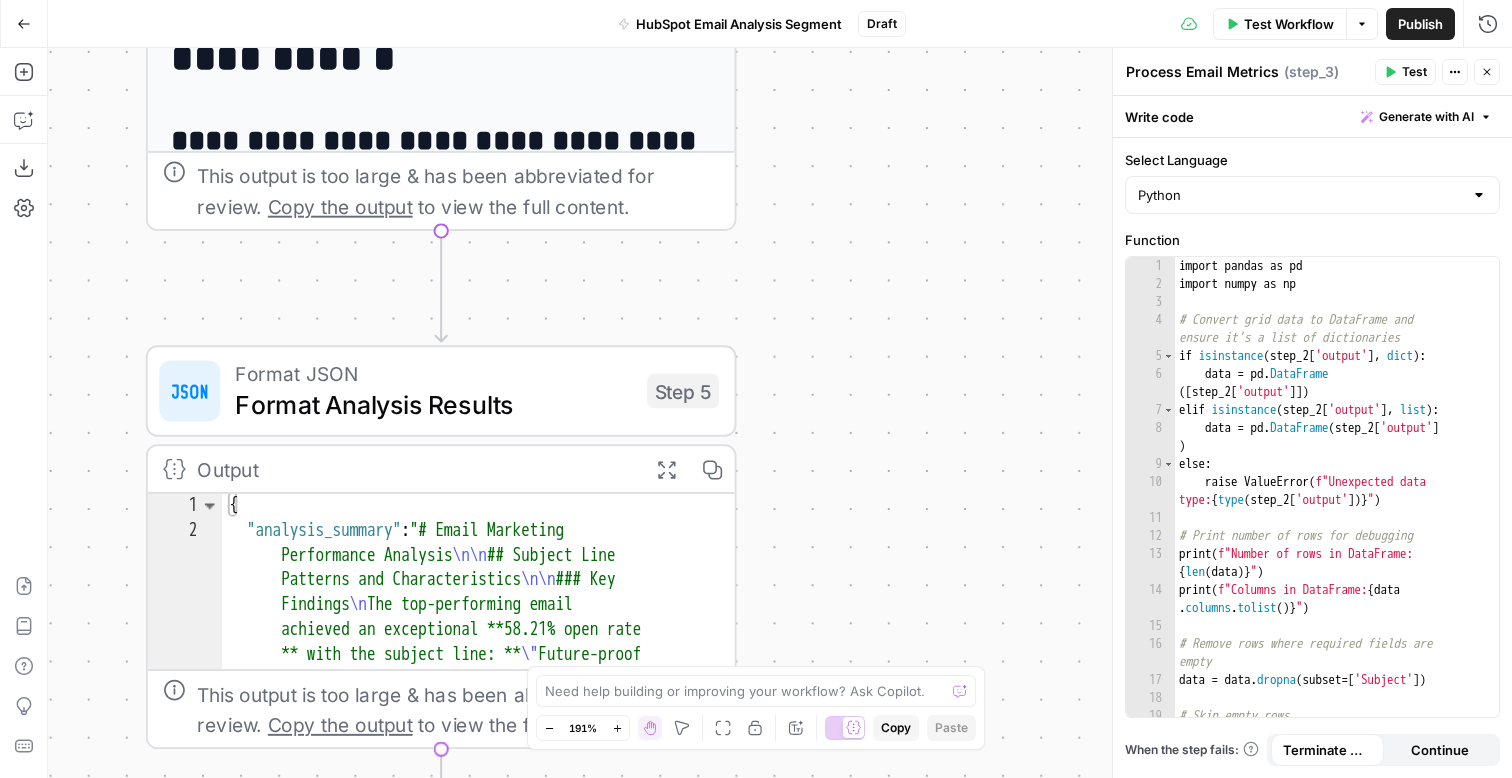 drag, startPoint x: 867, startPoint y: 509, endPoint x: 867, endPoint y: 152, distance: 357 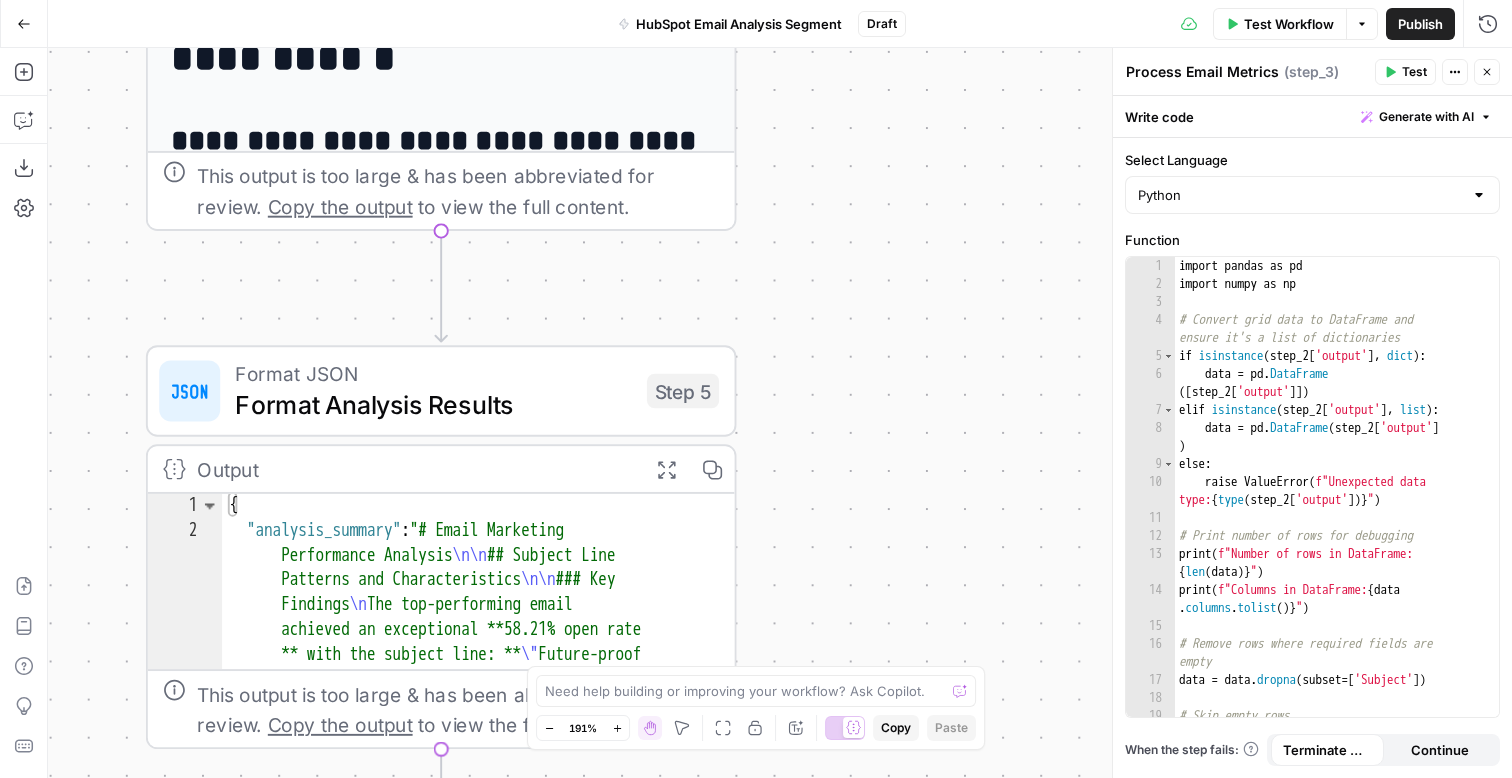 click on ""Email Contents" :  " <!DOCTYPE html PUBLIC           " -//W3C//DTD XHTML 1.0 Transitional          //EN"   " http://www.w3.org/1999/xhtml          /DTD/xhtml1-transitional.dtd " ><html>          xmlns= " http://www.w3.org/1999/xhtml "            xmlns:v= " urn:schemas-microsoft-com          :vml "  xmlns:o= " urn:schemas-microsoft          -com:office:office " ><html>
<! --[if gte mso 9]><html><xml>
<o          :OfficeDocumentSettings>
<o:AllowPNG          />
<o:PixelsPerInch>96</o          :PixelsPerInch>
</o          :OfficeDocumentSettings>
</xml>          <!<![endif]-->
<title>Ramp</title>
<meta http-equiv= " Content-Type "            content= " text/html; charset=utf-8 " >
<meta http-equiv= " "            content= " " >" at bounding box center (780, 413) 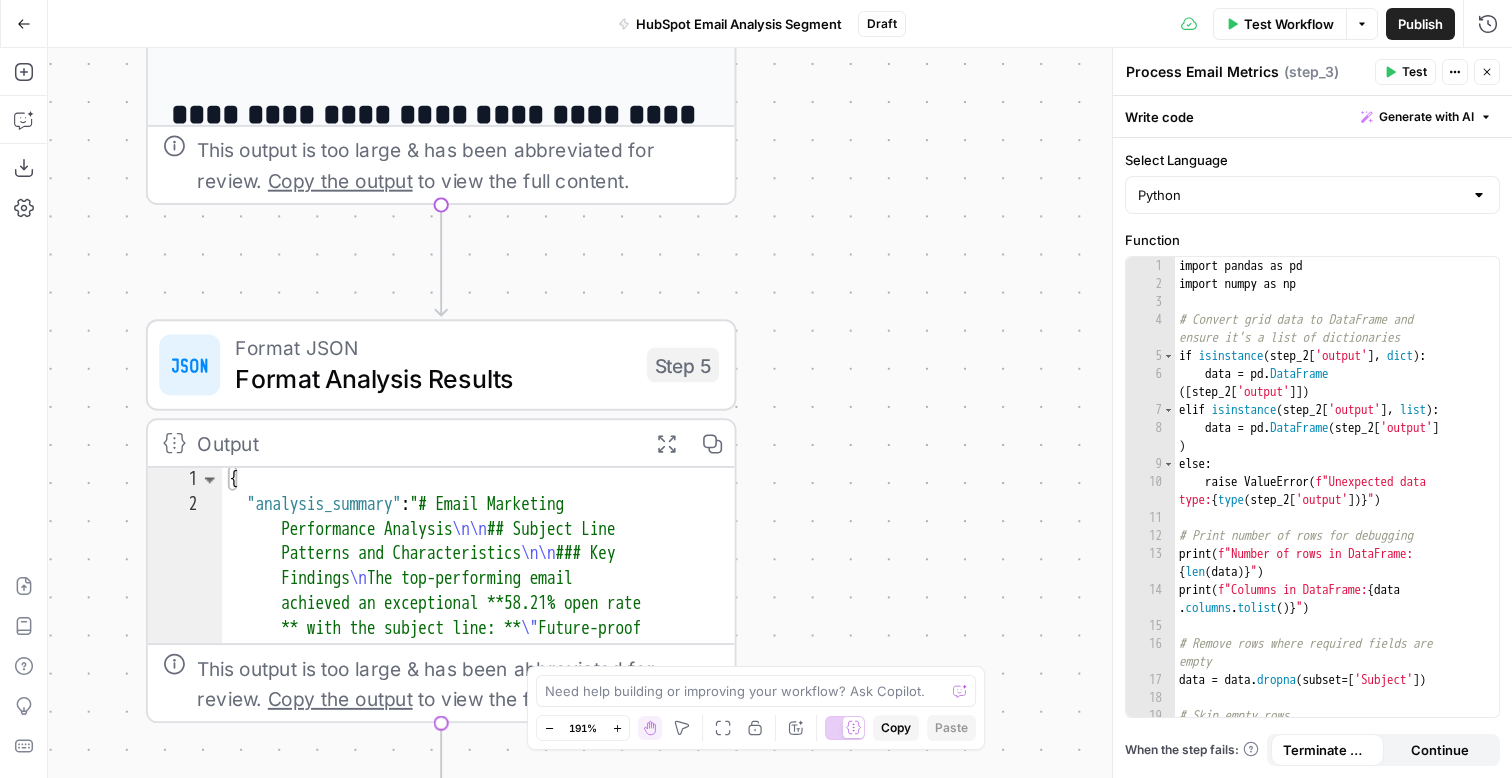drag, startPoint x: 842, startPoint y: 404, endPoint x: 831, endPoint y: 122, distance: 282.21445 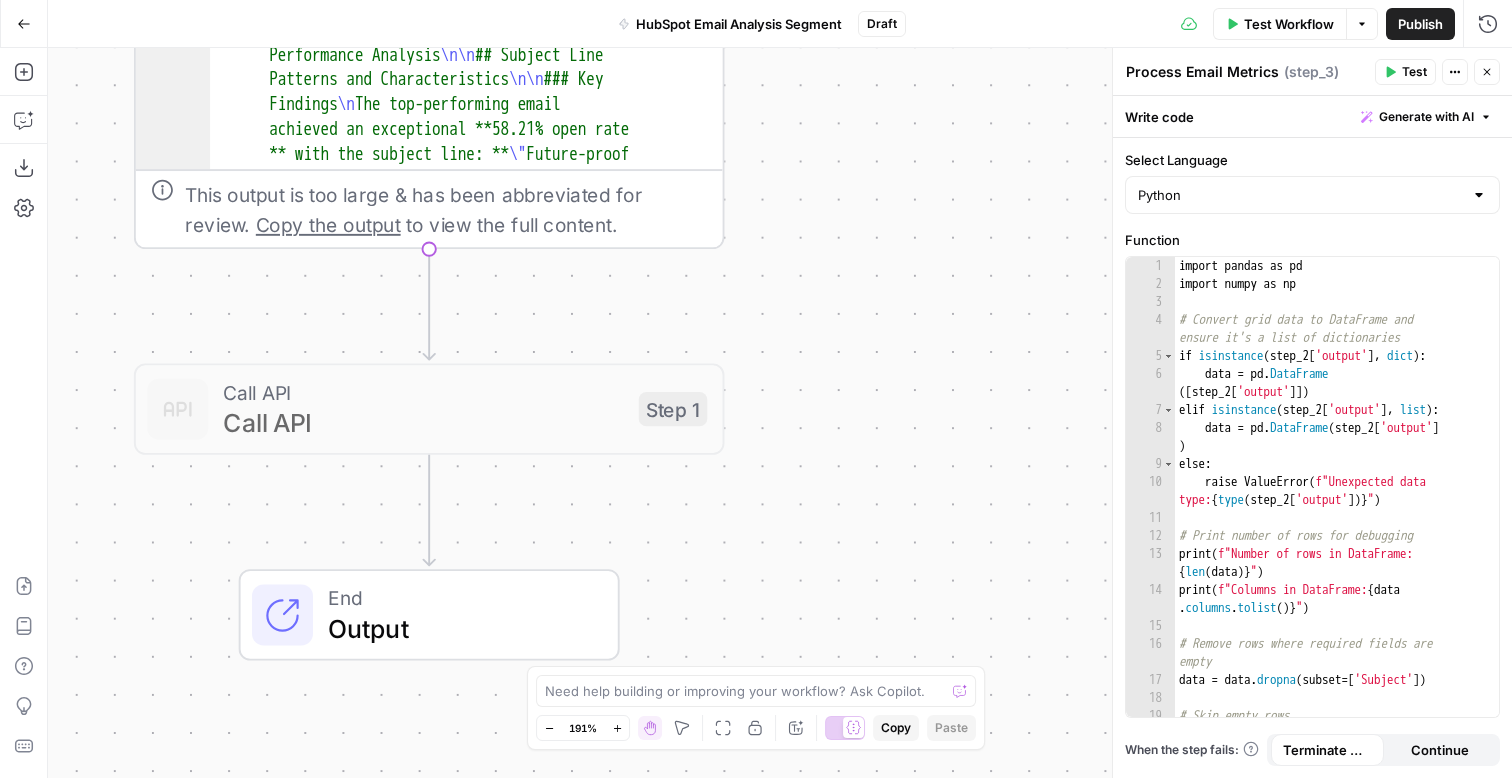drag, startPoint x: 893, startPoint y: 408, endPoint x: 1008, endPoint y: 555, distance: 186.63869 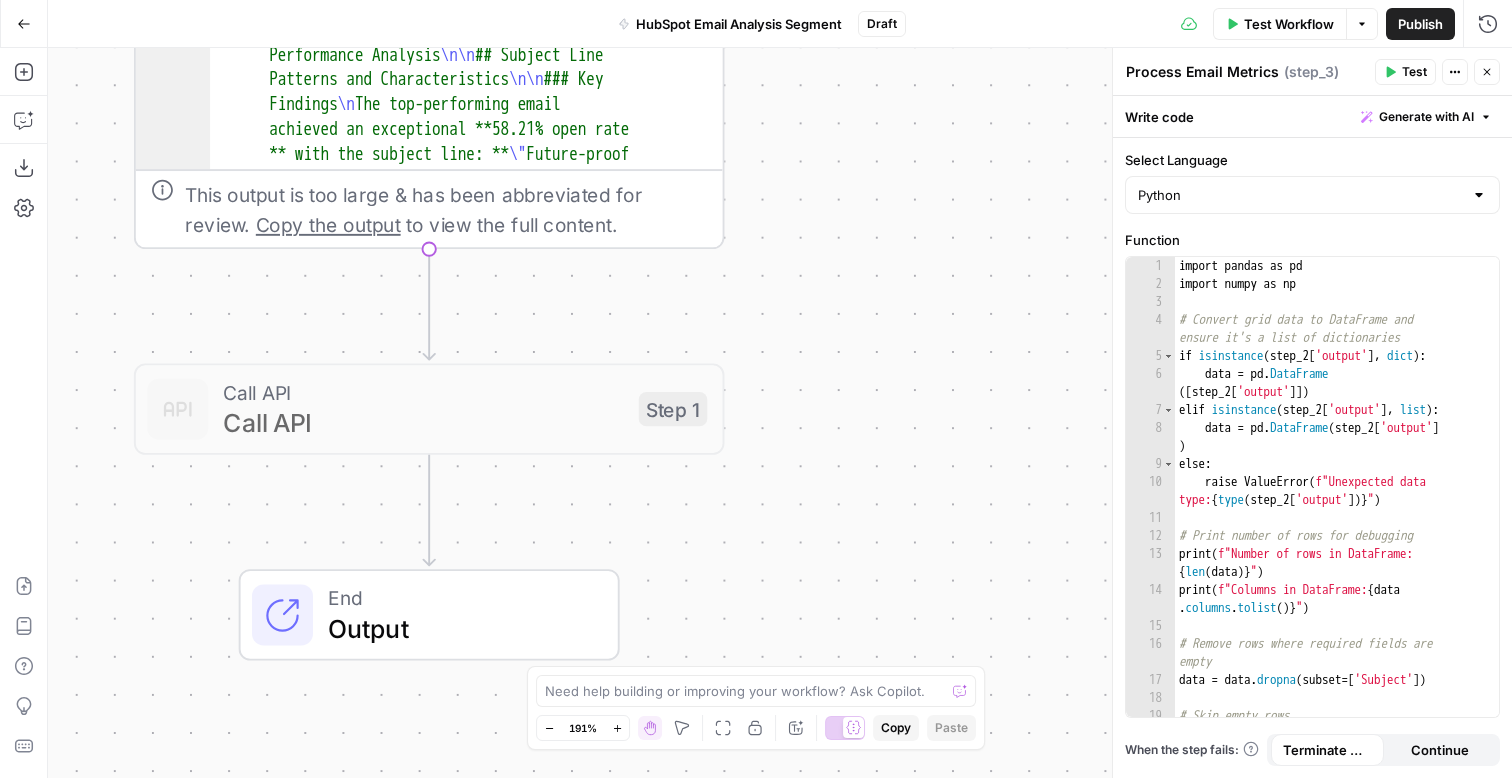 click on ""Email Contents" :  " <!DOCTYPE html PUBLIC           " -//W3C//DTD XHTML 1.0 Transitional          //EN"   " http://www.w3.org/1999/xhtml          /DTD/xhtml1-transitional.dtd " ><html>          xmlns= " http://www.w3.org/1999/xhtml "            xmlns:v= " urn:schemas-microsoft-com          :vml "  xmlns:o= " urn:schemas-microsoft          -com:office:office " ><html>
<! --[if gte mso 9]><html><xml>
<o          :OfficeDocumentSettings>
<o:AllowPNG          />
<o:PixelsPerInch>96</o          :PixelsPerInch>
</o          :OfficeDocumentSettings>
</xml>          <!<![endif]-->
<title>Ramp</title>
<meta http-equiv= " Content-Type "            content= " text/html; charset=utf-8 " >
<meta http-equiv= " "            content= " " >" at bounding box center (780, 413) 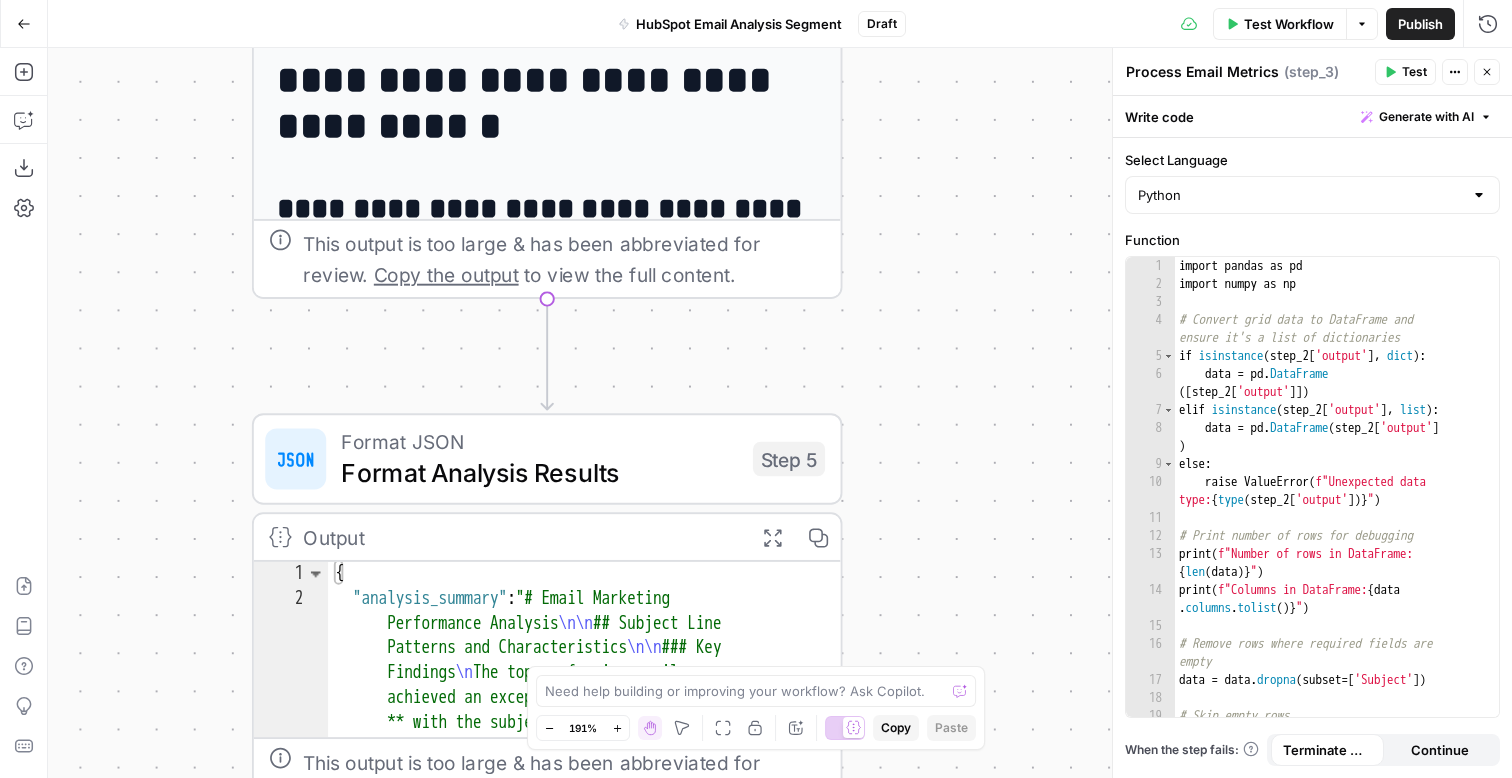 drag, startPoint x: 932, startPoint y: 321, endPoint x: 934, endPoint y: 561, distance: 240.00833 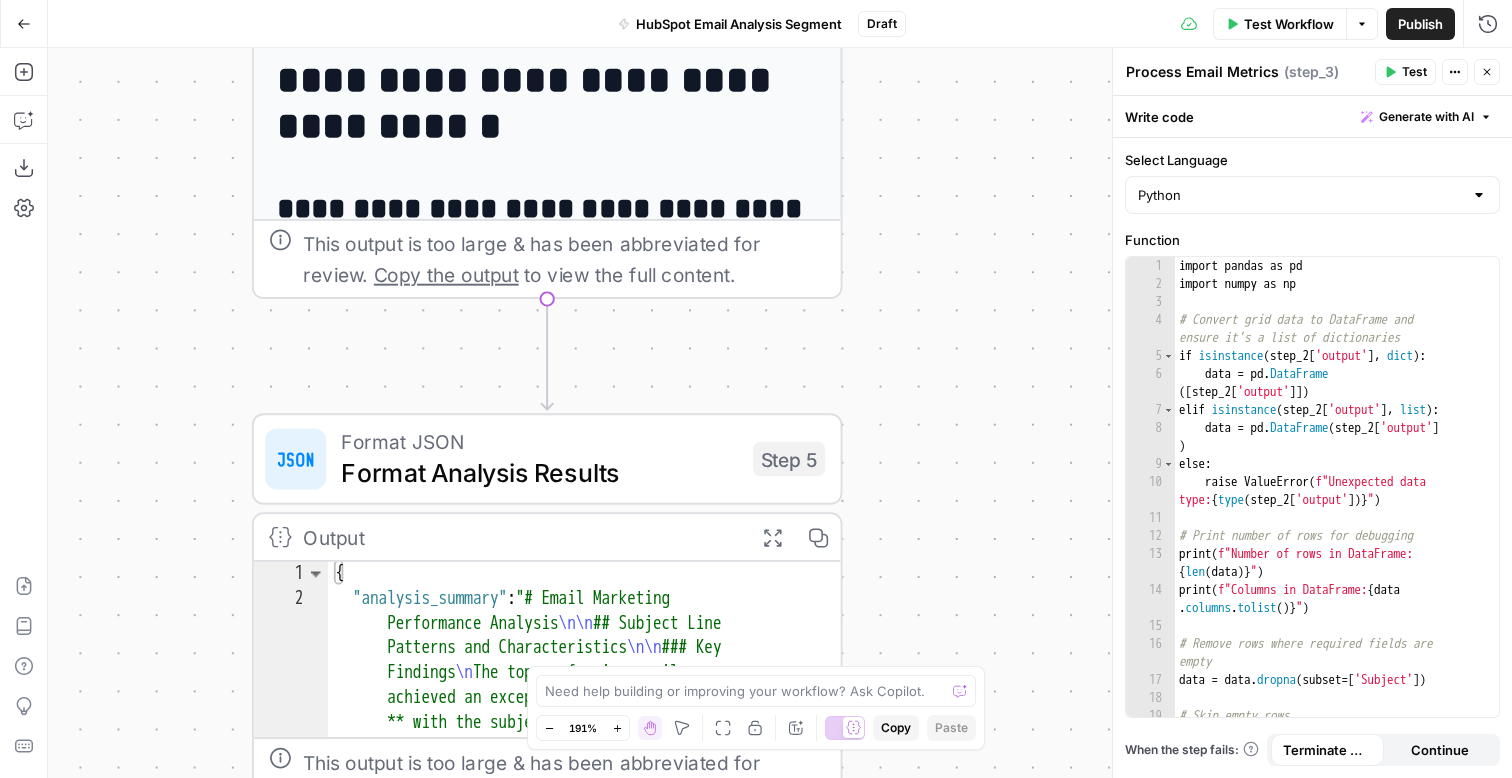 click on ""Email Contents" :  " <!DOCTYPE html PUBLIC           " -//W3C//DTD XHTML 1.0 Transitional          //EN"   " http://www.w3.org/1999/xhtml          /DTD/xhtml1-transitional.dtd " ><html>          xmlns= " http://www.w3.org/1999/xhtml "            xmlns:v= " urn:schemas-microsoft-com          :vml "  xmlns:o= " urn:schemas-microsoft          -com:office:office " ><html>
<! --[if gte mso 9]><html><xml>
<o          :OfficeDocumentSettings>
<o:AllowPNG          />
<o:PixelsPerInch>96</o          :PixelsPerInch>
</o          :OfficeDocumentSettings>
</xml>          <!<![endif]-->
<title>Ramp</title>
<meta http-equiv= " Content-Type "            content= " text/html; charset=utf-8 " >
<meta http-equiv= " "            content= " " >" at bounding box center (780, 413) 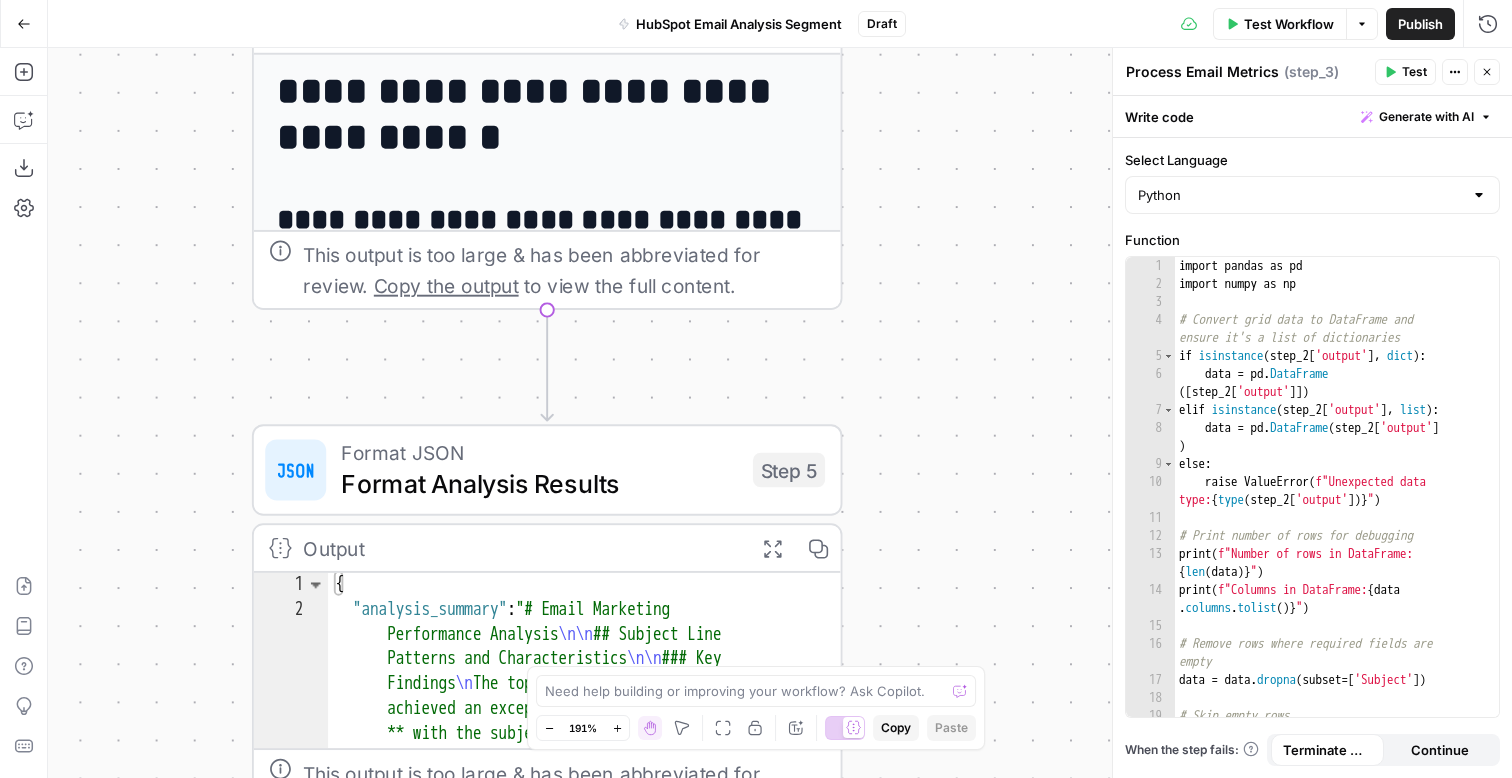 drag, startPoint x: 917, startPoint y: 444, endPoint x: 917, endPoint y: 557, distance: 113 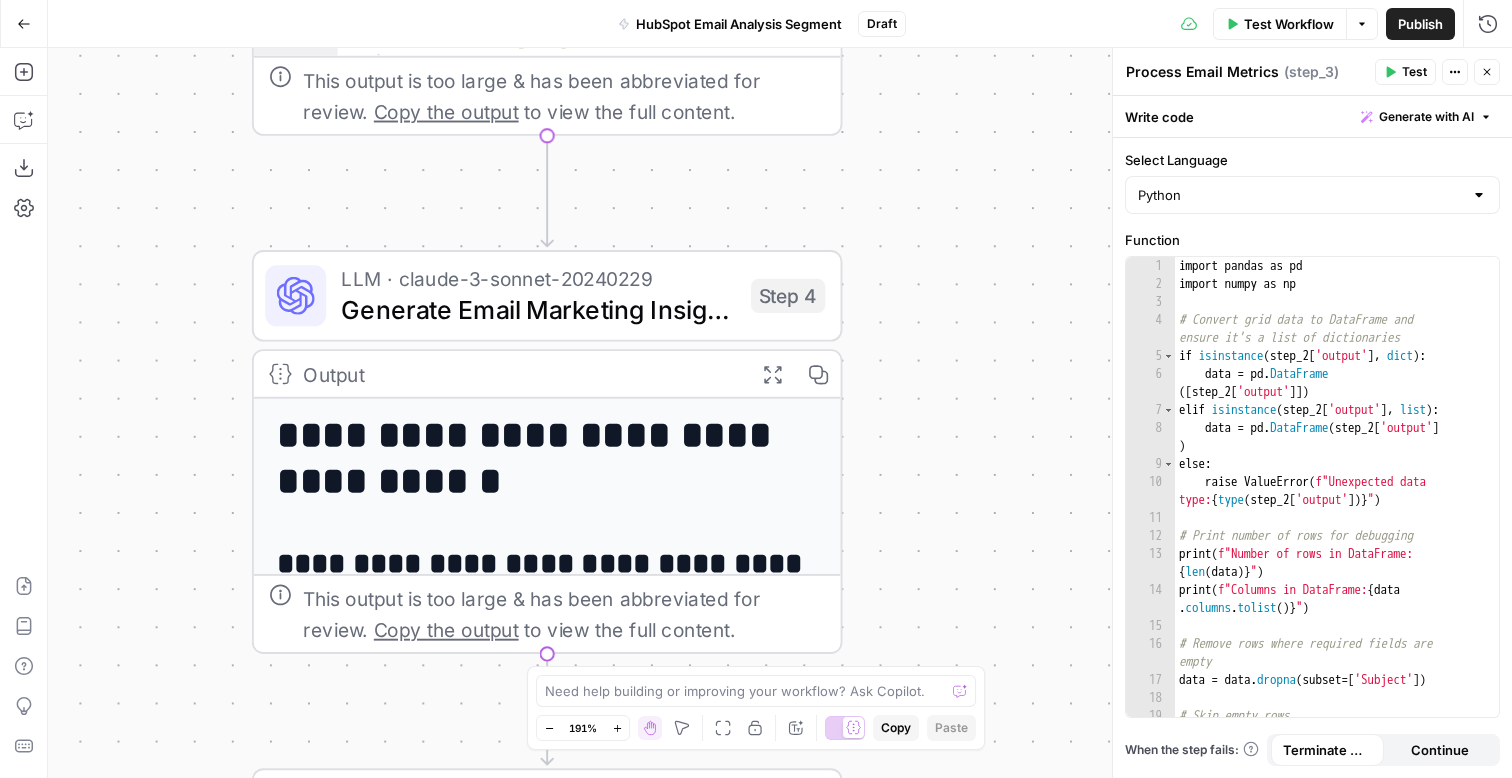 drag, startPoint x: 910, startPoint y: 302, endPoint x: 910, endPoint y: 547, distance: 245 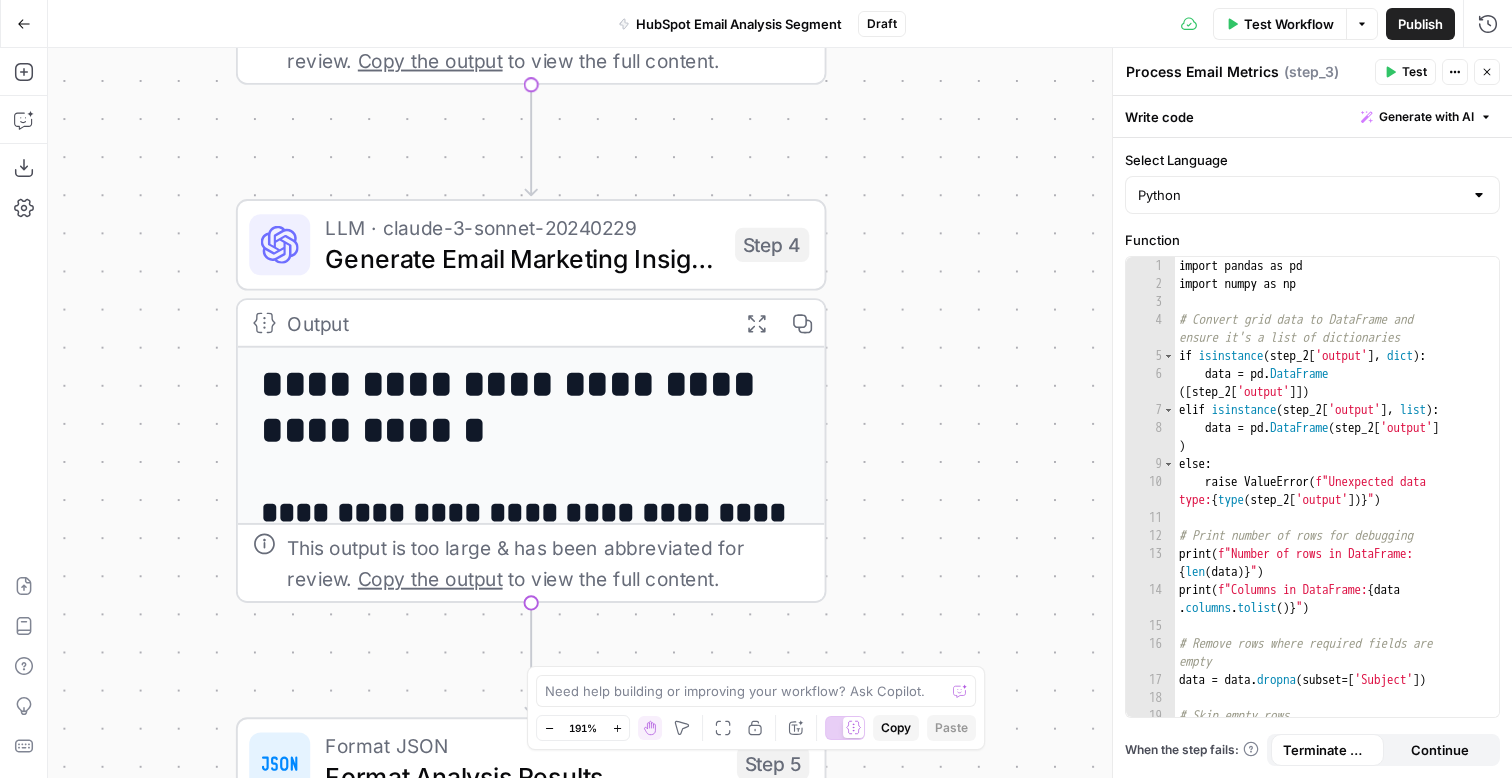 drag, startPoint x: 910, startPoint y: 547, endPoint x: 893, endPoint y: 245, distance: 302.4781 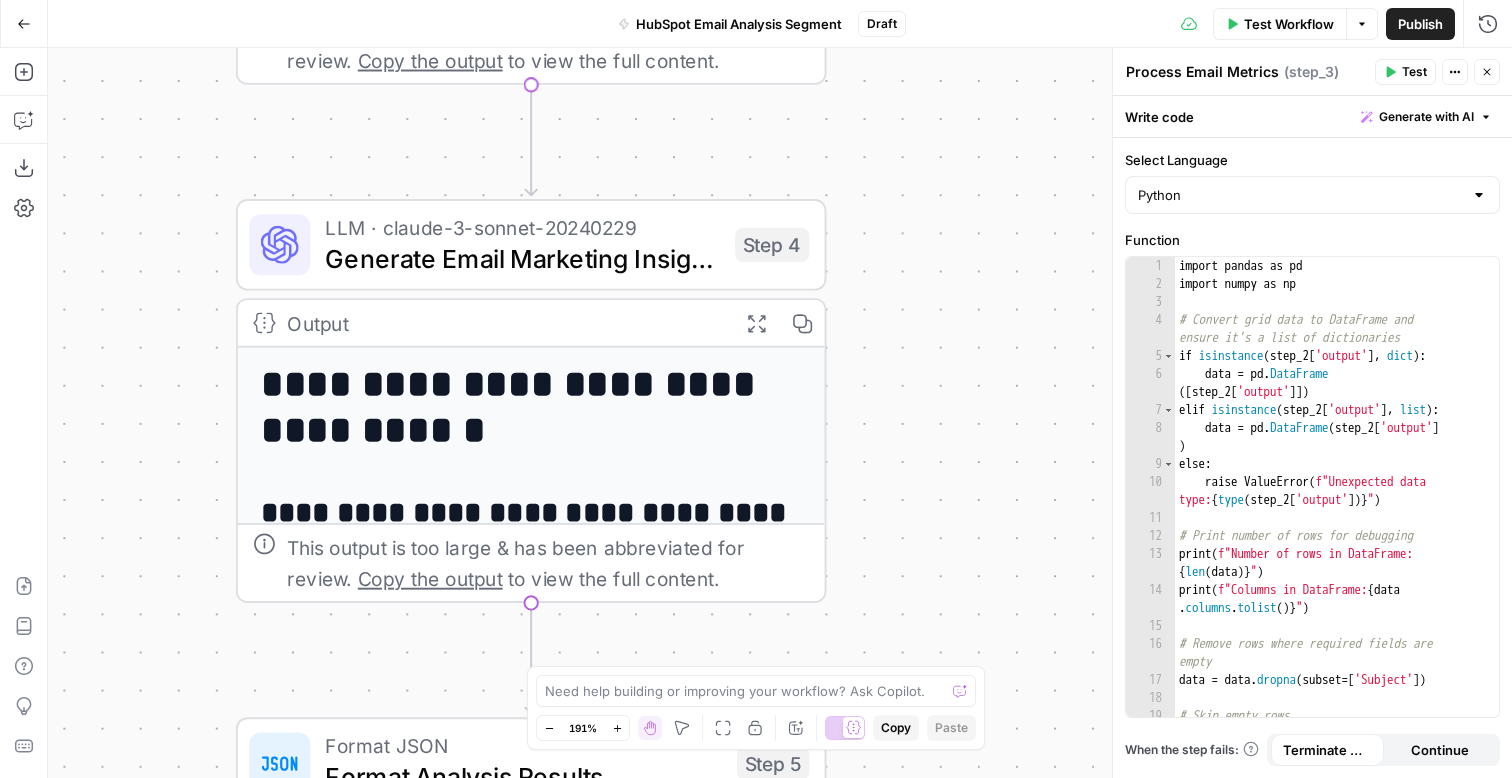 click on ""Email Contents" :  " <!DOCTYPE html PUBLIC           " -//W3C//DTD XHTML 1.0 Transitional          //EN"   " http://www.w3.org/1999/xhtml          /DTD/xhtml1-transitional.dtd " ><html>          xmlns= " http://www.w3.org/1999/xhtml "            xmlns:v= " urn:schemas-microsoft-com          :vml "  xmlns:o= " urn:schemas-microsoft          -com:office:office " ><html>
<! --[if gte mso 9]><html><xml>
<o          :OfficeDocumentSettings>
<o:AllowPNG          />
<o:PixelsPerInch>96</o          :PixelsPerInch>
</o          :OfficeDocumentSettings>
</xml>          <!<![endif]-->
<title>Ramp</title>
<meta http-equiv= " Content-Type "            content= " text/html; charset=utf-8 " >
<meta http-equiv= " "            content= " " >" at bounding box center [780, 413] 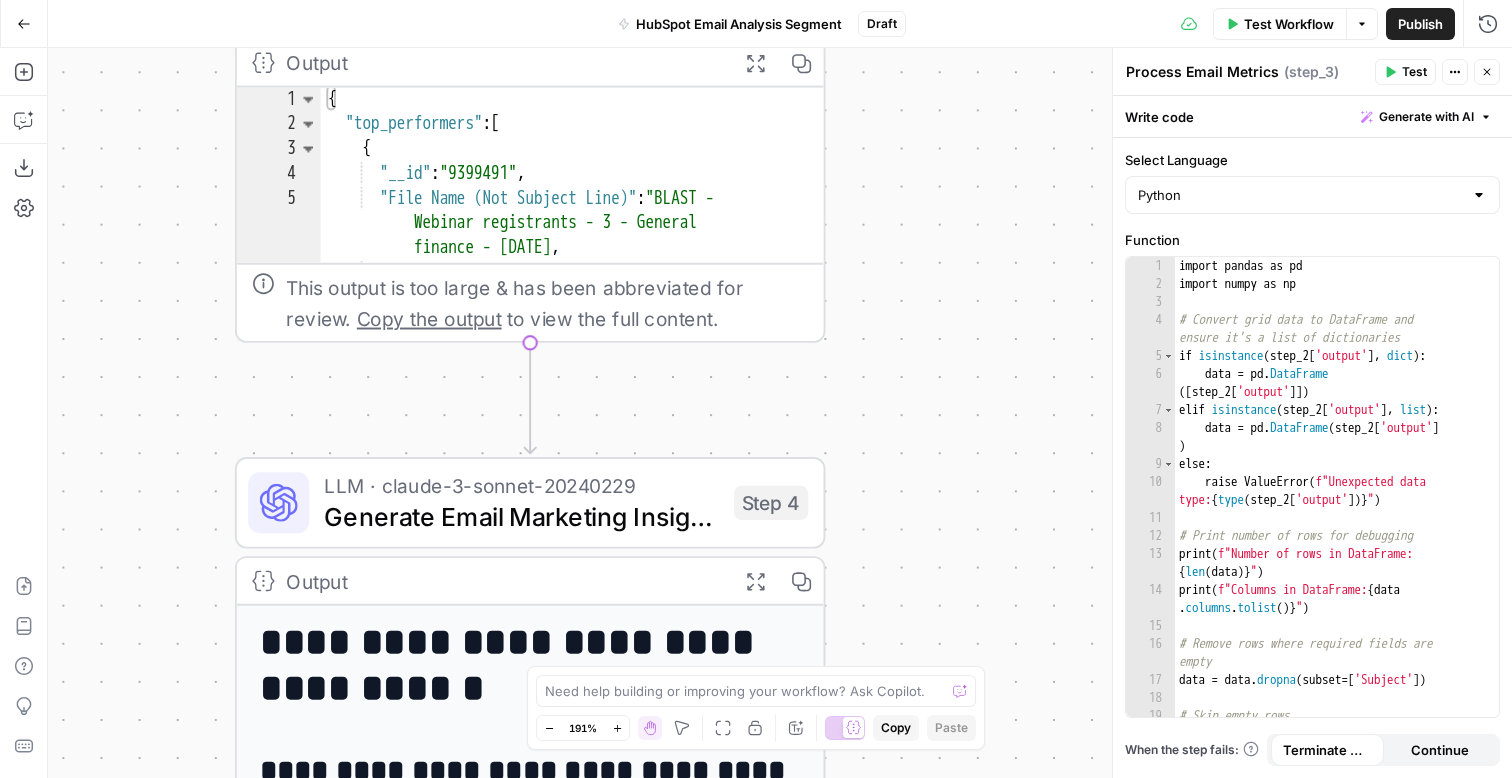 drag, startPoint x: 894, startPoint y: 168, endPoint x: 894, endPoint y: 462, distance: 294 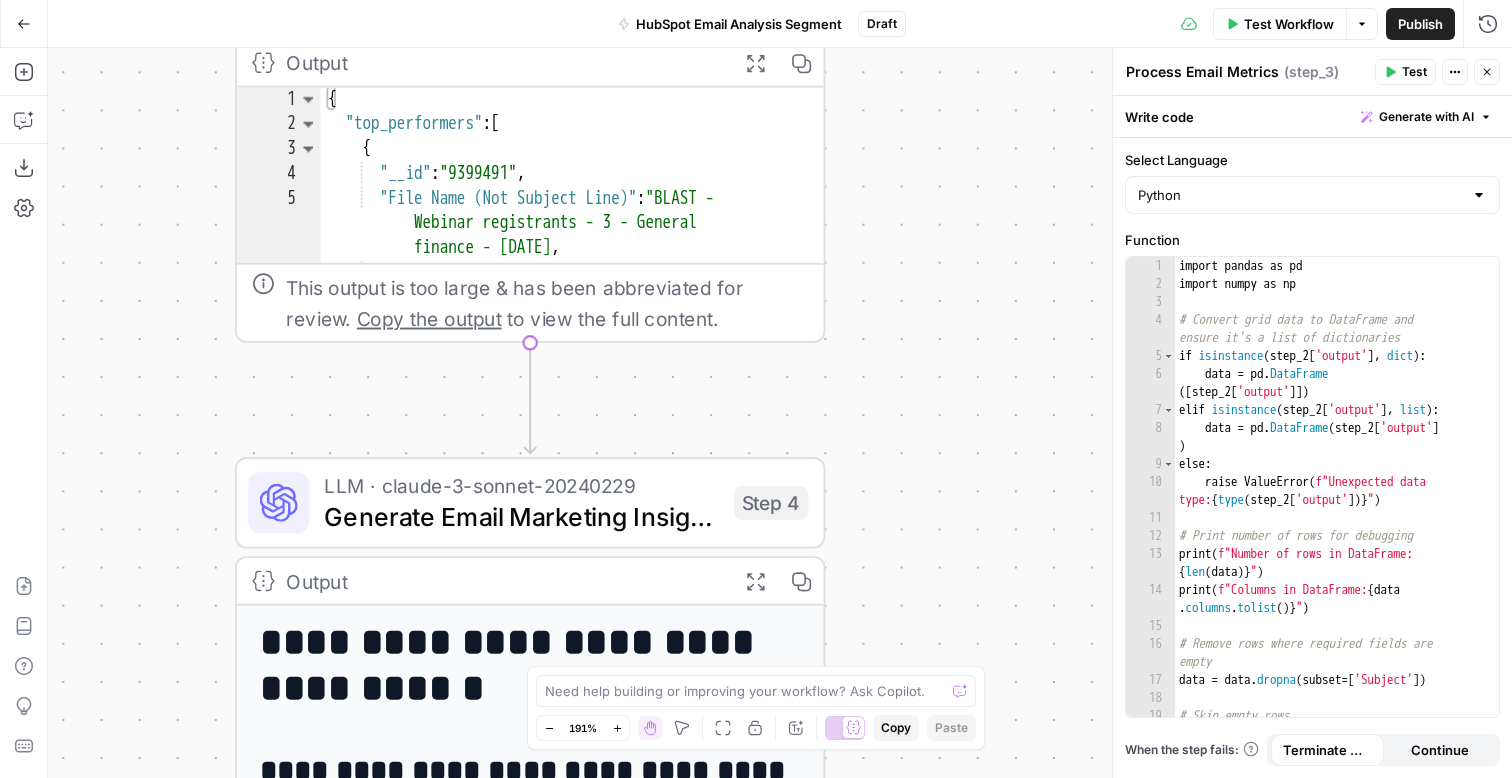 click on ""Email Contents" :  " <!DOCTYPE html PUBLIC           " -//W3C//DTD XHTML 1.0 Transitional          //EN"   " http://www.w3.org/1999/xhtml          /DTD/xhtml1-transitional.dtd " ><html>          xmlns= " http://www.w3.org/1999/xhtml "            xmlns:v= " urn:schemas-microsoft-com          :vml "  xmlns:o= " urn:schemas-microsoft          -com:office:office " ><html>
<! --[if gte mso 9]><html><xml>
<o          :OfficeDocumentSettings>
<o:AllowPNG          />
<o:PixelsPerInch>96</o          :PixelsPerInch>
</o          :OfficeDocumentSettings>
</xml>          <!<![endif]-->
<title>Ramp</title>
<meta http-equiv= " Content-Type "            content= " text/html; charset=utf-8 " >
<meta http-equiv= " "            content= " " >" at bounding box center [780, 413] 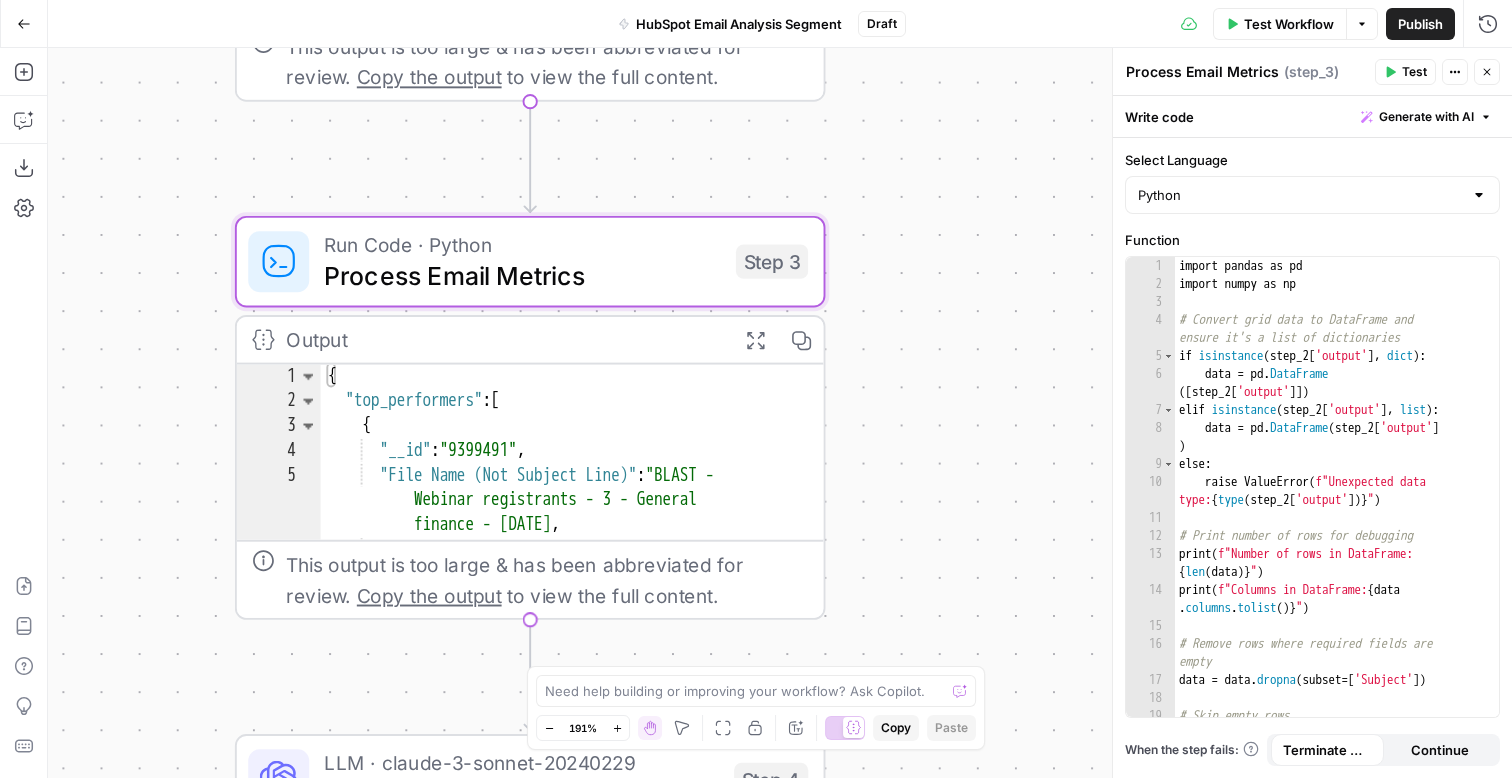 drag, startPoint x: 894, startPoint y: 313, endPoint x: 894, endPoint y: 582, distance: 269 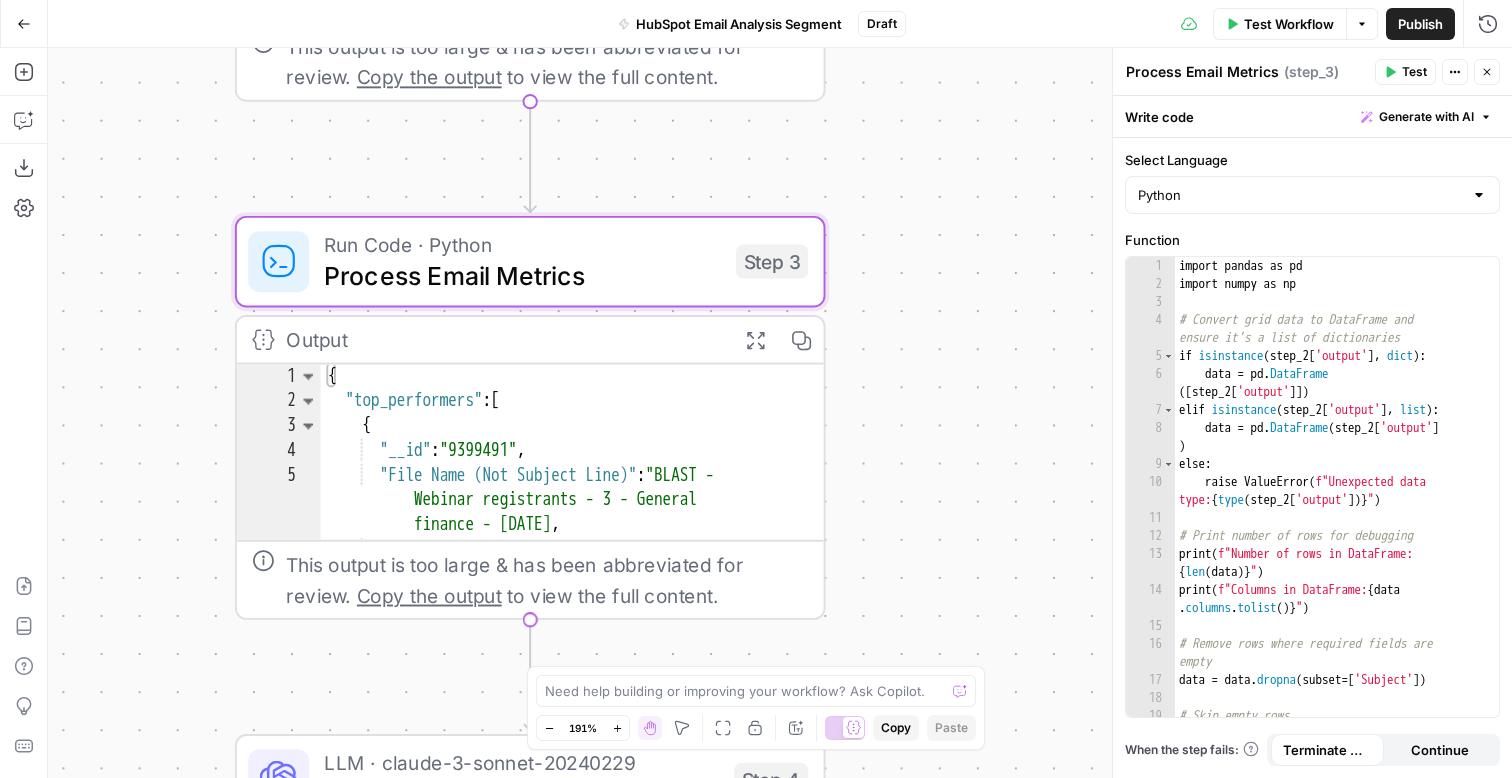 click on ""Email Contents" :  " <!DOCTYPE html PUBLIC           " -//W3C//DTD XHTML 1.0 Transitional          //EN"   " http://www.w3.org/1999/xhtml          /DTD/xhtml1-transitional.dtd " ><html>          xmlns= " http://www.w3.org/1999/xhtml "            xmlns:v= " urn:schemas-microsoft-com          :vml "  xmlns:o= " urn:schemas-microsoft          -com:office:office " ><html>
<! --[if gte mso 9]><html><xml>
<o          :OfficeDocumentSettings>
<o:AllowPNG          />
<o:PixelsPerInch>96</o          :PixelsPerInch>
</o          :OfficeDocumentSettings>
</xml>          <!<![endif]-->
<title>Ramp</title>
<meta http-equiv= " Content-Type "            content= " text/html; charset=utf-8 " >
<meta http-equiv= " "            content= " " >" at bounding box center [780, 413] 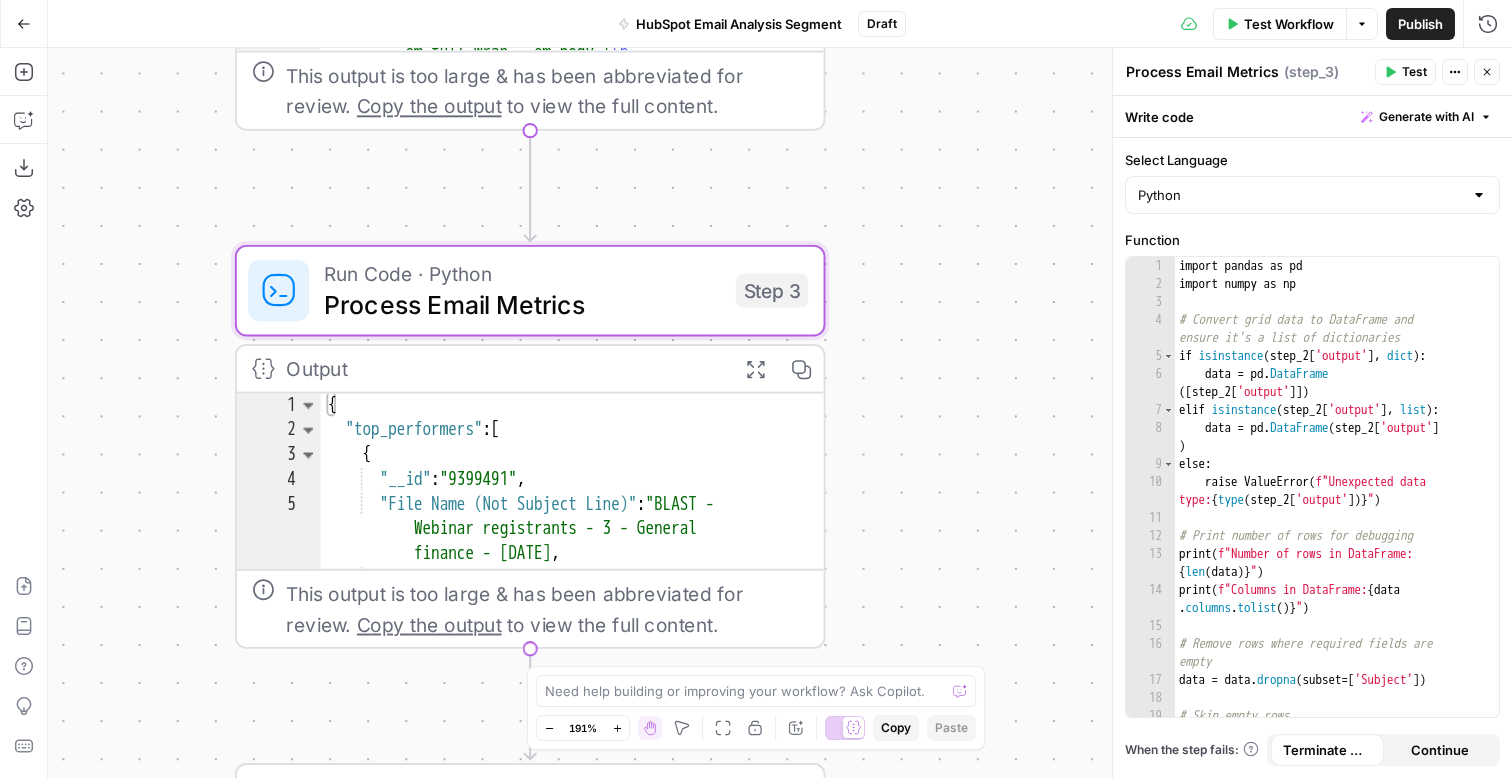 drag, startPoint x: 967, startPoint y: 227, endPoint x: 966, endPoint y: 631, distance: 404.00125 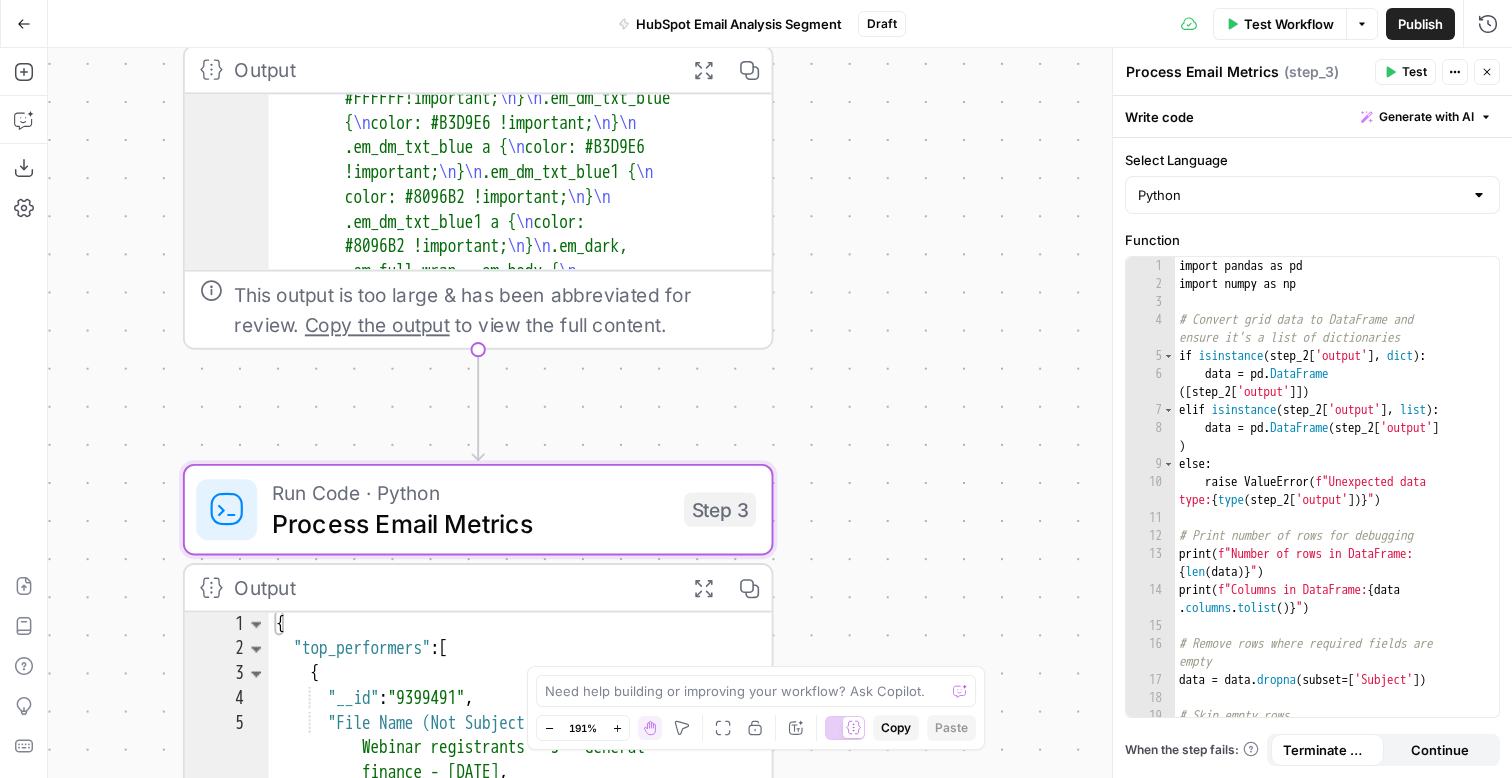 drag, startPoint x: 918, startPoint y: 320, endPoint x: 867, endPoint y: 140, distance: 187.08554 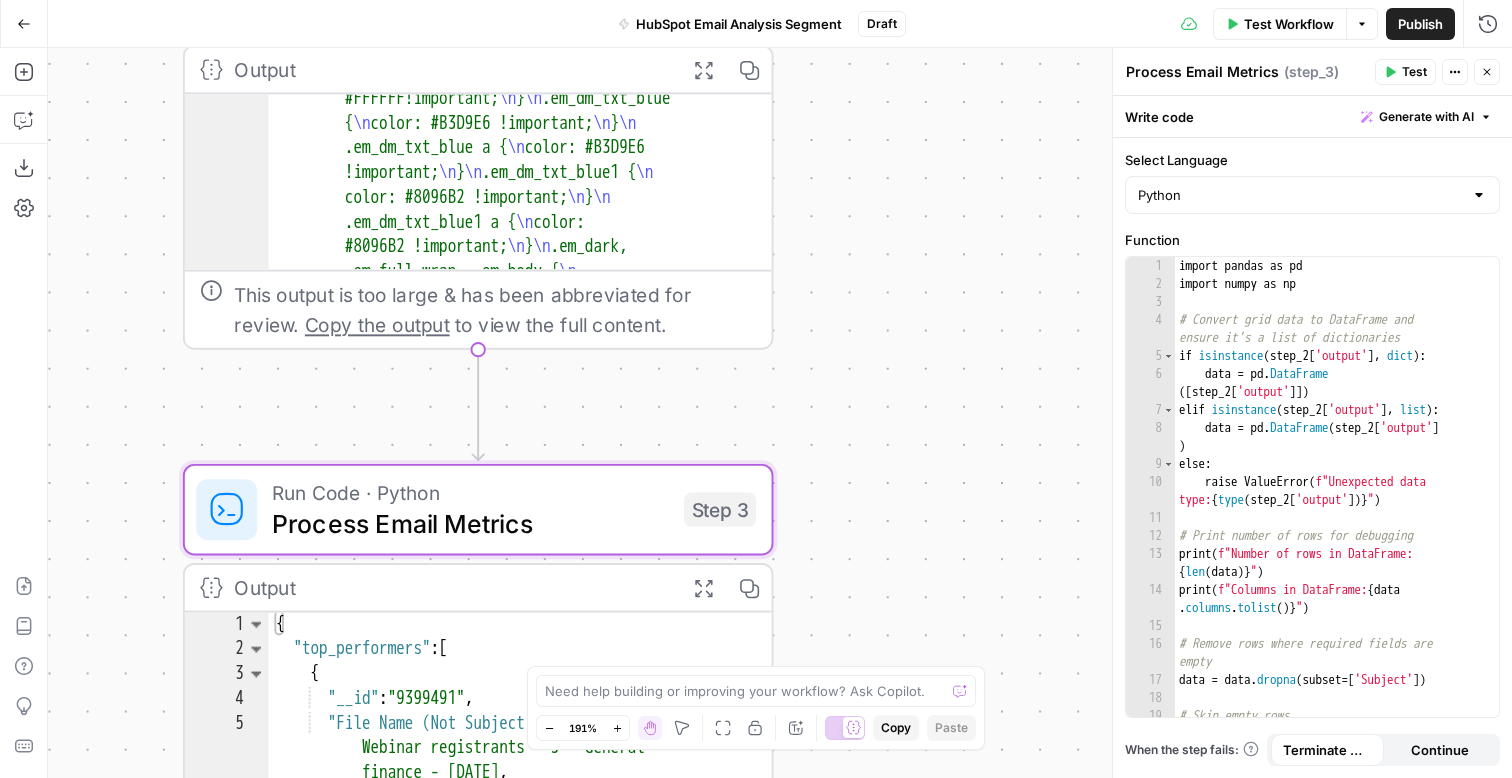 click on ""Email Contents" :  " <!DOCTYPE html PUBLIC           " -//W3C//DTD XHTML 1.0 Transitional          //EN"   " http://www.w3.org/1999/xhtml          /DTD/xhtml1-transitional.dtd " ><html>          xmlns= " http://www.w3.org/1999/xhtml "            xmlns:v= " urn:schemas-microsoft-com          :vml "  xmlns:o= " urn:schemas-microsoft          -com:office:office " ><html>
<! --[if gte mso 9]><html><xml>
<o          :OfficeDocumentSettings>
<o:AllowPNG          />
<o:PixelsPerInch>96</o          :PixelsPerInch>
</o          :OfficeDocumentSettings>
</xml>          <!<![endif]-->
<title>Ramp</title>
<meta http-equiv= " Content-Type "            content= " text/html; charset=utf-8 " >
<meta http-equiv= " "            content= " " >" at bounding box center [780, 413] 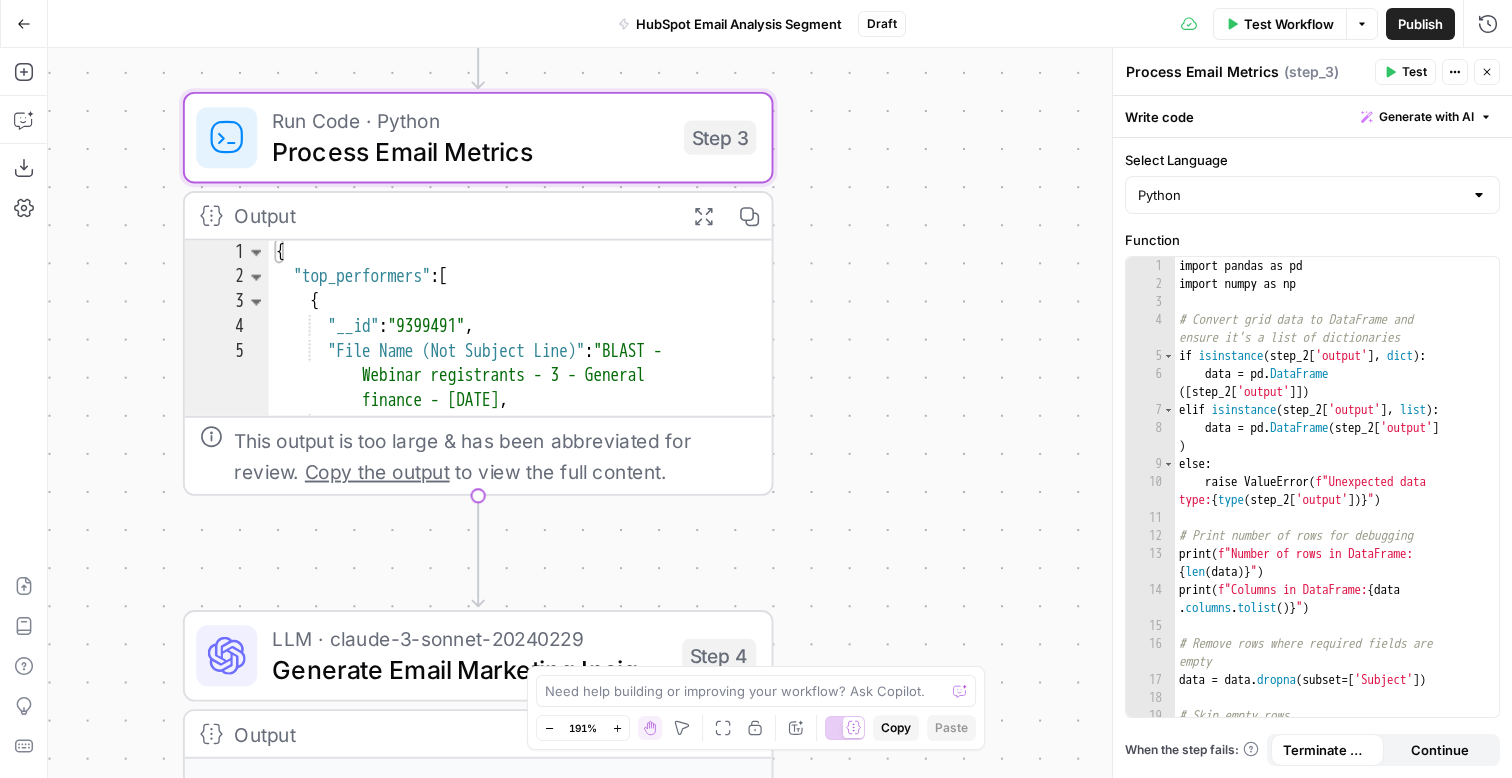 drag, startPoint x: 873, startPoint y: 179, endPoint x: 873, endPoint y: 145, distance: 34 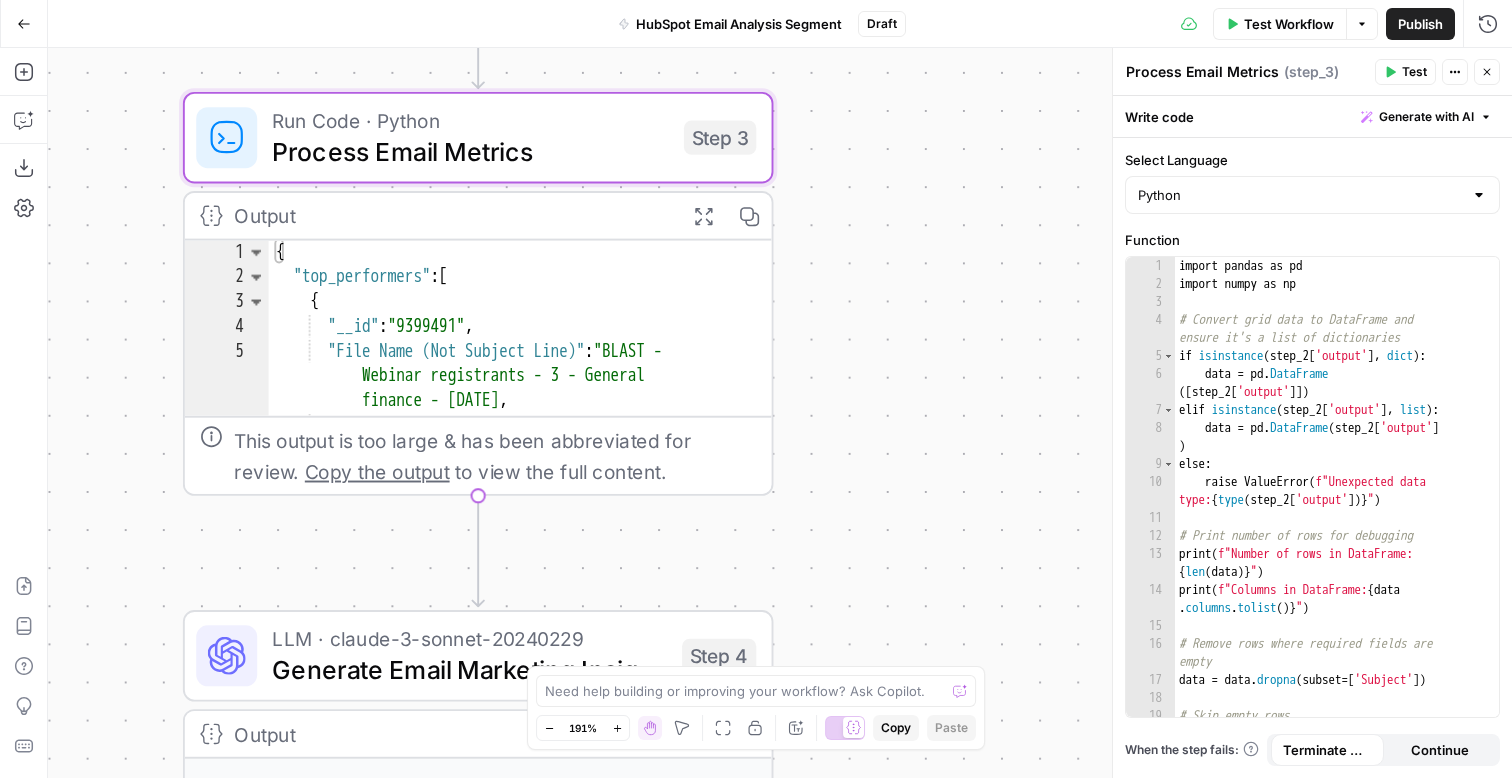 click on ""Email Contents" :  " <!DOCTYPE html PUBLIC           " -//W3C//DTD XHTML 1.0 Transitional          //EN"   " http://www.w3.org/1999/xhtml          /DTD/xhtml1-transitional.dtd " ><html>          xmlns= " http://www.w3.org/1999/xhtml "            xmlns:v= " urn:schemas-microsoft-com          :vml "  xmlns:o= " urn:schemas-microsoft          -com:office:office " ><html>
<! --[if gte mso 9]><html><xml>
<o          :OfficeDocumentSettings>
<o:AllowPNG          />
<o:PixelsPerInch>96</o          :PixelsPerInch>
</o          :OfficeDocumentSettings>
</xml>          <!<![endif]-->
<title>Ramp</title>
<meta http-equiv= " Content-Type "            content= " text/html; charset=utf-8 " >
<meta http-equiv= " "            content= " " >" at bounding box center [780, 413] 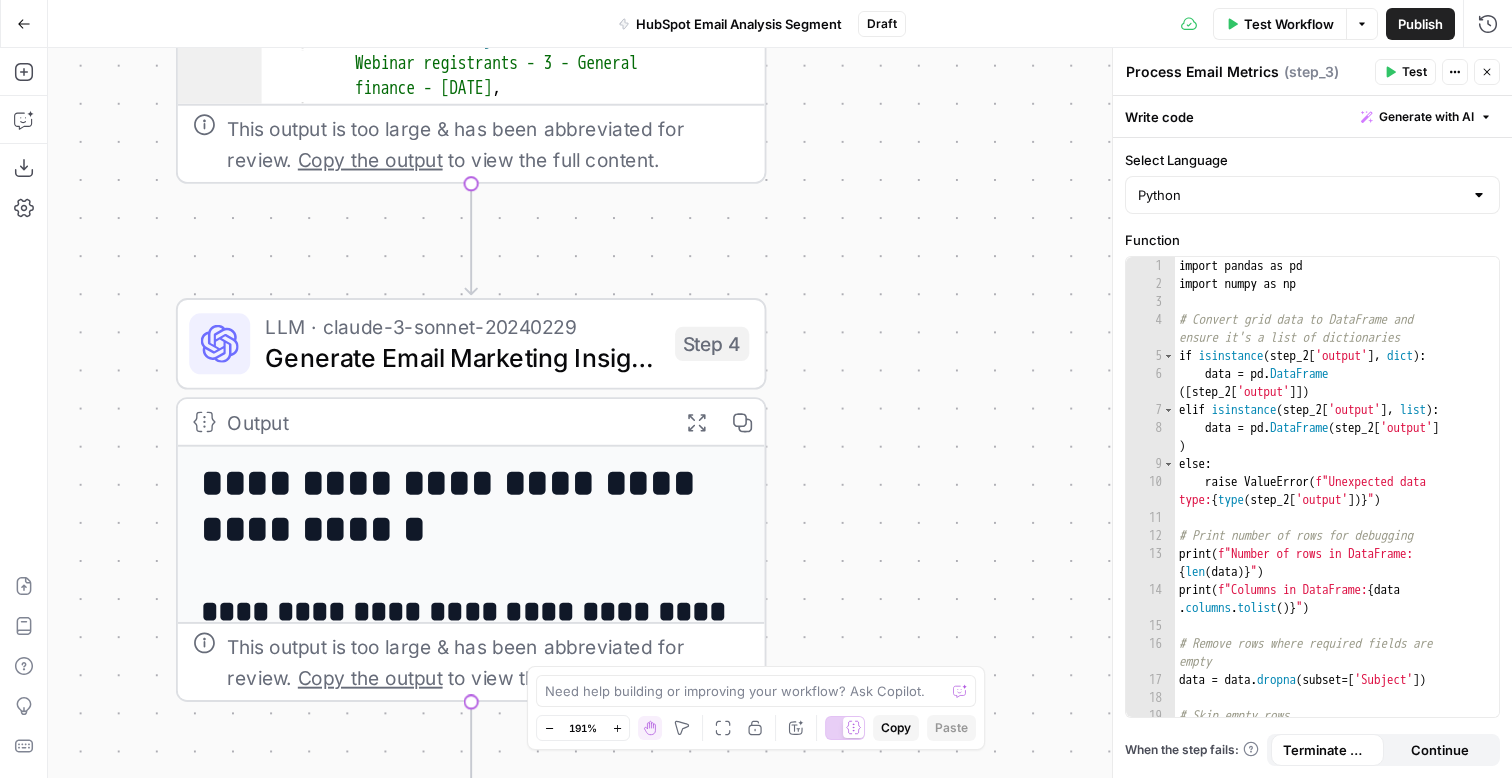 drag, startPoint x: 887, startPoint y: 180, endPoint x: 886, endPoint y: 101, distance: 79.00633 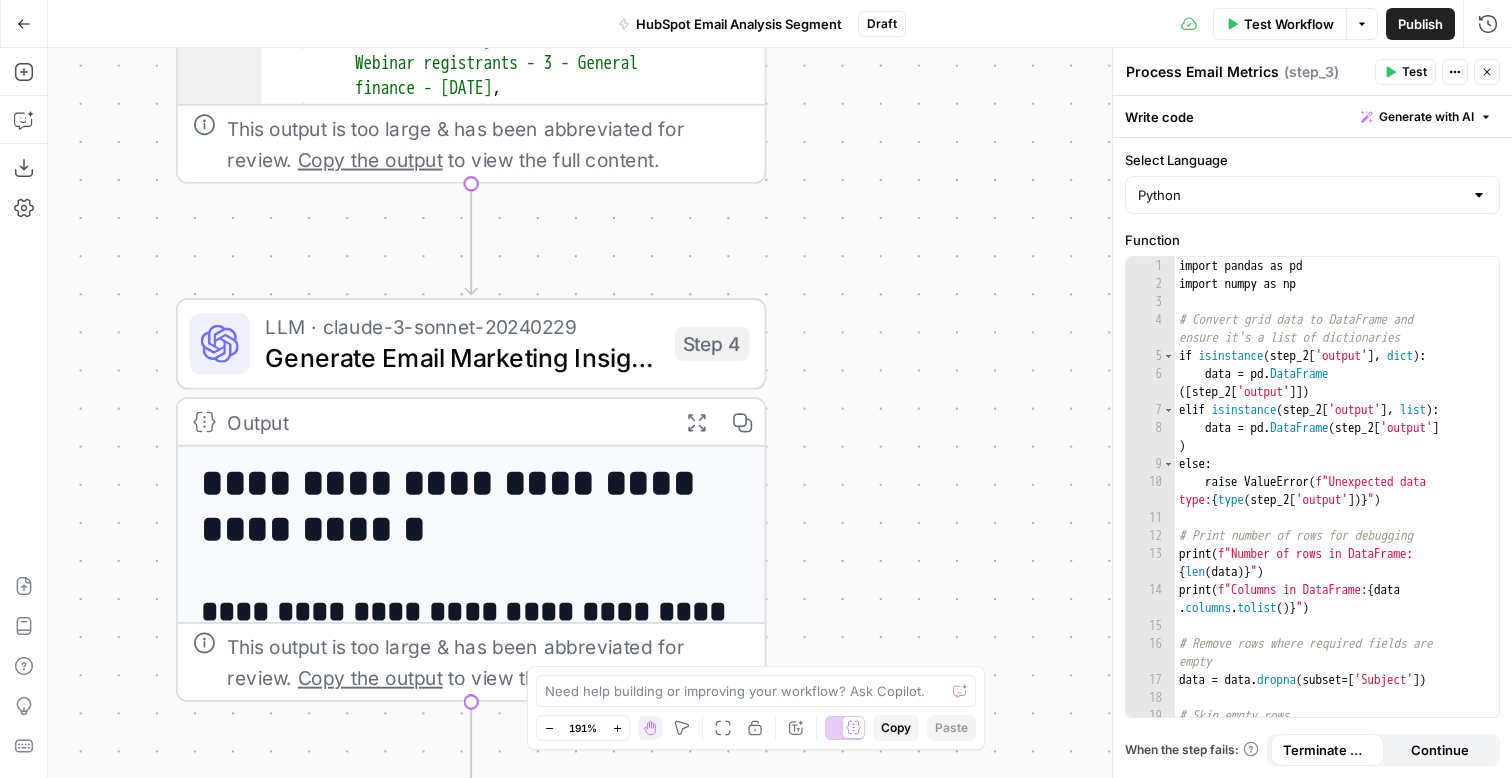 click on ""Email Contents" :  " <!DOCTYPE html PUBLIC           " -//W3C//DTD XHTML 1.0 Transitional          //EN"   " http://www.w3.org/1999/xhtml          /DTD/xhtml1-transitional.dtd " ><html>          xmlns= " http://www.w3.org/1999/xhtml "            xmlns:v= " urn:schemas-microsoft-com          :vml "  xmlns:o= " urn:schemas-microsoft          -com:office:office " ><html>
<! --[if gte mso 9]><html><xml>
<o          :OfficeDocumentSettings>
<o:AllowPNG          />
<o:PixelsPerInch>96</o          :PixelsPerInch>
</o          :OfficeDocumentSettings>
</xml>          <!<![endif]-->
<title>Ramp</title>
<meta http-equiv= " Content-Type "            content= " text/html; charset=utf-8 " >
<meta http-equiv= " "            content= " " >" at bounding box center (780, 413) 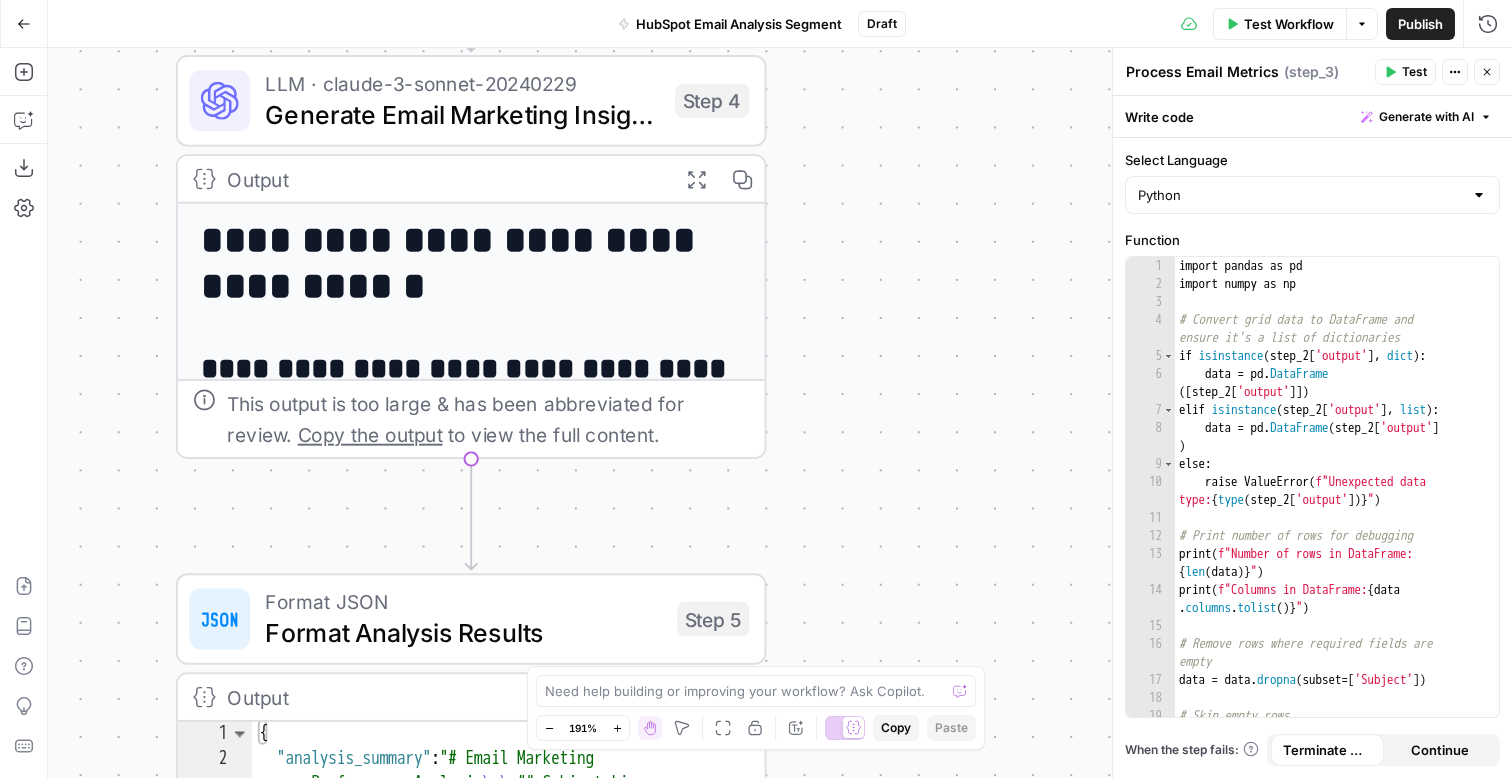 drag, startPoint x: 904, startPoint y: 207, endPoint x: 904, endPoint y: 153, distance: 54 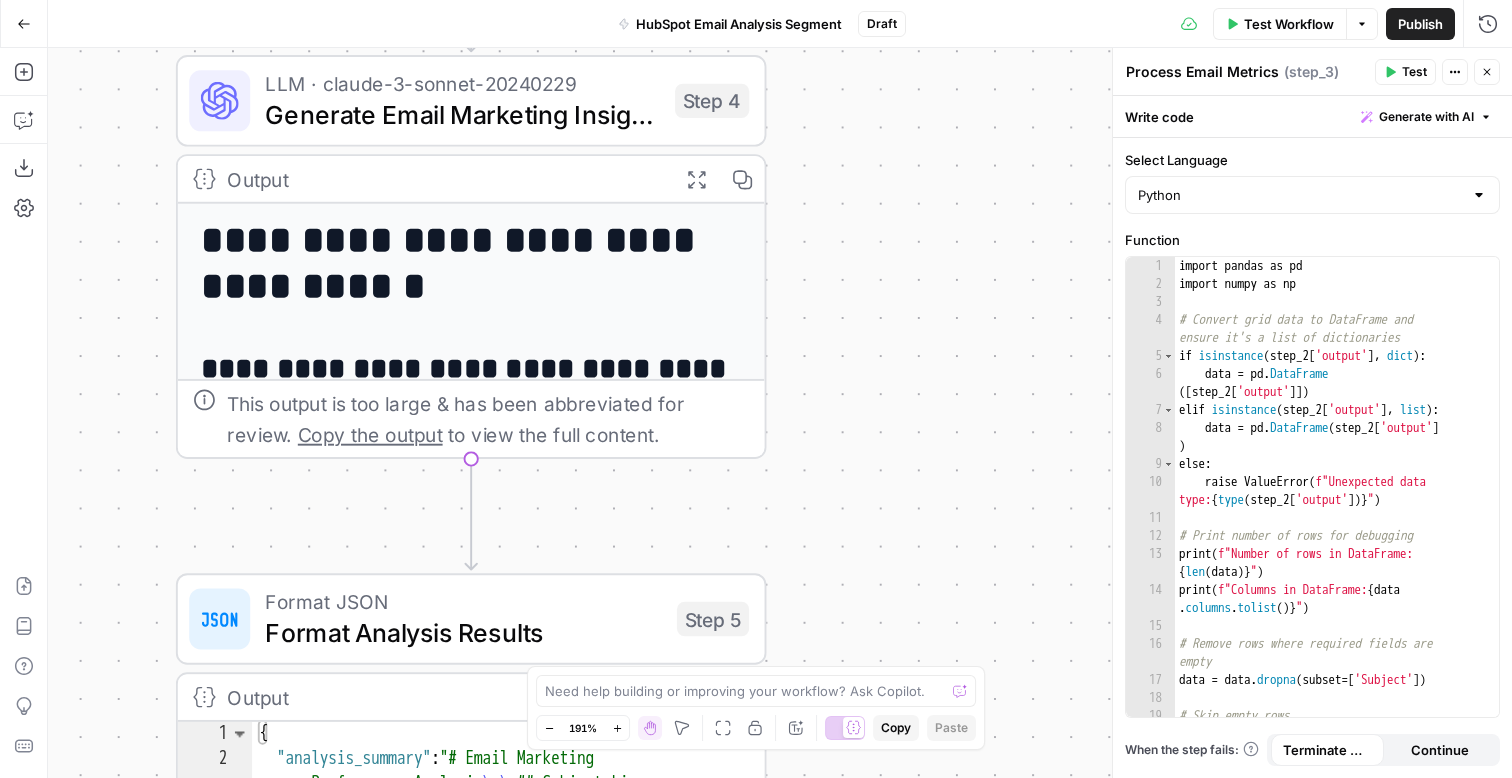 click on ""Email Contents" :  " <!DOCTYPE html PUBLIC           " -//W3C//DTD XHTML 1.0 Transitional          //EN"   " http://www.w3.org/1999/xhtml          /DTD/xhtml1-transitional.dtd " ><html>          xmlns= " http://www.w3.org/1999/xhtml "            xmlns:v= " urn:schemas-microsoft-com          :vml "  xmlns:o= " urn:schemas-microsoft          -com:office:office " ><html>
<! --[if gte mso 9]><html><xml>
<o          :OfficeDocumentSettings>
<o:AllowPNG          />
<o:PixelsPerInch>96</o          :PixelsPerInch>
</o          :OfficeDocumentSettings>
</xml>          <!<![endif]-->
<title>Ramp</title>
<meta http-equiv= " Content-Type "            content= " text/html; charset=utf-8 " >
<meta http-equiv= " "            content= " " >" at bounding box center (780, 413) 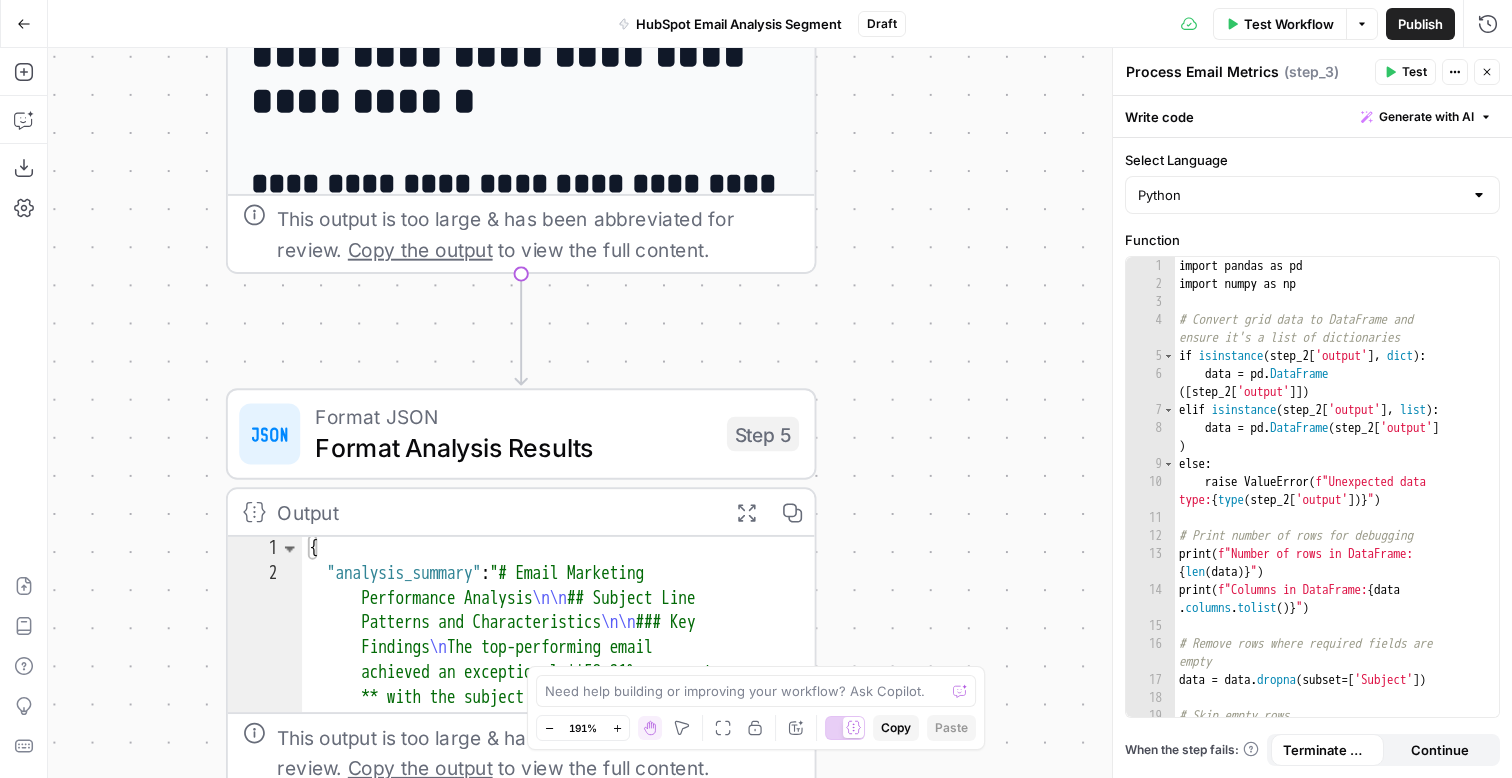 drag, startPoint x: 873, startPoint y: 248, endPoint x: 983, endPoint y: 316, distance: 129.3213 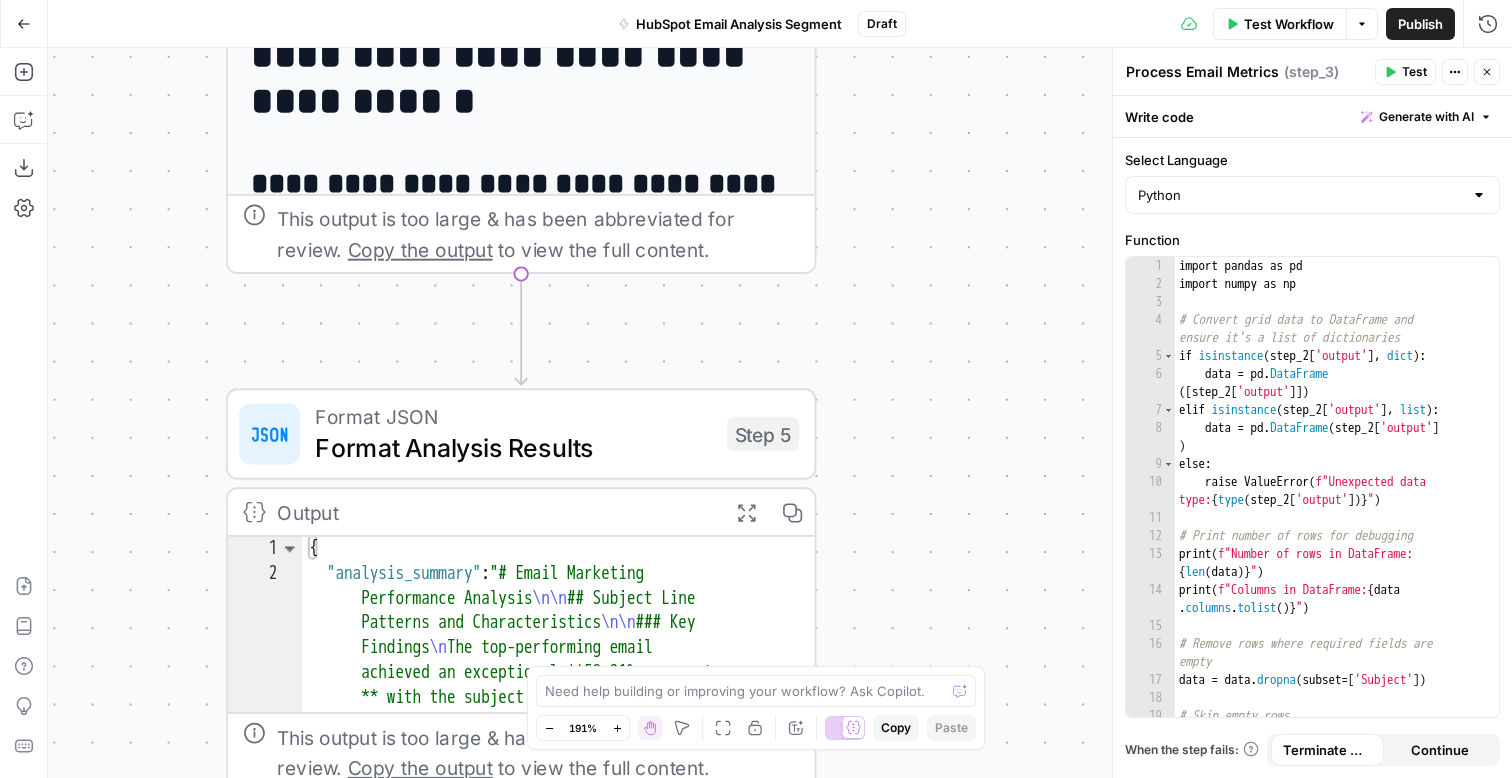 click on ""Email Contents" :  " <!DOCTYPE html PUBLIC           " -//W3C//DTD XHTML 1.0 Transitional          //EN"   " http://www.w3.org/1999/xhtml          /DTD/xhtml1-transitional.dtd " ><html>          xmlns= " http://www.w3.org/1999/xhtml "            xmlns:v= " urn:schemas-microsoft-com          :vml "  xmlns:o= " urn:schemas-microsoft          -com:office:office " ><html>
<! --[if gte mso 9]><html><xml>
<o          :OfficeDocumentSettings>
<o:AllowPNG          />
<o:PixelsPerInch>96</o          :PixelsPerInch>
</o          :OfficeDocumentSettings>
</xml>          <!<![endif]-->
<title>Ramp</title>
<meta http-equiv= " Content-Type "            content= " text/html; charset=utf-8 " >
<meta http-equiv= " "            content= " " >" at bounding box center (780, 413) 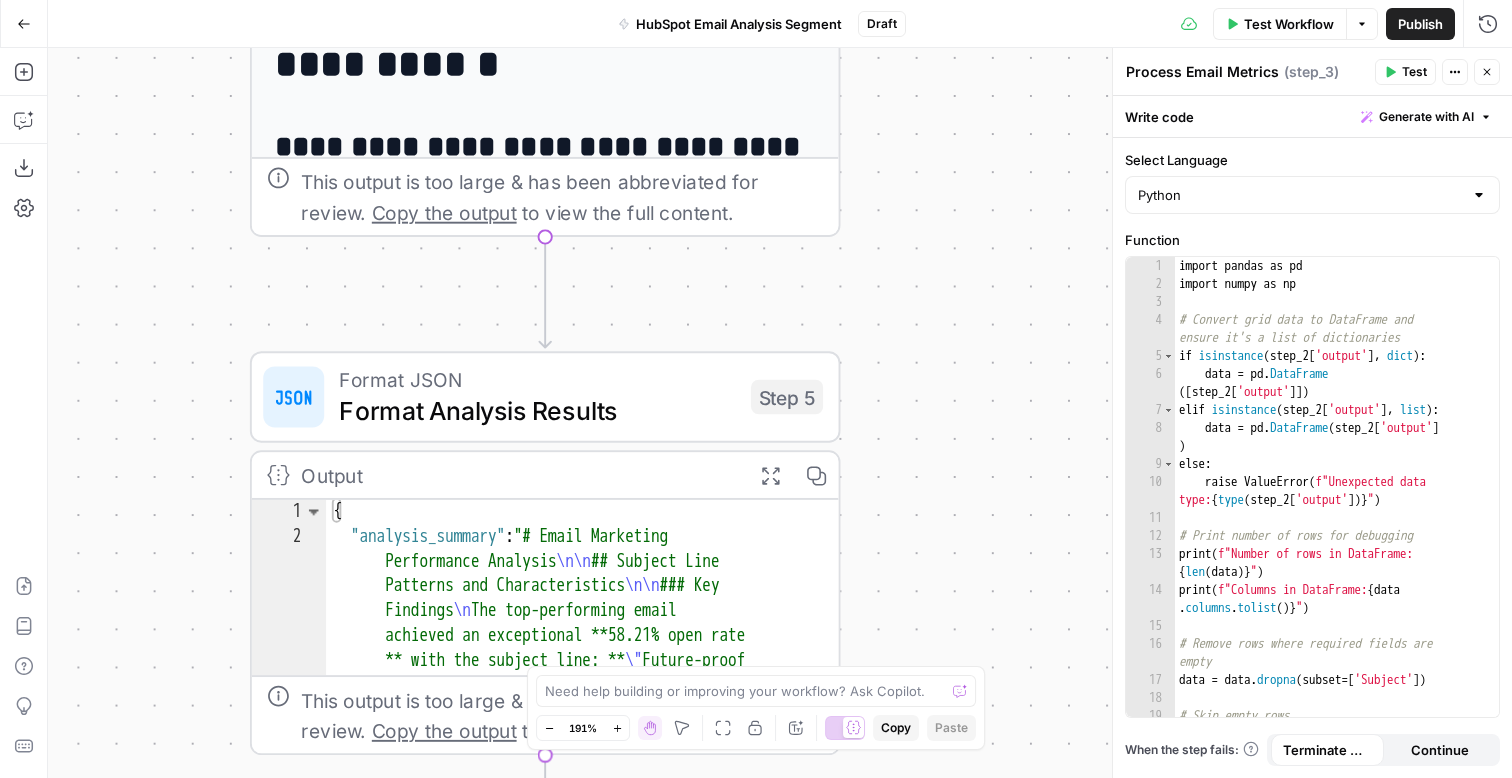 drag, startPoint x: 933, startPoint y: 449, endPoint x: 898, endPoint y: 194, distance: 257.39075 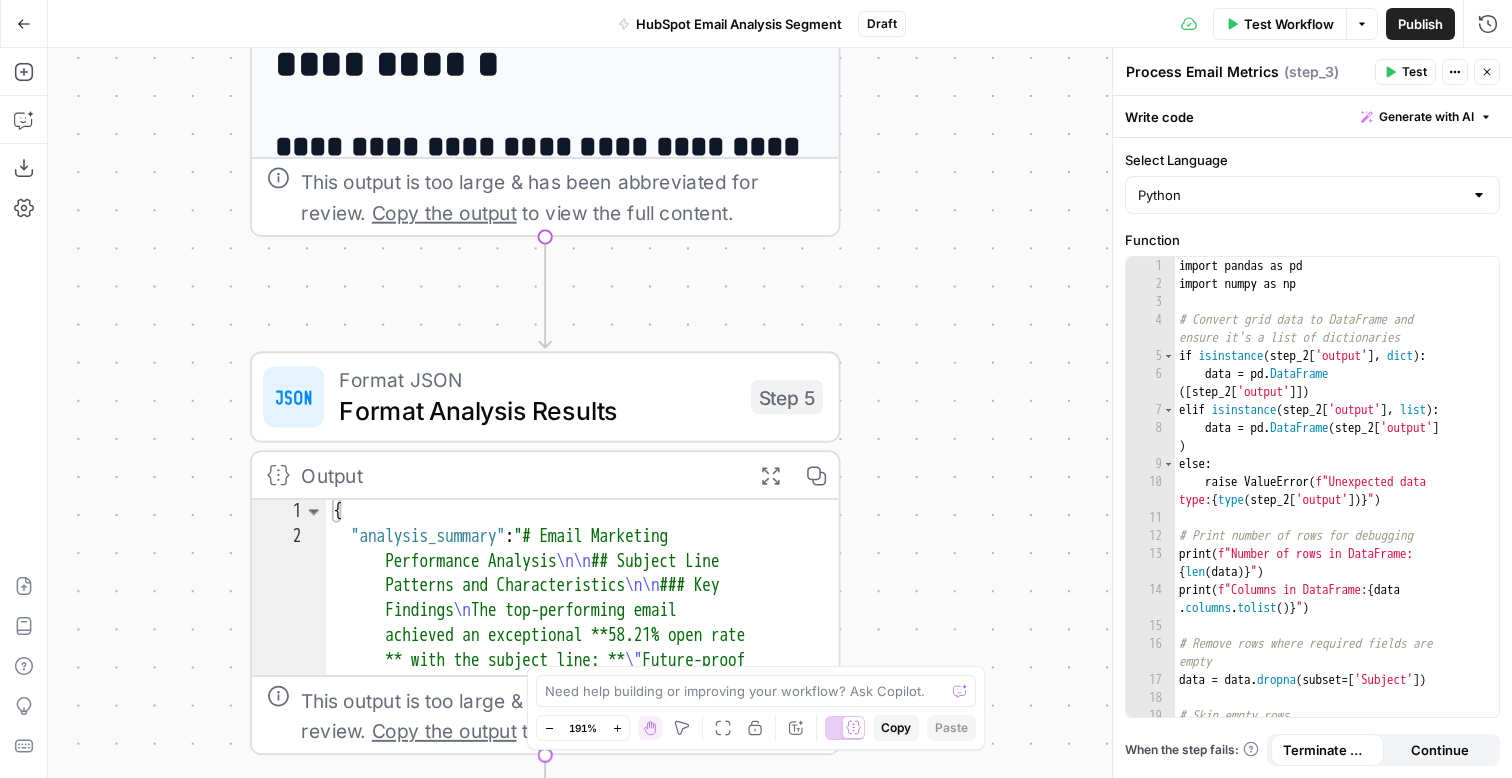 click on ""Email Contents" :  " <!DOCTYPE html PUBLIC           " -//W3C//DTD XHTML 1.0 Transitional          //EN"   " http://www.w3.org/1999/xhtml          /DTD/xhtml1-transitional.dtd " ><html>          xmlns= " http://www.w3.org/1999/xhtml "            xmlns:v= " urn:schemas-microsoft-com          :vml "  xmlns:o= " urn:schemas-microsoft          -com:office:office " ><html>
<! --[if gte mso 9]><html><xml>
<o          :OfficeDocumentSettings>
<o:AllowPNG          />
<o:PixelsPerInch>96</o          :PixelsPerInch>
</o          :OfficeDocumentSettings>
</xml>          <!<![endif]-->
<title>Ramp</title>
<meta http-equiv= " Content-Type "            content= " text/html; charset=utf-8 " >
<meta http-equiv= " "            content= " " >" at bounding box center (780, 413) 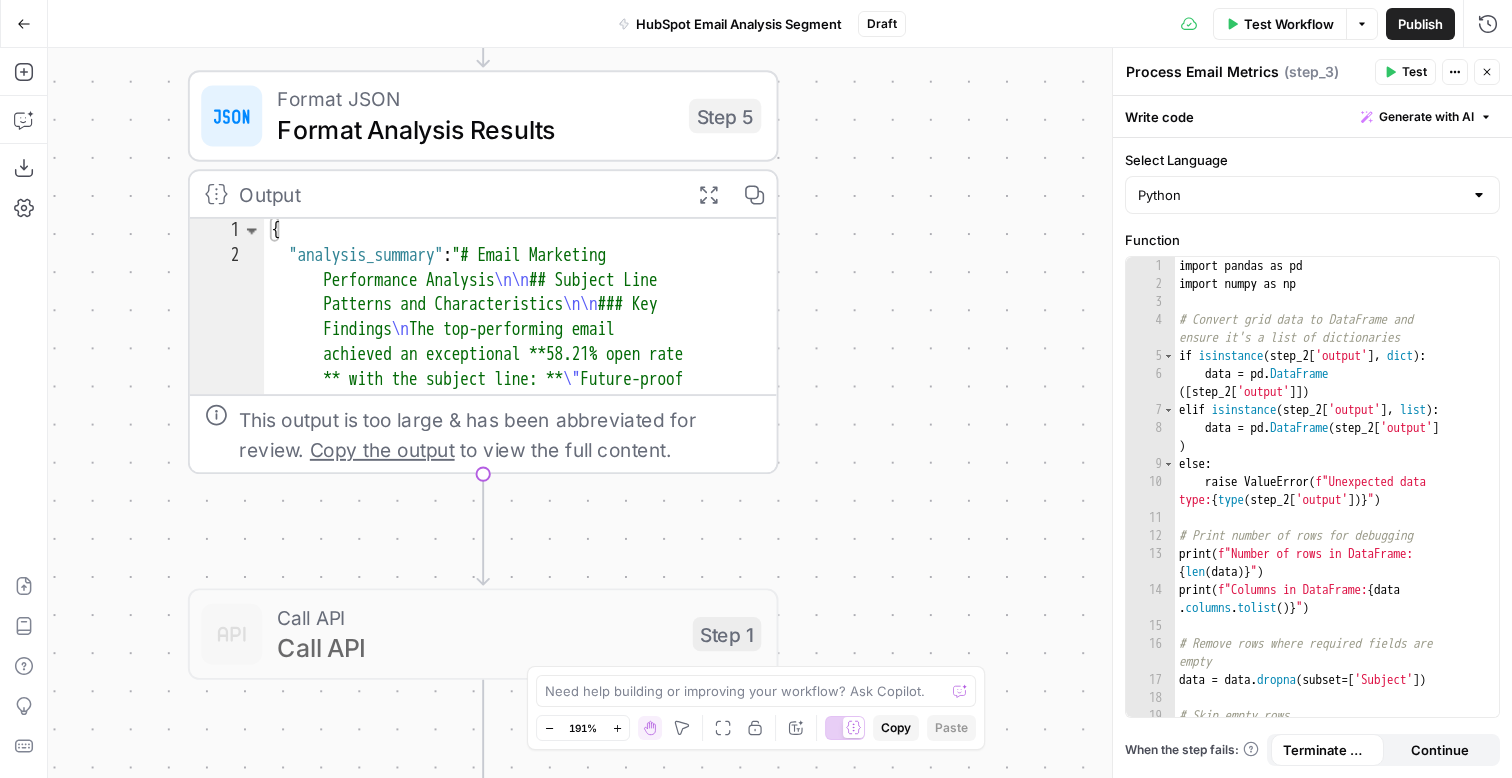 drag, startPoint x: 916, startPoint y: 429, endPoint x: 887, endPoint y: 400, distance: 41.01219 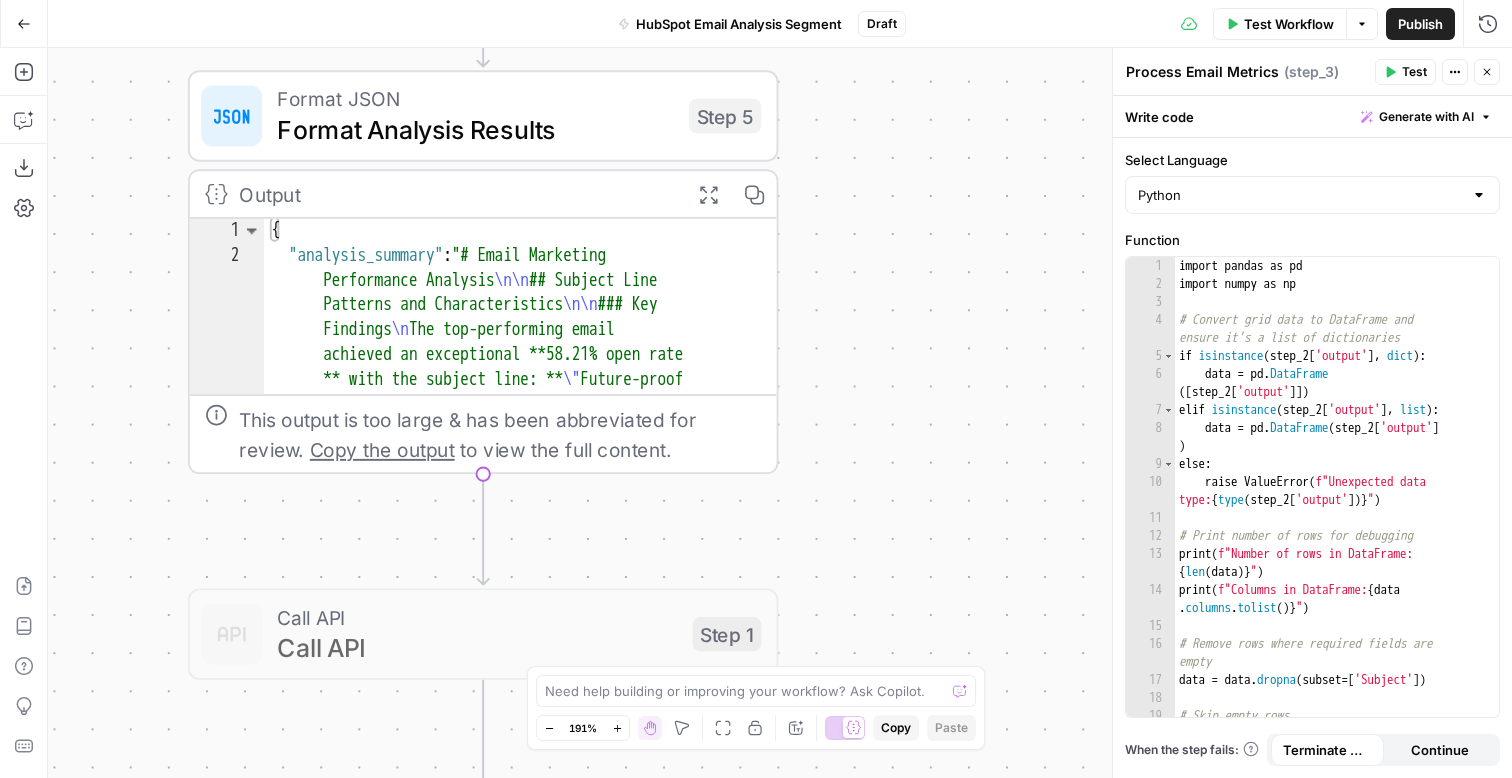 click on ""Email Contents" :  " <!DOCTYPE html PUBLIC           " -//W3C//DTD XHTML 1.0 Transitional          //EN"   " http://www.w3.org/1999/xhtml          /DTD/xhtml1-transitional.dtd " ><html>          xmlns= " http://www.w3.org/1999/xhtml "            xmlns:v= " urn:schemas-microsoft-com          :vml "  xmlns:o= " urn:schemas-microsoft          -com:office:office " ><html>
<! --[if gte mso 9]><html><xml>
<o          :OfficeDocumentSettings>
<o:AllowPNG          />
<o:PixelsPerInch>96</o          :PixelsPerInch>
</o          :OfficeDocumentSettings>
</xml>          <!<![endif]-->
<title>Ramp</title>
<meta http-equiv= " Content-Type "            content= " text/html; charset=utf-8 " >
<meta http-equiv= " "            content= " " >" at bounding box center (780, 413) 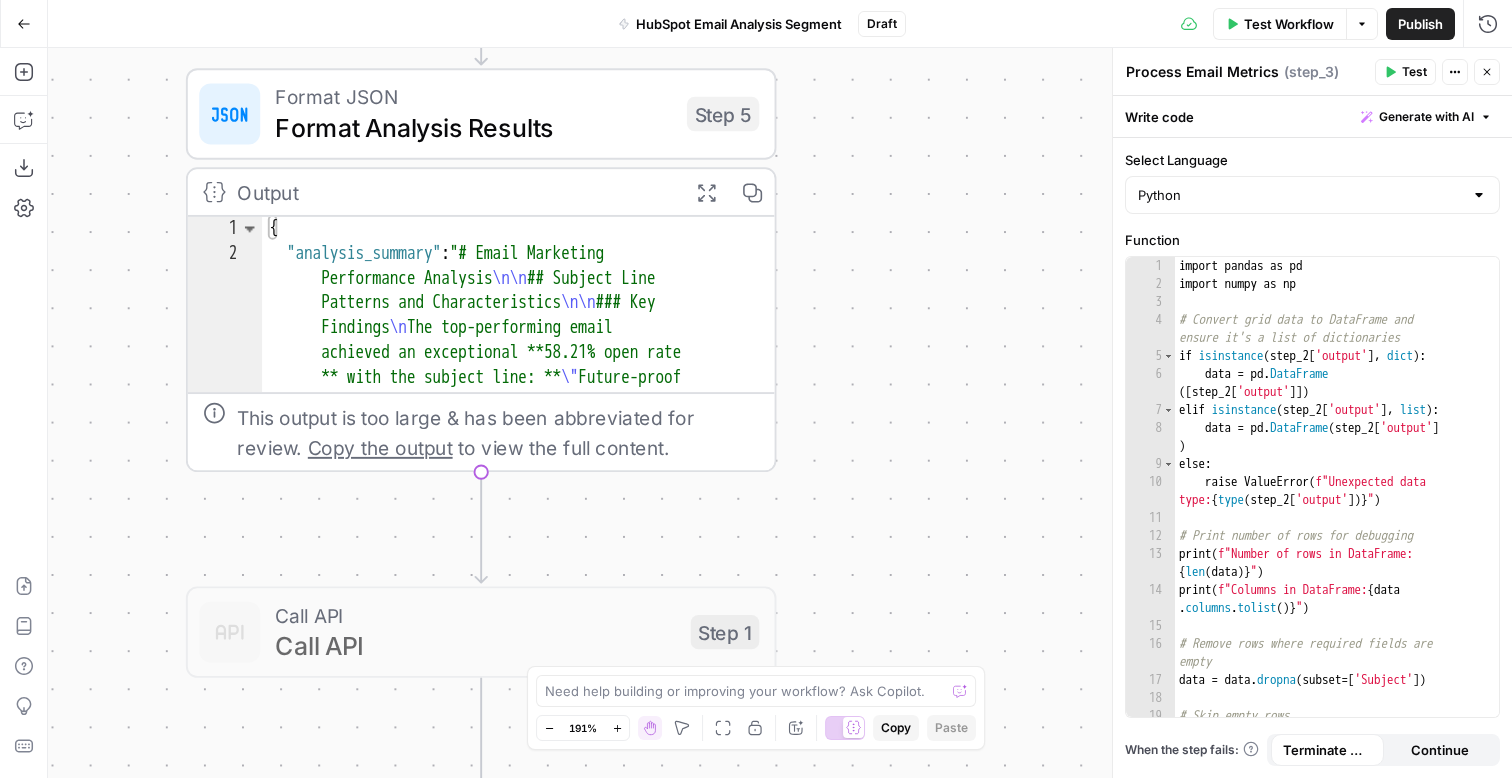click on "Expand Output" at bounding box center (706, 192) 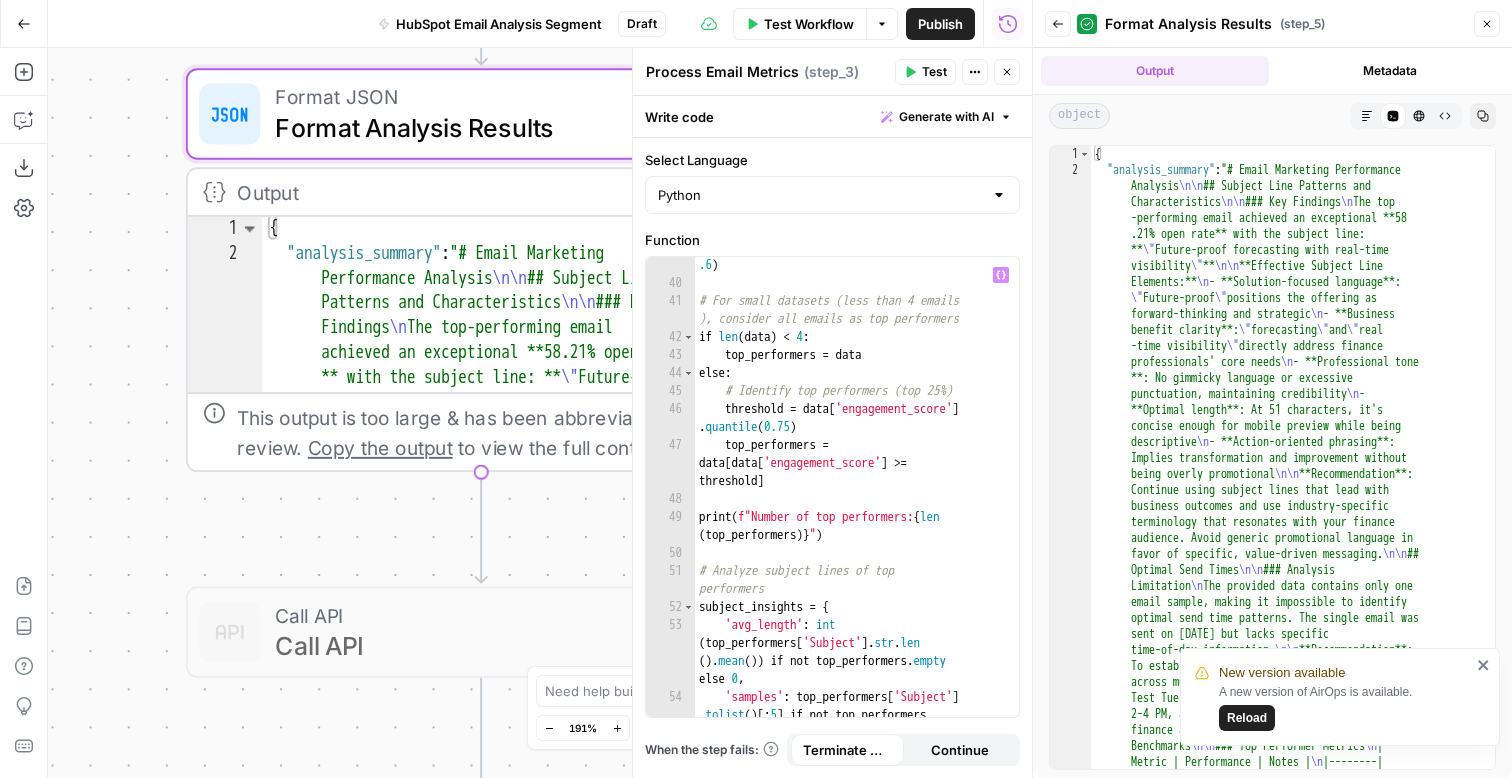 scroll, scrollTop: 398, scrollLeft: 0, axis: vertical 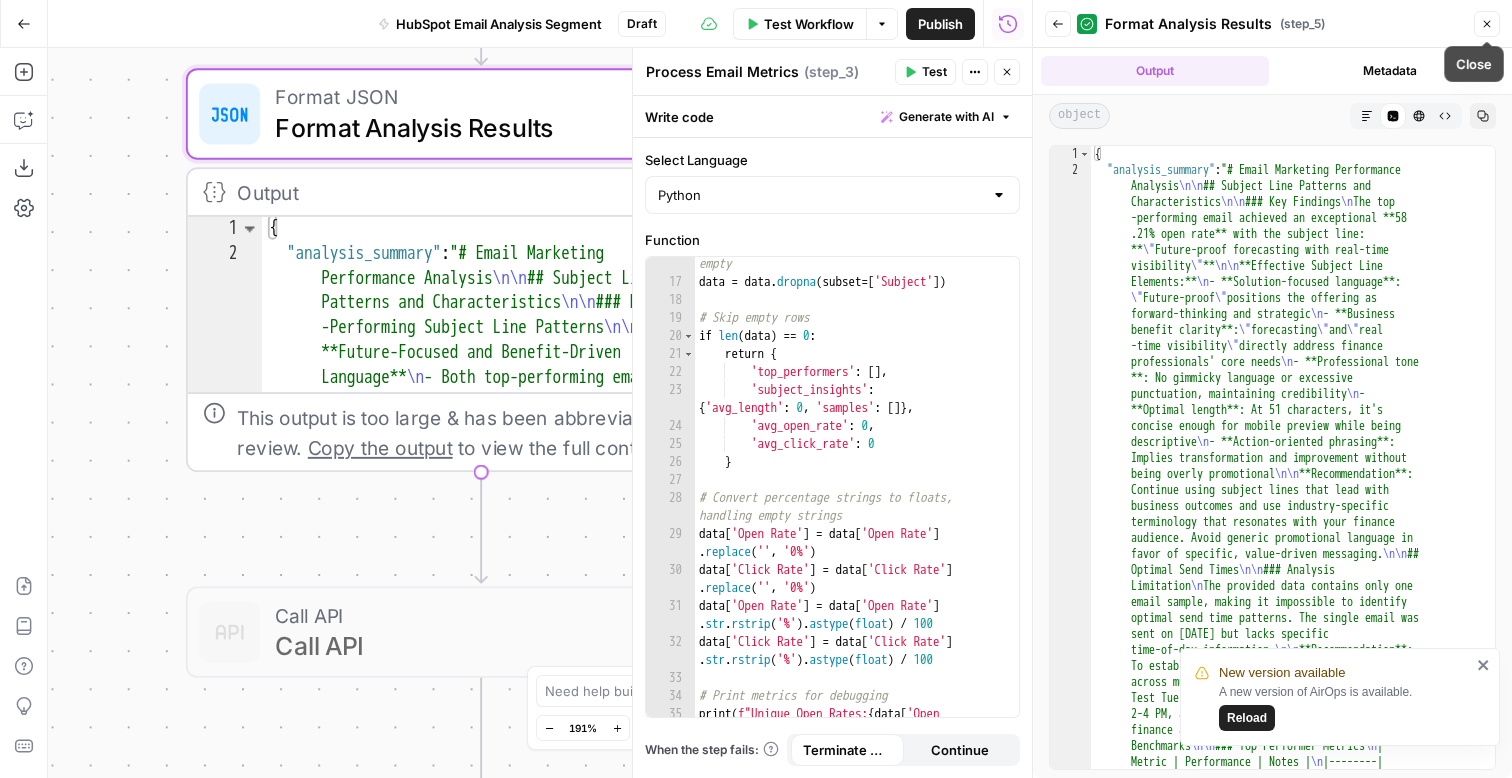 click 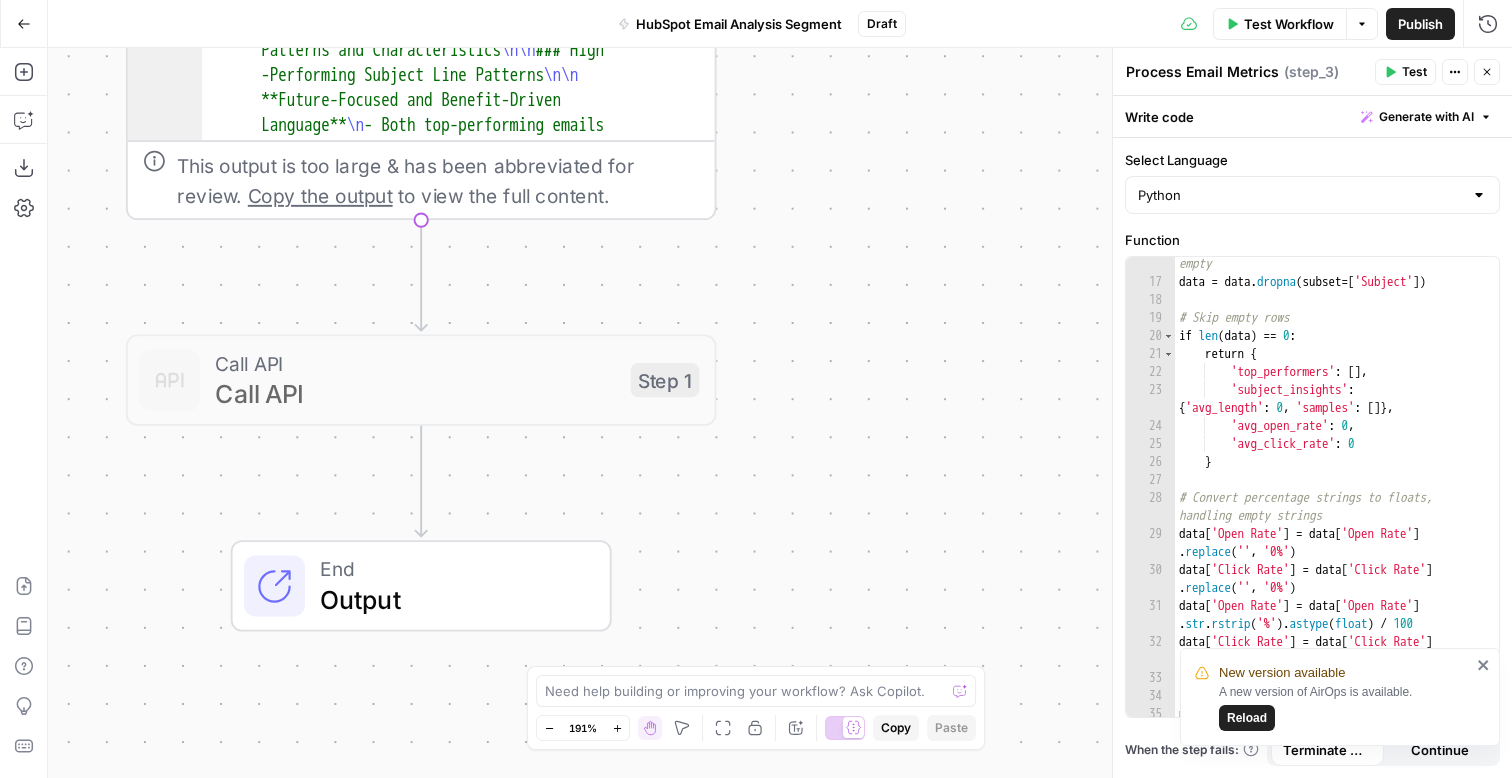 drag, startPoint x: 909, startPoint y: 388, endPoint x: 884, endPoint y: 541, distance: 155.02902 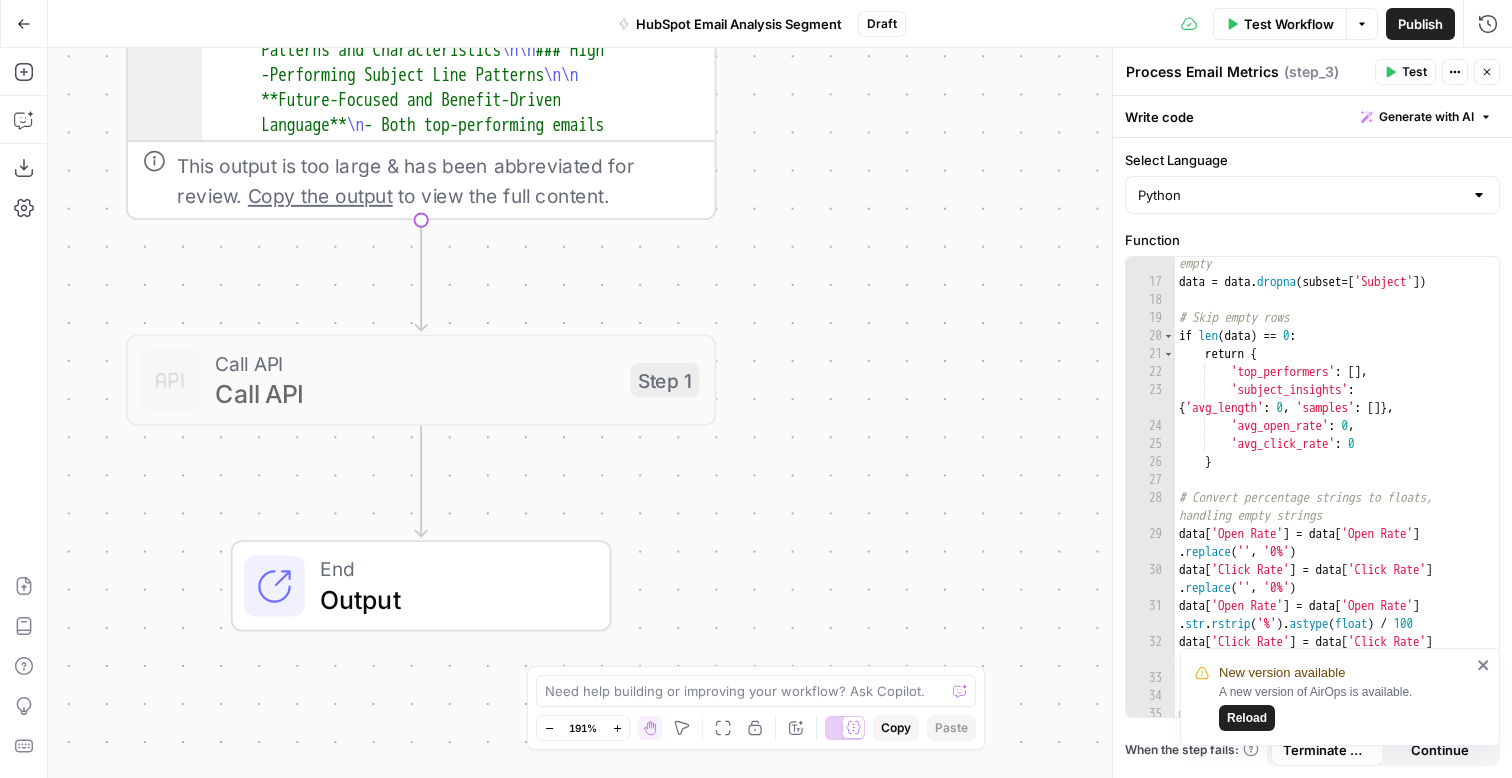 click on ""Email Contents" :  " <!DOCTYPE html PUBLIC           " -//W3C//DTD XHTML 1.0 Transitional          //EN"   " http://www.w3.org/1999/xhtml          /DTD/xhtml1-transitional.dtd " ><html>          xmlns= " http://www.w3.org/1999/xhtml "            xmlns:v= " urn:schemas-microsoft-com          :vml "  xmlns:o= " urn:schemas-microsoft          -com:office:office " ><html>
<! --[if gte mso 9]><html><xml>
<o          :OfficeDocumentSettings>
<o:AllowPNG          />
<o:PixelsPerInch>96</o          :PixelsPerInch>
</o          :OfficeDocumentSettings>
</xml>          <!<![endif]-->
<title>Ramp</title>
<meta http-equiv= " Content-Type "            content= " text/html; charset=utf-8 " >
<meta http-equiv= " "            content= " " >" at bounding box center [780, 413] 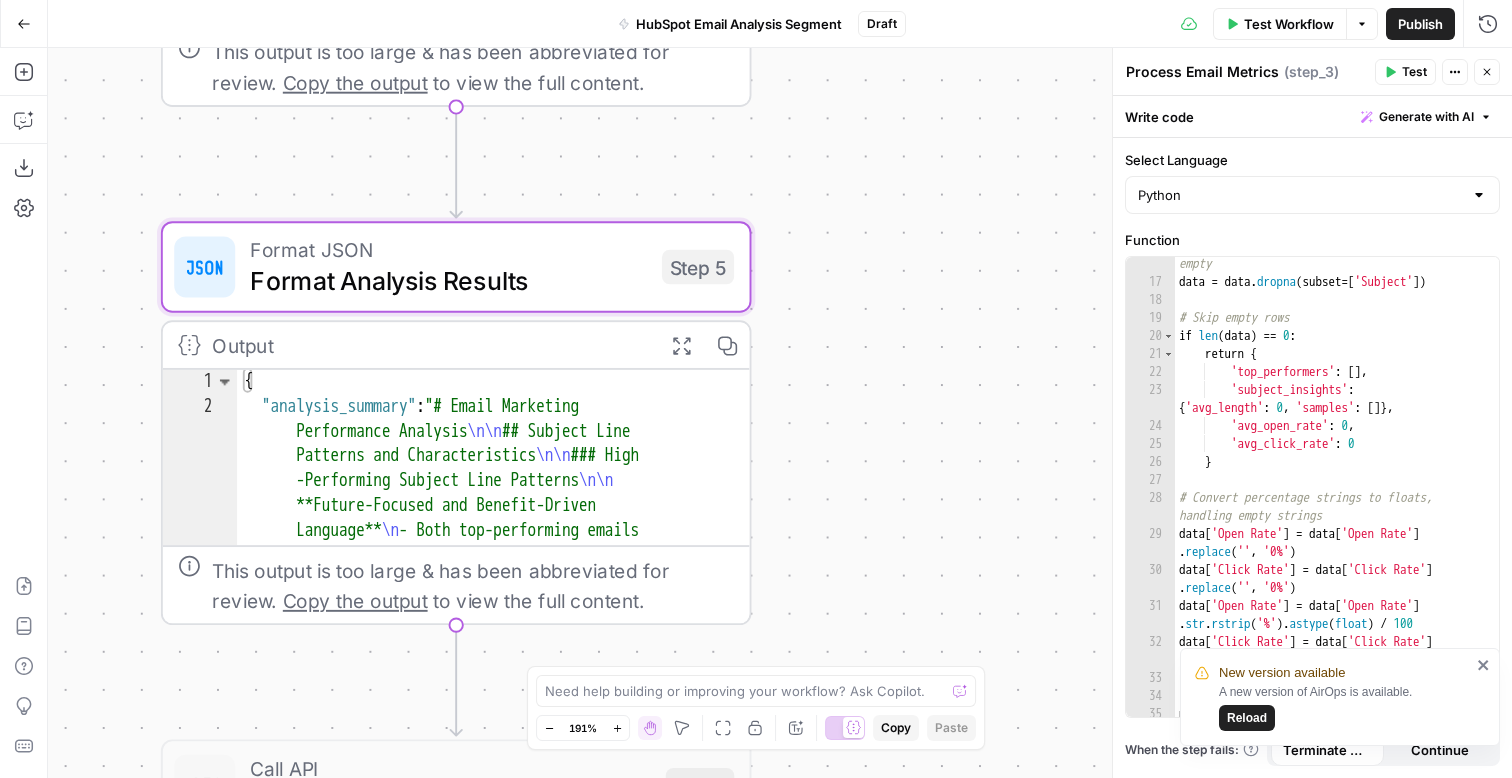 drag, startPoint x: 872, startPoint y: 487, endPoint x: 872, endPoint y: 566, distance: 79 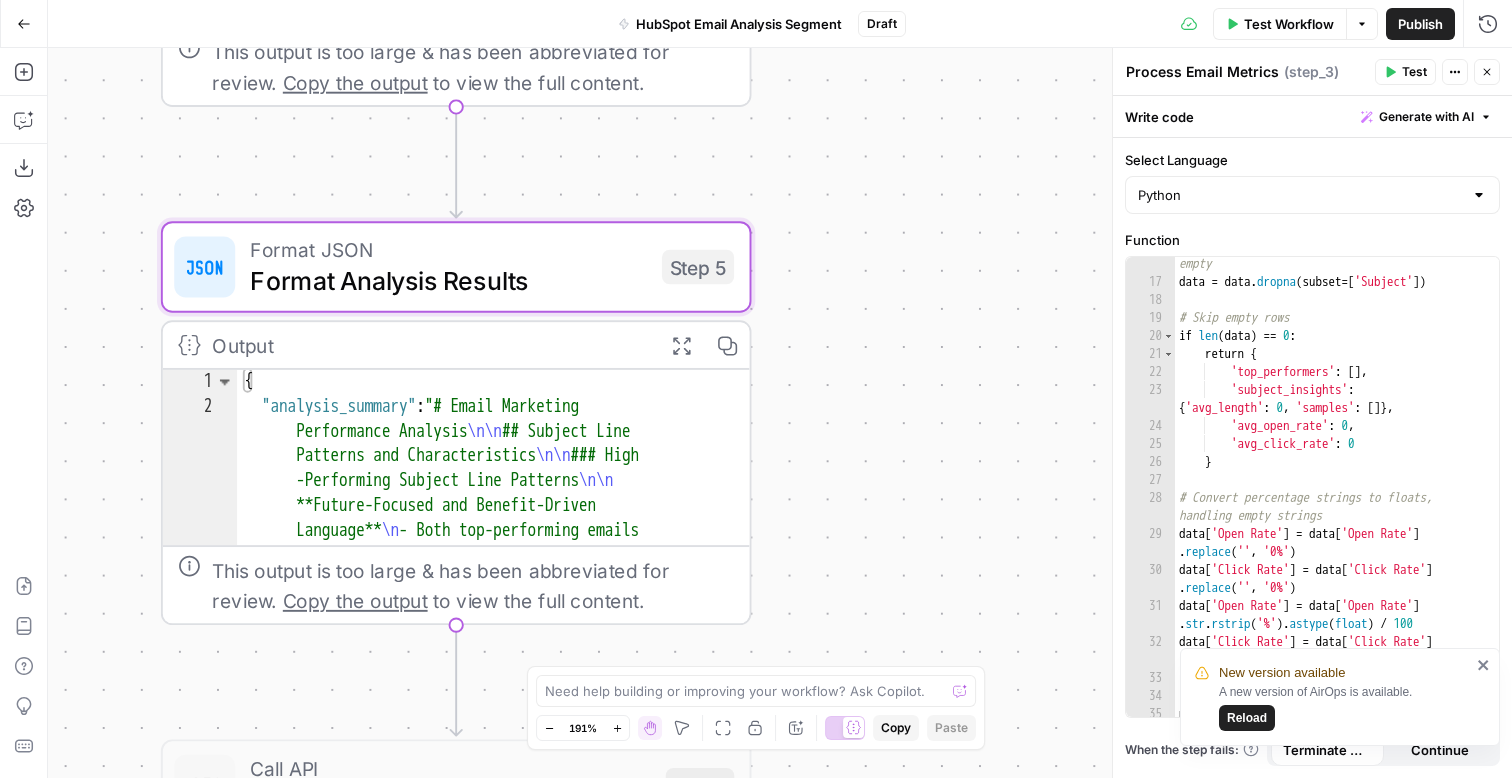 click on ""Email Contents" :  " <!DOCTYPE html PUBLIC           " -//W3C//DTD XHTML 1.0 Transitional          //EN"   " http://www.w3.org/1999/xhtml          /DTD/xhtml1-transitional.dtd " ><html>          xmlns= " http://www.w3.org/1999/xhtml "            xmlns:v= " urn:schemas-microsoft-com          :vml "  xmlns:o= " urn:schemas-microsoft          -com:office:office " ><html>
<! --[if gte mso 9]><html><xml>
<o          :OfficeDocumentSettings>
<o:AllowPNG          />
<o:PixelsPerInch>96</o          :PixelsPerInch>
</o          :OfficeDocumentSettings>
</xml>          <!<![endif]-->
<title>Ramp</title>
<meta http-equiv= " Content-Type "            content= " text/html; charset=utf-8 " >
<meta http-equiv= " "            content= " " >" at bounding box center [780, 413] 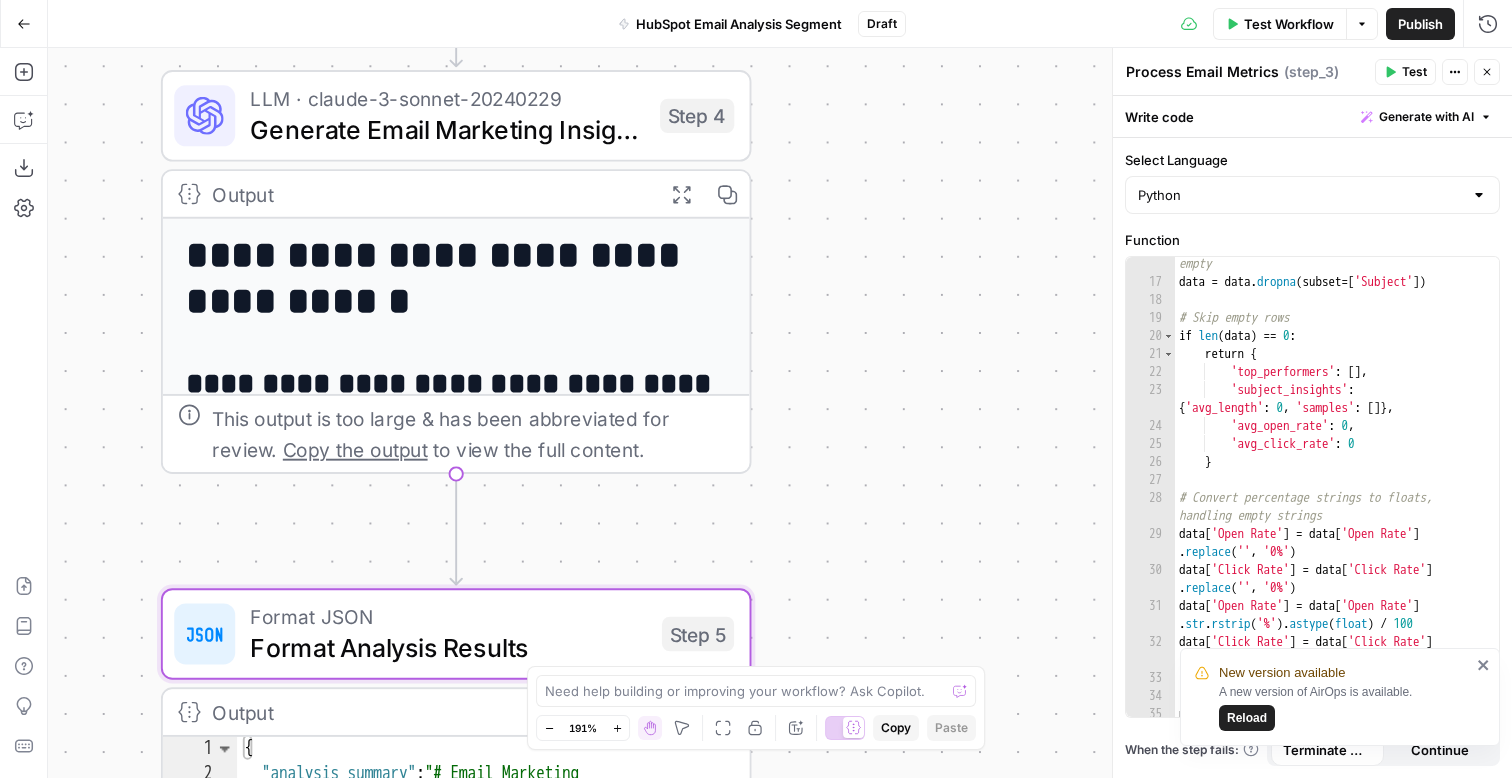 drag, startPoint x: 848, startPoint y: 218, endPoint x: 853, endPoint y: 636, distance: 418.0299 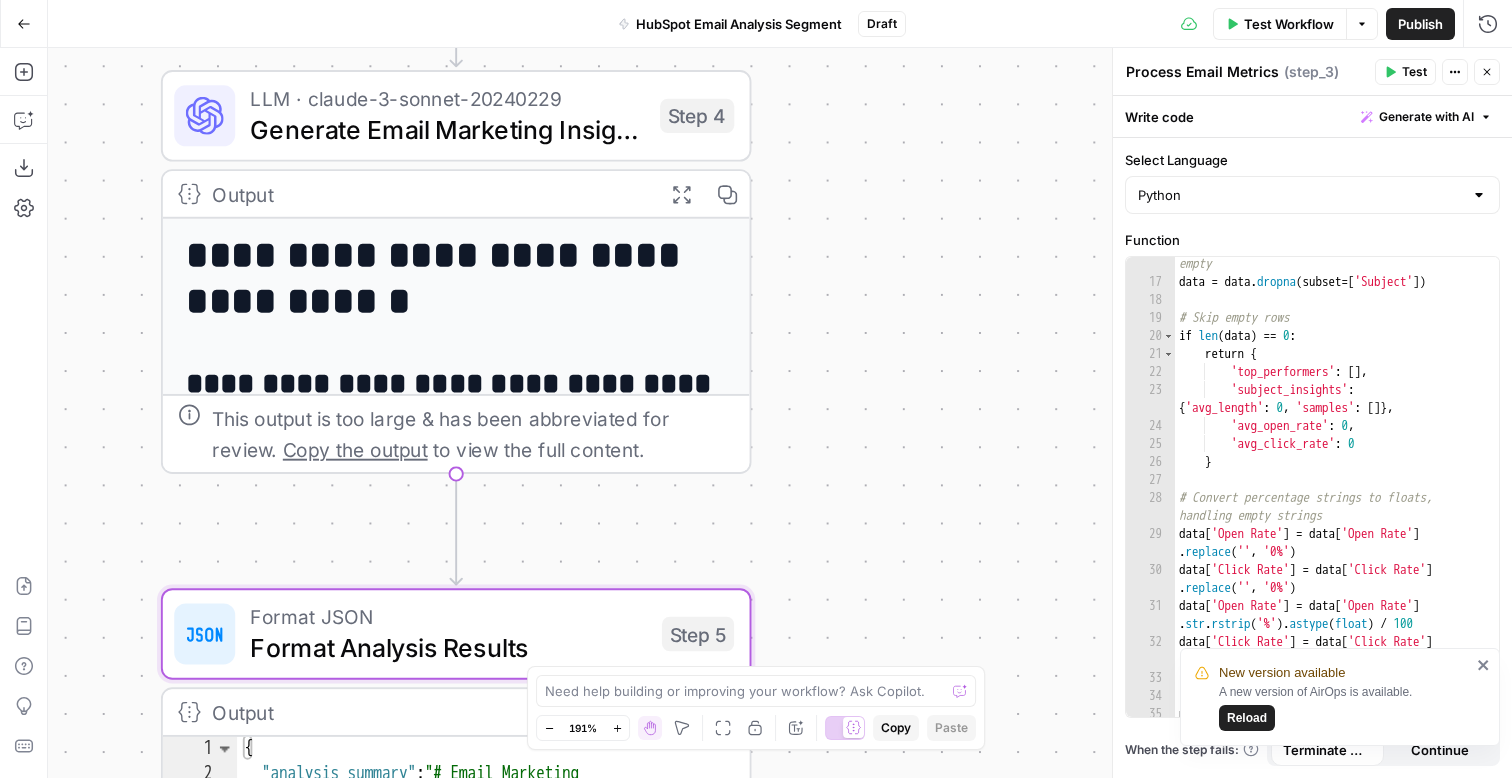 click on ""Email Contents" :  " <!DOCTYPE html PUBLIC           " -//W3C//DTD XHTML 1.0 Transitional          //EN"   " http://www.w3.org/1999/xhtml          /DTD/xhtml1-transitional.dtd " ><html>          xmlns= " http://www.w3.org/1999/xhtml "            xmlns:v= " urn:schemas-microsoft-com          :vml "  xmlns:o= " urn:schemas-microsoft          -com:office:office " ><html>
<! --[if gte mso 9]><html><xml>
<o          :OfficeDocumentSettings>
<o:AllowPNG          />
<o:PixelsPerInch>96</o          :PixelsPerInch>
</o          :OfficeDocumentSettings>
</xml>          <!<![endif]-->
<title>Ramp</title>
<meta http-equiv= " Content-Type "            content= " text/html; charset=utf-8 " >
<meta http-equiv= " "            content= " " >" at bounding box center (780, 413) 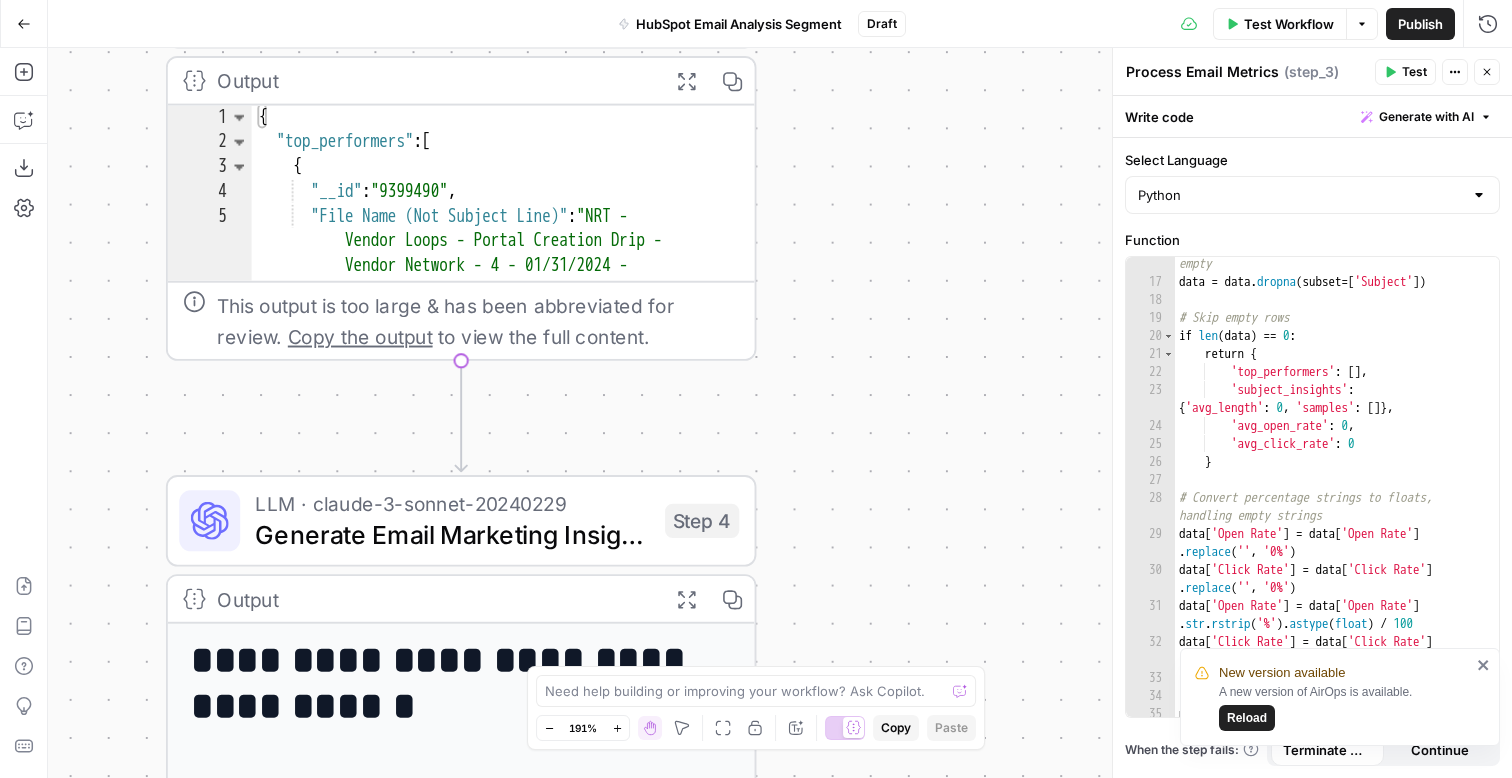 drag, startPoint x: 959, startPoint y: 192, endPoint x: 959, endPoint y: 679, distance: 487 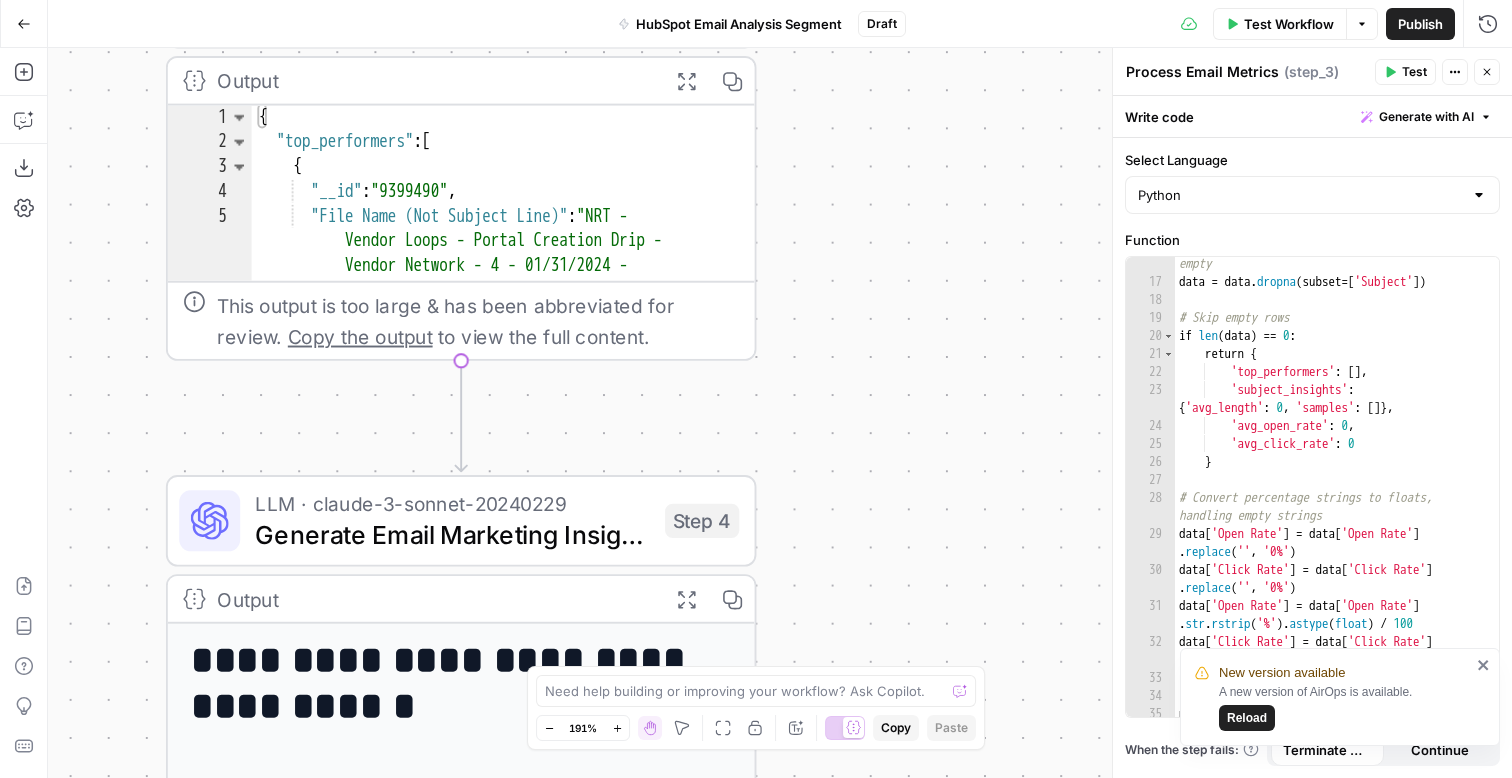 click on "xmlns:v= " urn:schemas-microsoft-com :vml " xmlns:o= "" at bounding box center (756, 389) 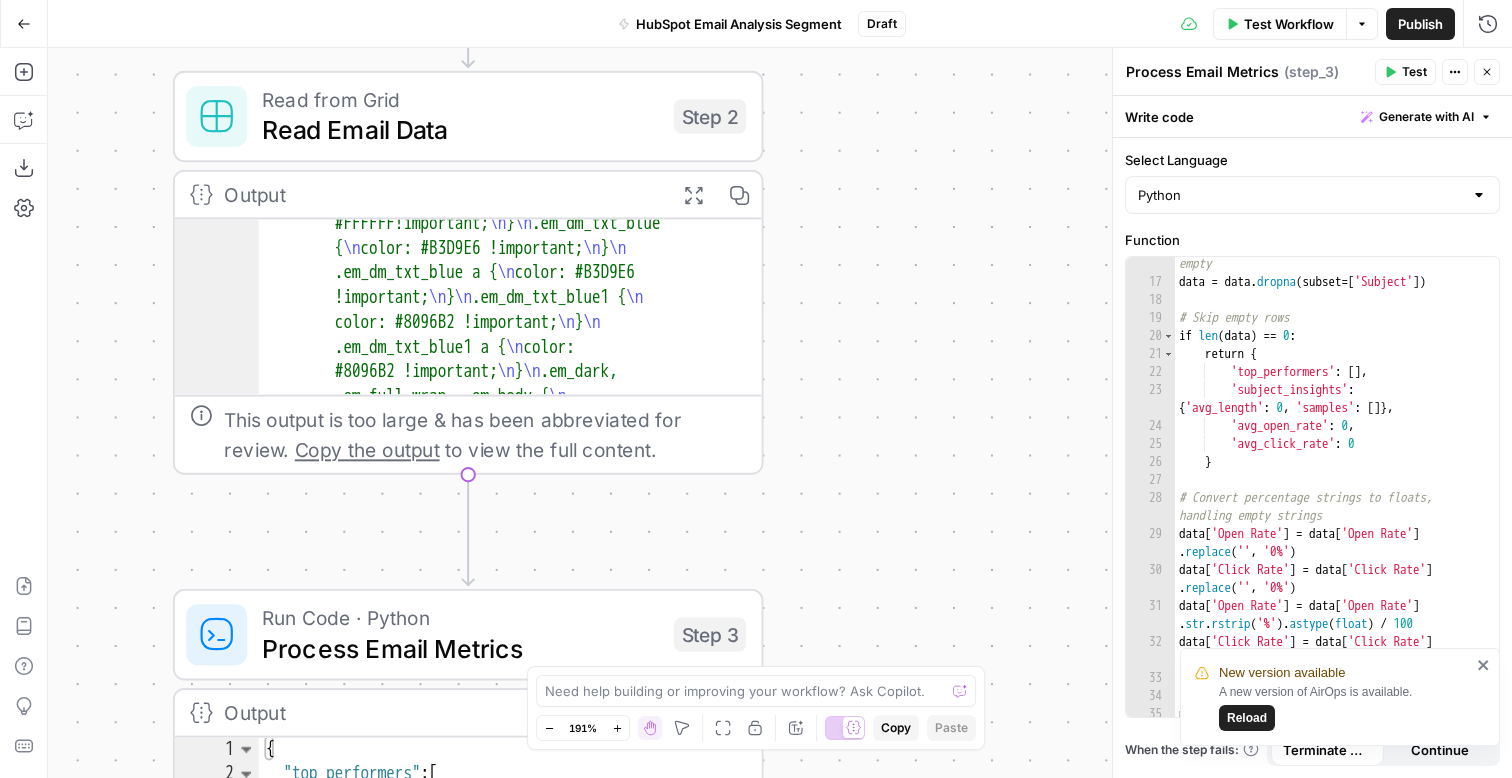 drag, startPoint x: 879, startPoint y: 259, endPoint x: 942, endPoint y: 465, distance: 215.4182 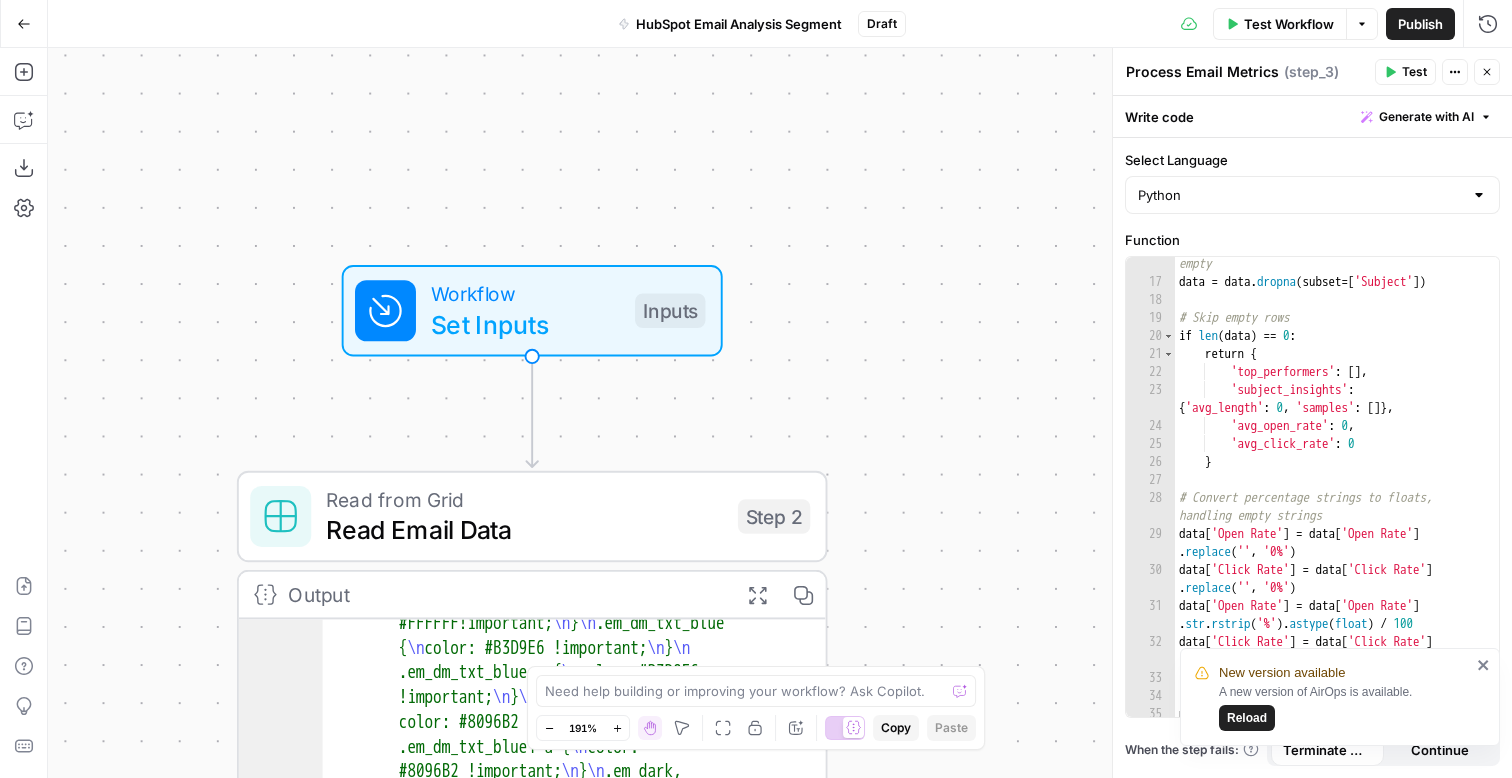 drag, startPoint x: 969, startPoint y: 215, endPoint x: 969, endPoint y: 441, distance: 226 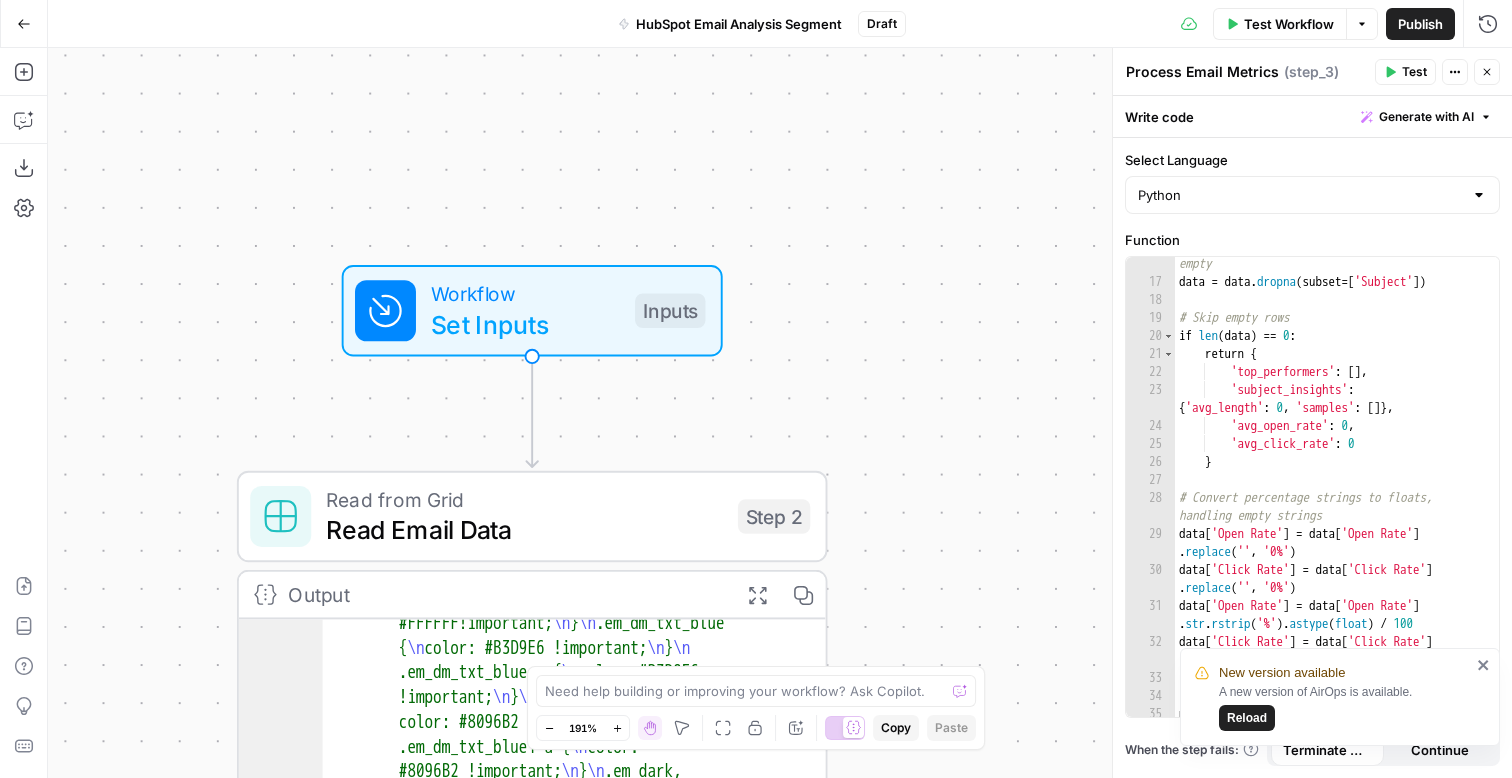 click on ""Email Contents" :  " <!DOCTYPE html PUBLIC           " -//W3C//DTD XHTML 1.0 Transitional          //EN"   " http://www.w3.org/1999/xhtml          /DTD/xhtml1-transitional.dtd " ><html>          xmlns= " http://www.w3.org/1999/xhtml "            xmlns:v= " urn:schemas-microsoft-com          :vml "  xmlns:o= " urn:schemas-microsoft          -com:office:office " ><html>
<! --[if gte mso 9]><html><xml>
<o          :OfficeDocumentSettings>
<o:AllowPNG          />
<o:PixelsPerInch>96</o          :PixelsPerInch>
</o          :OfficeDocumentSettings>
</xml>          <!<![endif]-->
<title>Ramp</title>
<meta http-equiv= " Content-Type "            content= " text/html; charset=utf-8 " >
<meta http-equiv= " "            content= " " >" at bounding box center (780, 413) 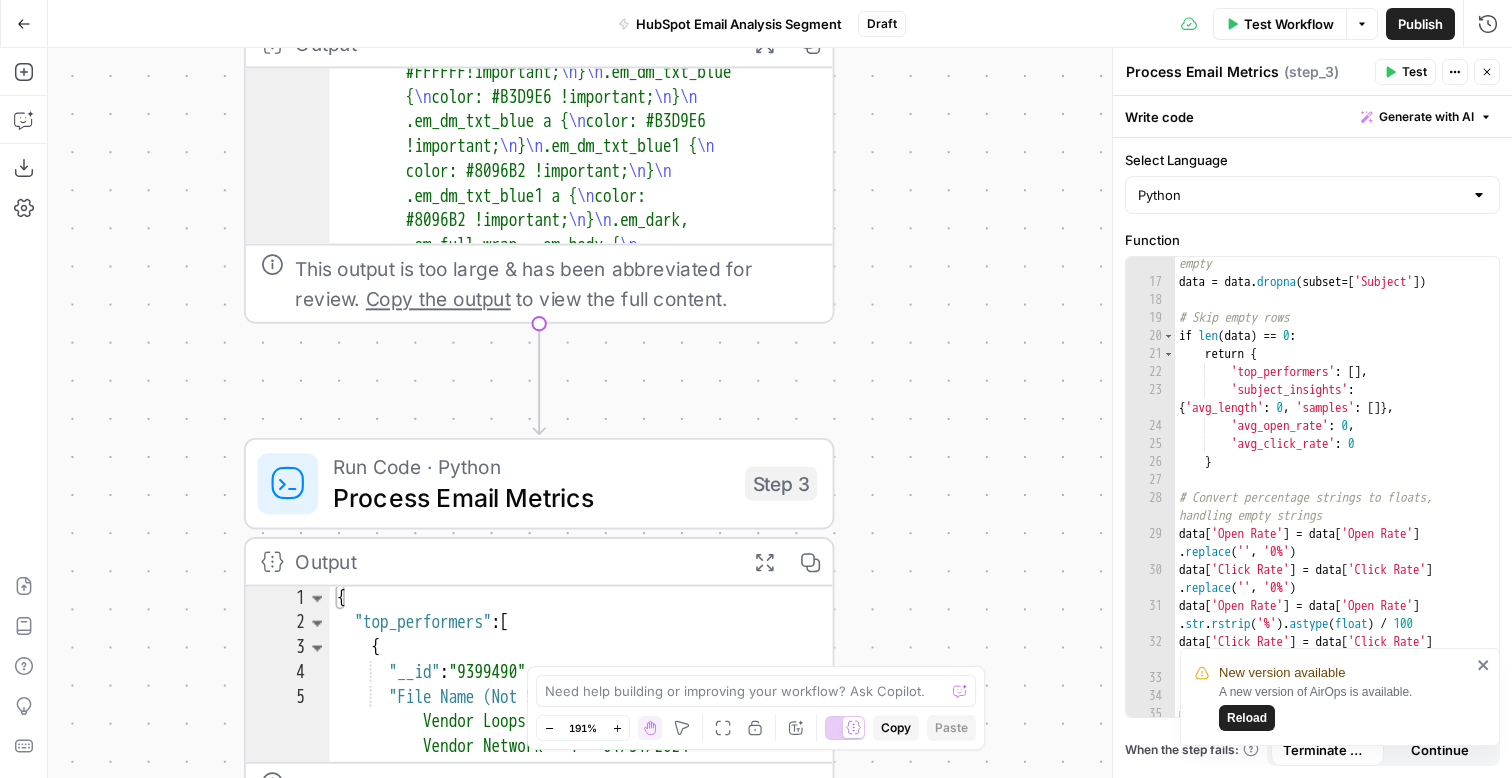 click on "Process Email Metrics" at bounding box center [531, 497] 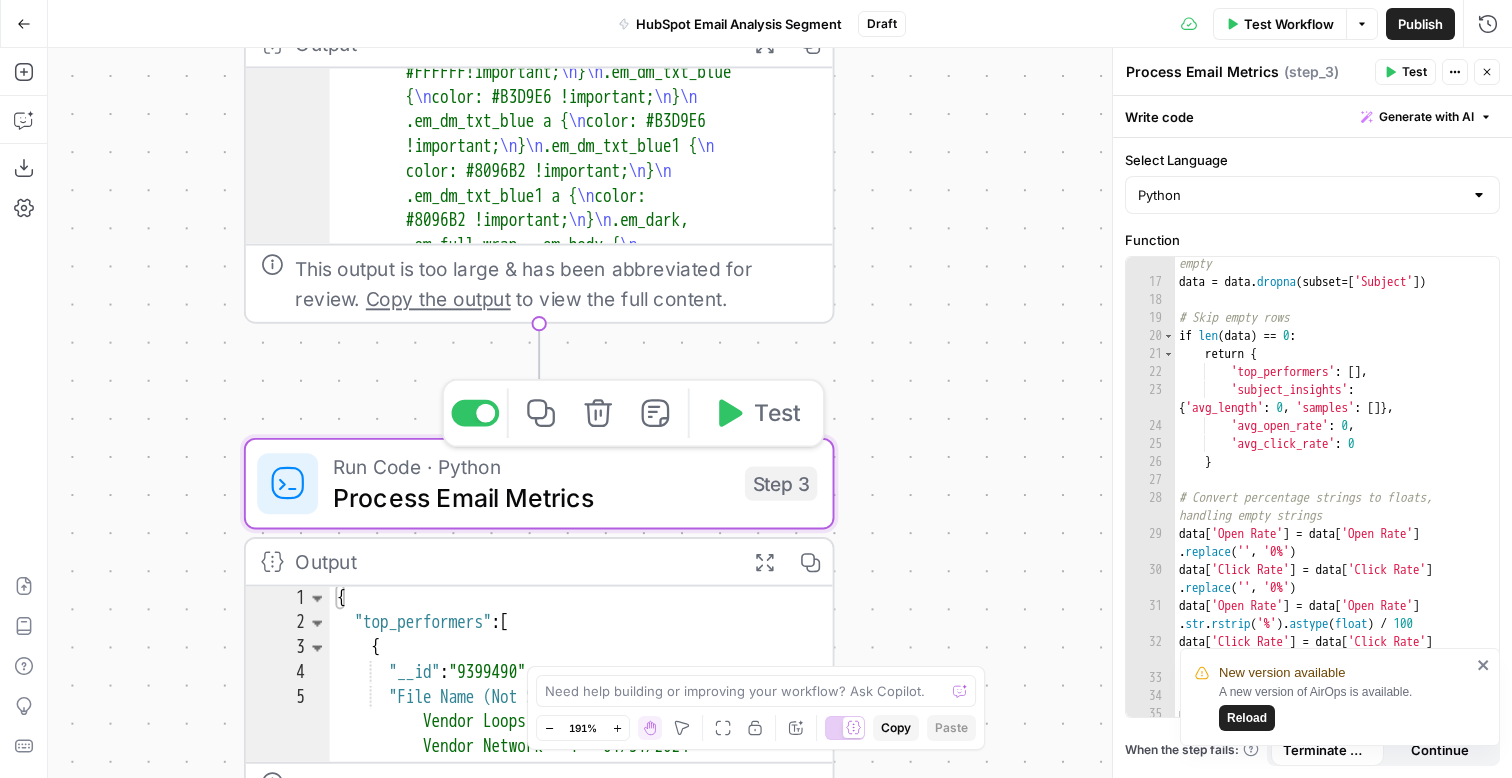click on "Process Email Metrics" at bounding box center (531, 497) 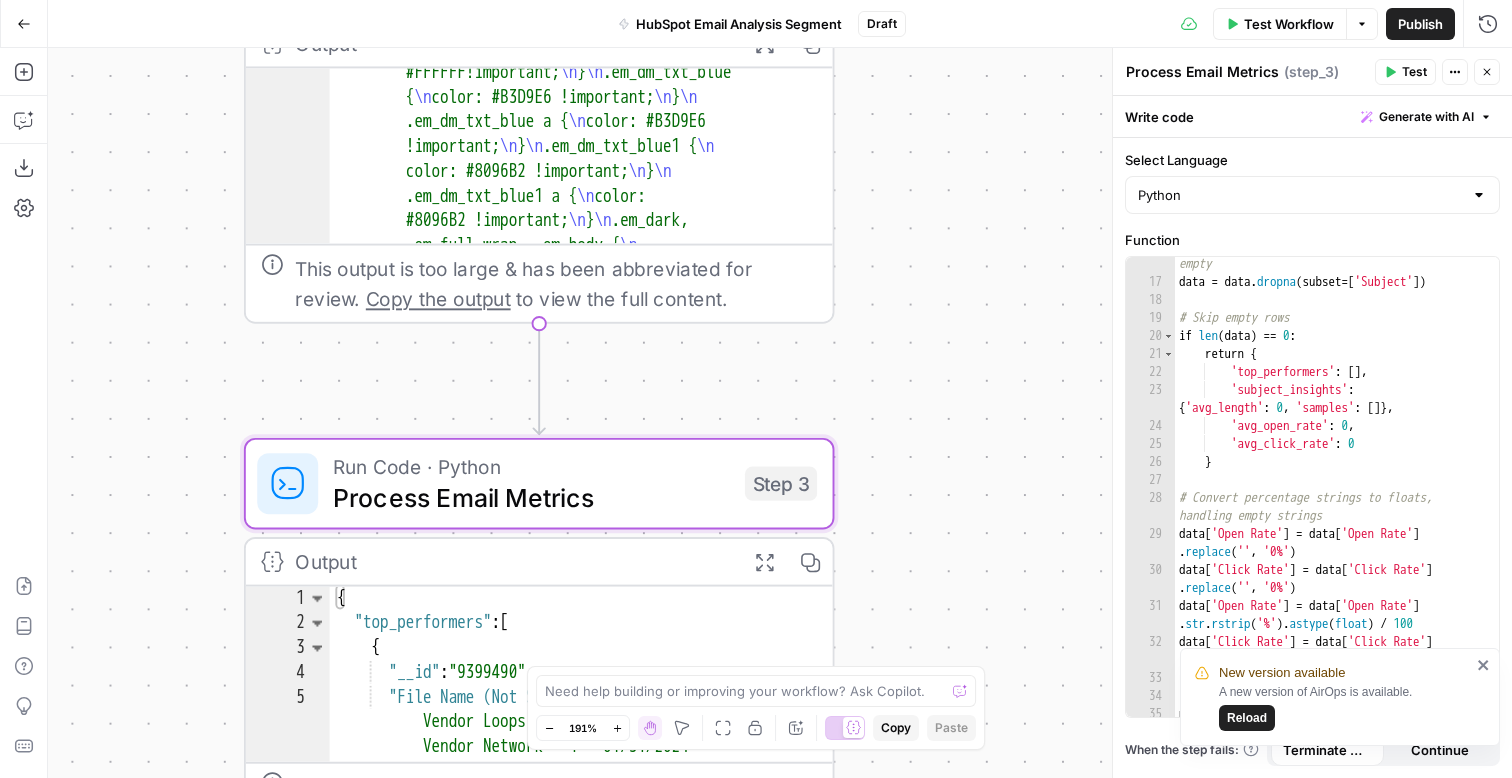 click on ""Email Contents" :  " <!DOCTYPE html PUBLIC           " -//W3C//DTD XHTML 1.0 Transitional          //EN"   " http://www.w3.org/1999/xhtml          /DTD/xhtml1-transitional.dtd " ><html>          xmlns= " http://www.w3.org/1999/xhtml "            xmlns:v= " urn:schemas-microsoft-com          :vml "  xmlns:o= " urn:schemas-microsoft          -com:office:office " ><html>
<! --[if gte mso 9]><html><xml>
<o          :OfficeDocumentSettings>
<o:AllowPNG          />
<o:PixelsPerInch>96</o          :PixelsPerInch>
</o          :OfficeDocumentSettings>
</xml>          <!<![endif]-->
<title>Ramp</title>
<meta http-equiv= " Content-Type "            content= " text/html; charset=utf-8 " >
<meta http-equiv= " "            content= " " >" at bounding box center (780, 413) 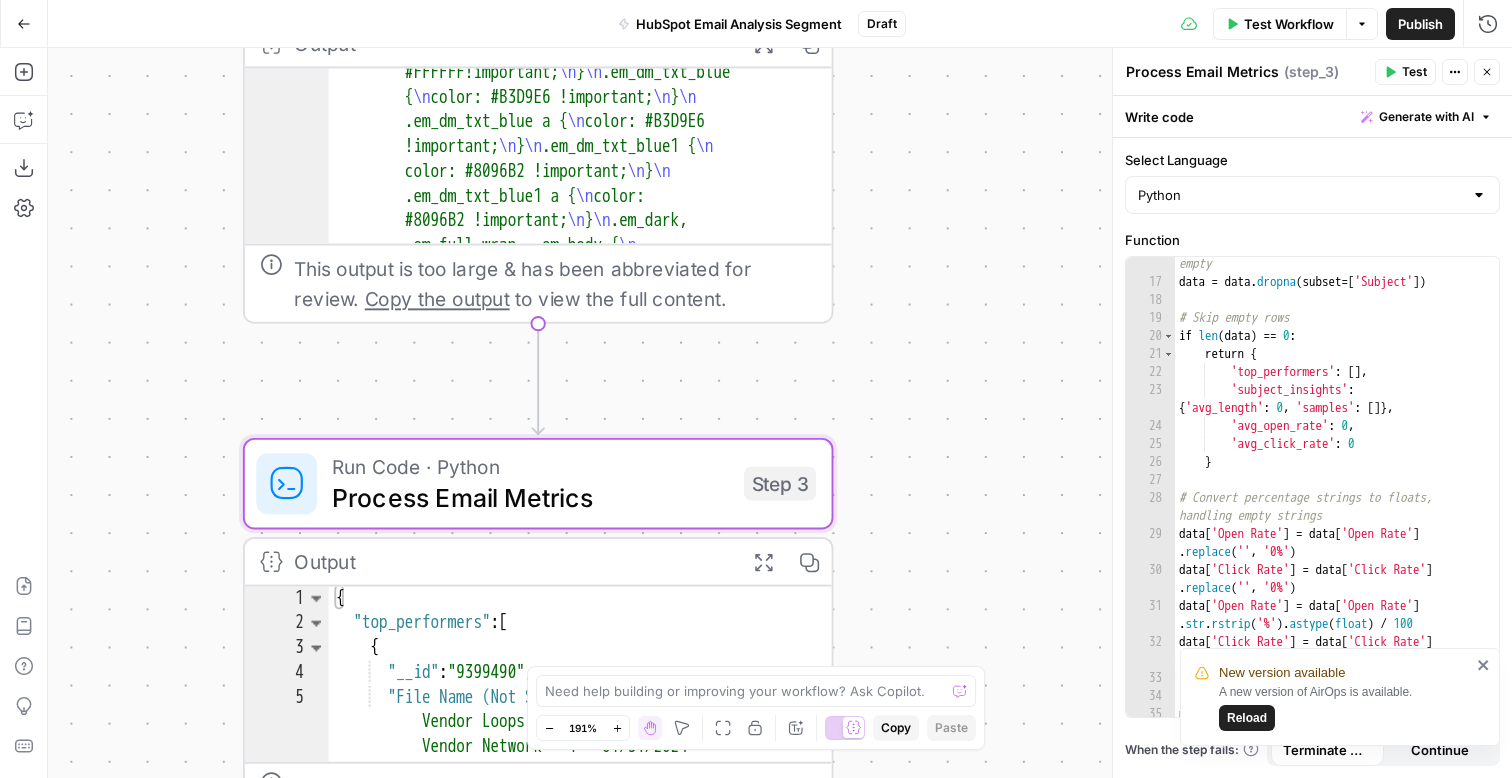click on "Process Email Metrics" at bounding box center [530, 497] 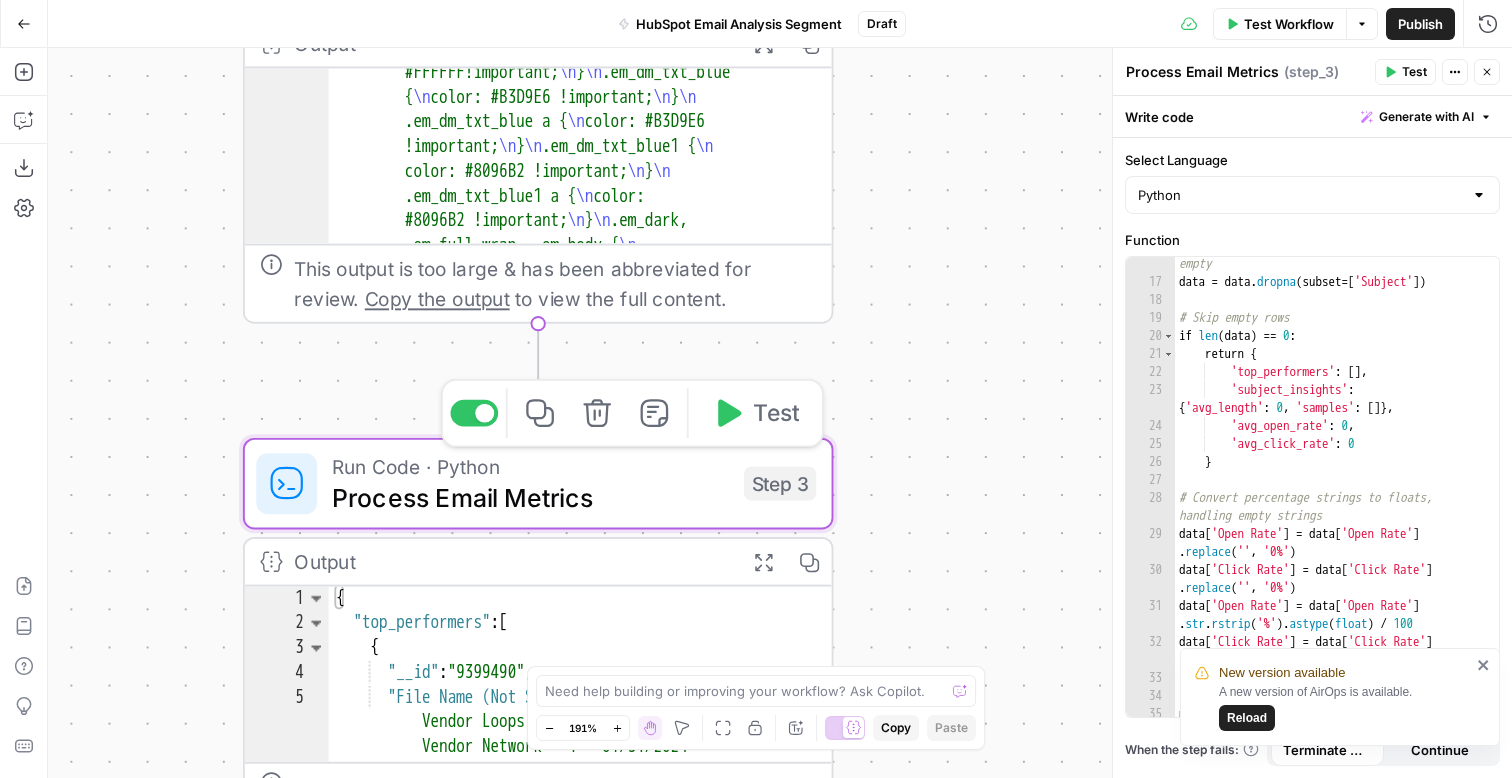click on "Process Email Metrics" at bounding box center (530, 497) 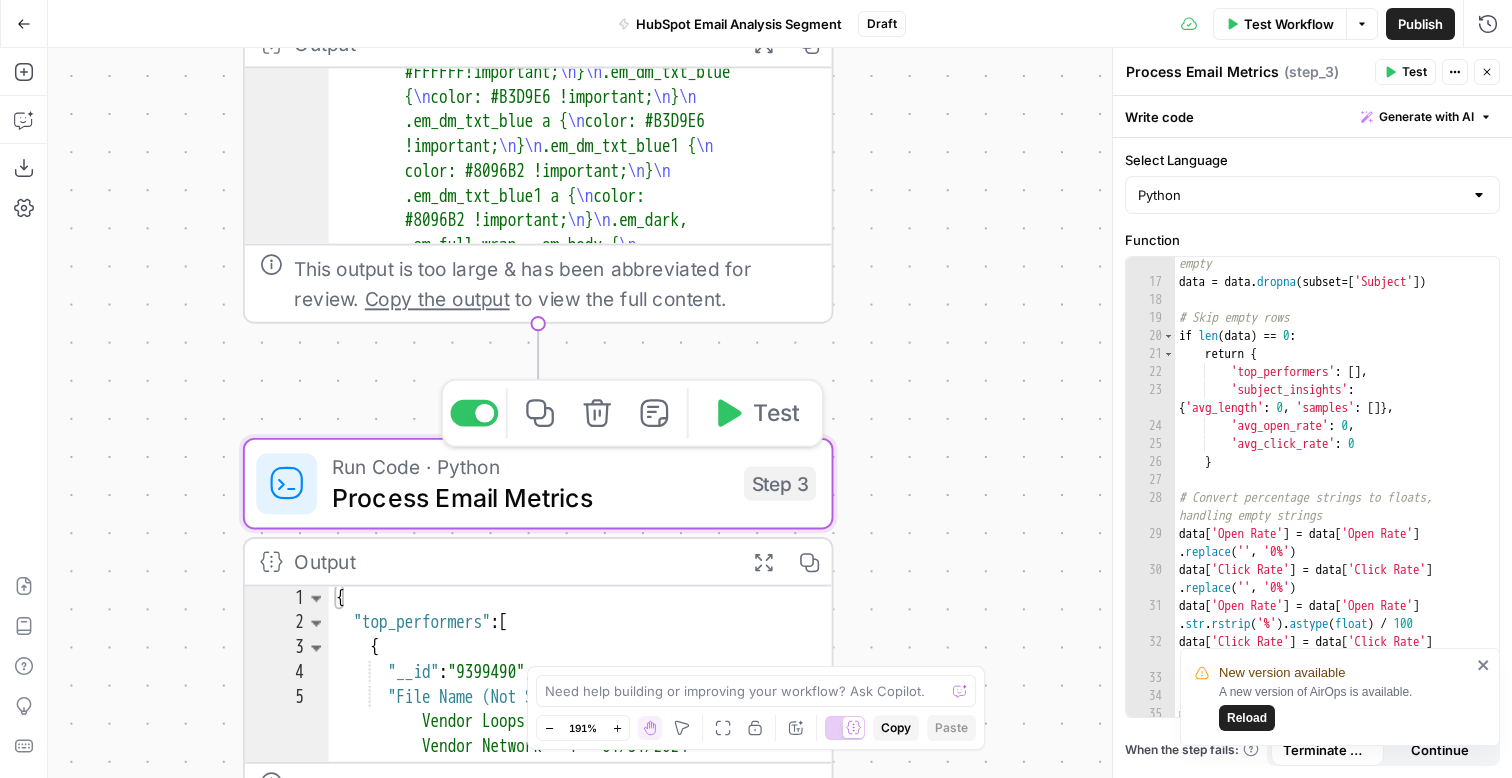 click on ""Email Contents" :  " <!DOCTYPE html PUBLIC           " -//W3C//DTD XHTML 1.0 Transitional          //EN"   " http://www.w3.org/1999/xhtml          /DTD/xhtml1-transitional.dtd " ><html>          xmlns= " http://www.w3.org/1999/xhtml "            xmlns:v= " urn:schemas-microsoft-com          :vml "  xmlns:o= " urn:schemas-microsoft          -com:office:office " ><html>
<! --[if gte mso 9]><html><xml>
<o          :OfficeDocumentSettings>
<o:AllowPNG          />
<o:PixelsPerInch>96</o          :PixelsPerInch>
</o          :OfficeDocumentSettings>
</xml>          <!<![endif]-->
<title>Ramp</title>
<meta http-equiv= " Content-Type "            content= " text/html; charset=utf-8 " >
<meta http-equiv= " "            content= " " >" at bounding box center (780, 413) 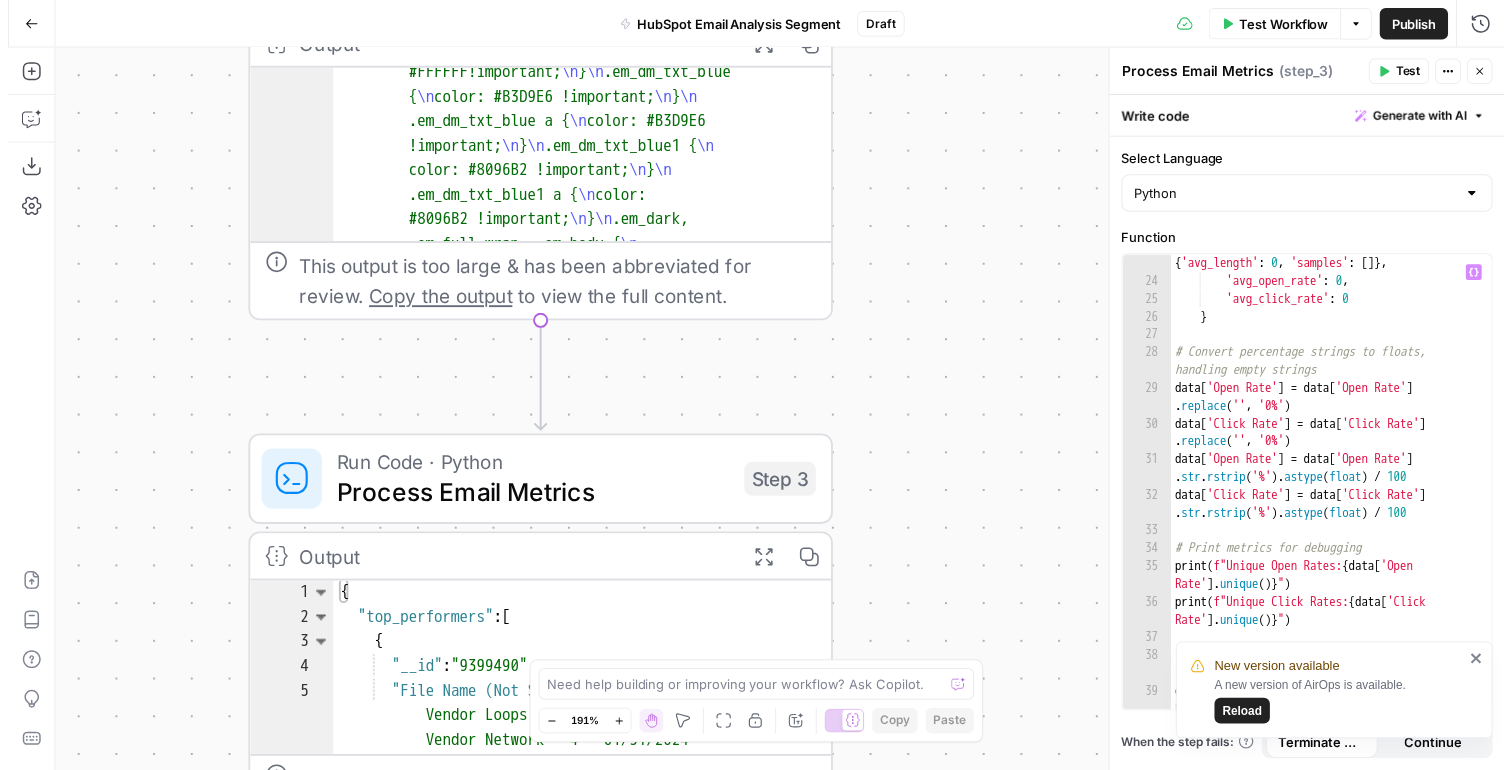 scroll, scrollTop: 0, scrollLeft: 0, axis: both 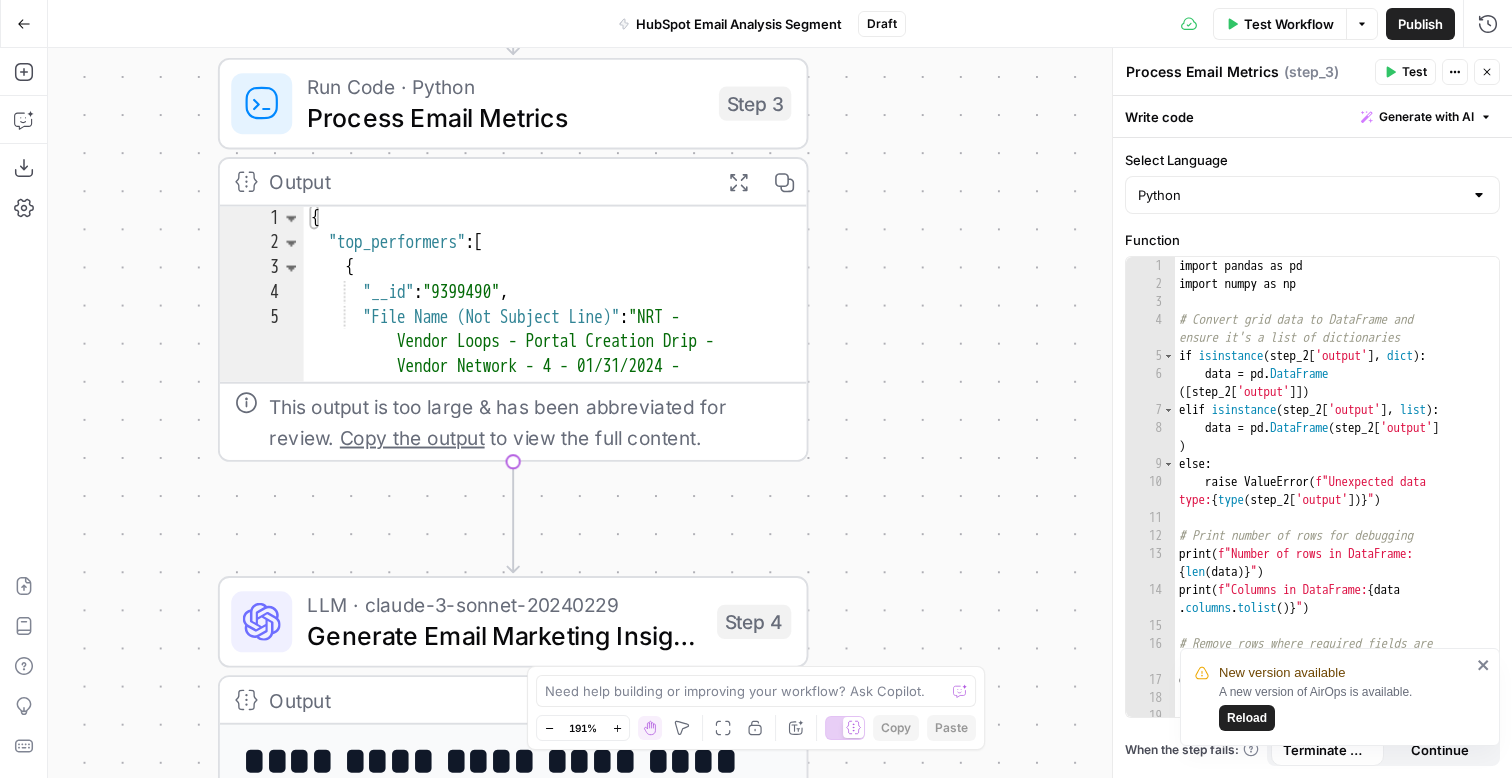 drag, startPoint x: 921, startPoint y: 473, endPoint x: 896, endPoint y: 93, distance: 380.82147 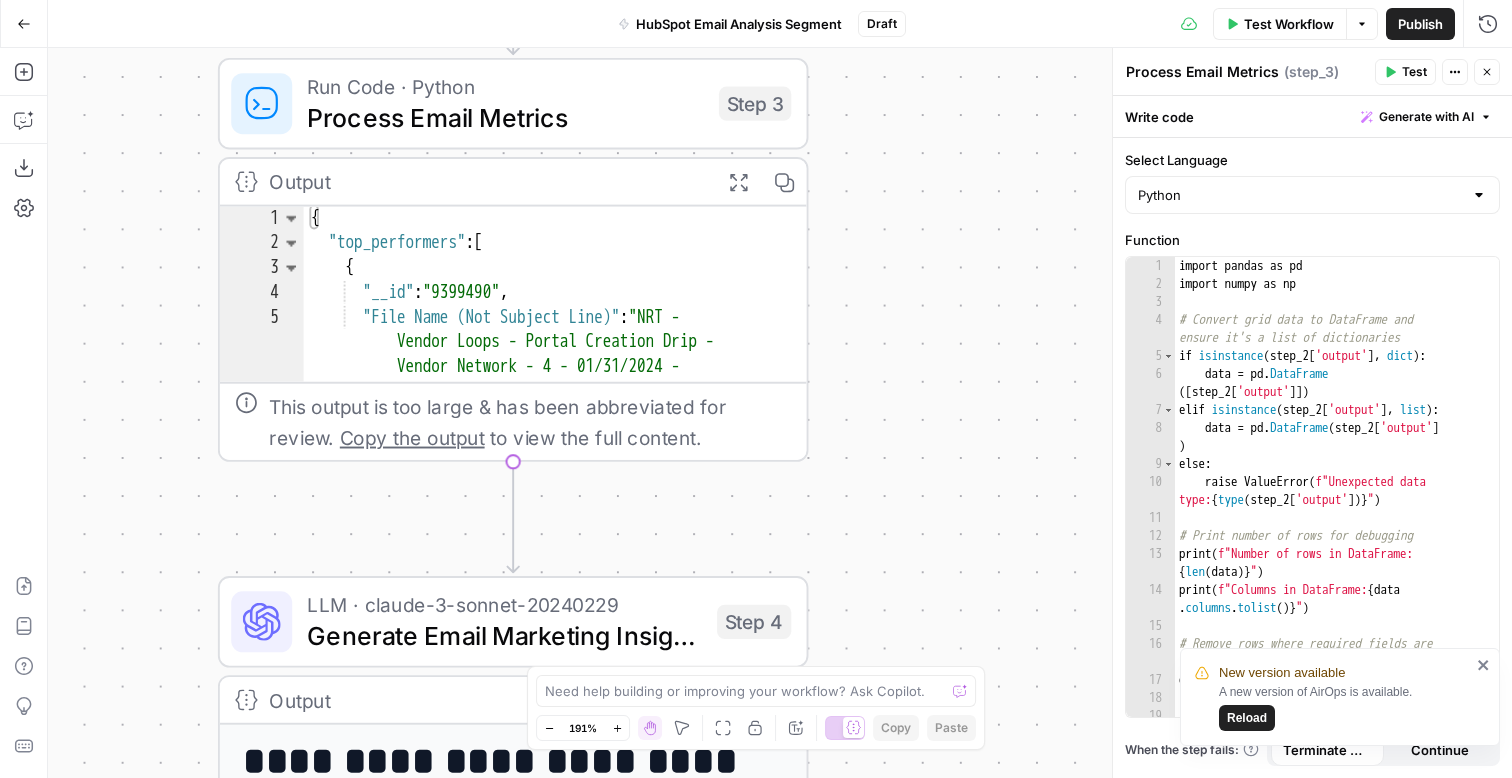 click on ""Email Contents" :  " <!DOCTYPE html PUBLIC           " -//W3C//DTD XHTML 1.0 Transitional          //EN"   " http://www.w3.org/1999/xhtml          /DTD/xhtml1-transitional.dtd " ><html>          xmlns= " http://www.w3.org/1999/xhtml "            xmlns:v= " urn:schemas-microsoft-com          :vml "  xmlns:o= " urn:schemas-microsoft          -com:office:office " ><html>
<! --[if gte mso 9]><html><xml>
<o          :OfficeDocumentSettings>
<o:AllowPNG          />
<o:PixelsPerInch>96</o          :PixelsPerInch>
</o          :OfficeDocumentSettings>
</xml>          <!<![endif]-->
<title>Ramp</title>
<meta http-equiv= " Content-Type "            content= " text/html; charset=utf-8 " >
<meta http-equiv= " "            content= " " >" at bounding box center [780, 413] 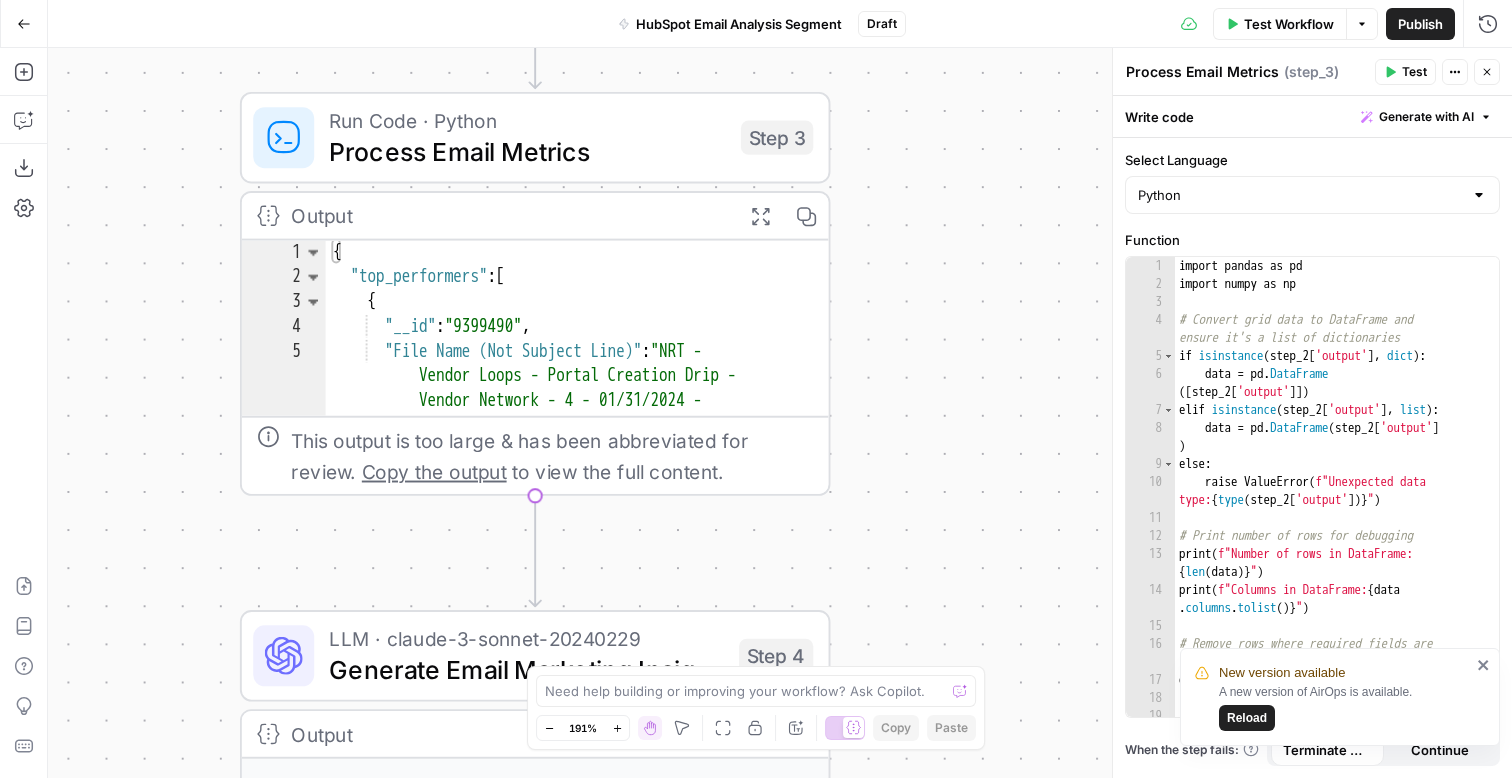 drag, startPoint x: 895, startPoint y: 286, endPoint x: 933, endPoint y: 498, distance: 215.37874 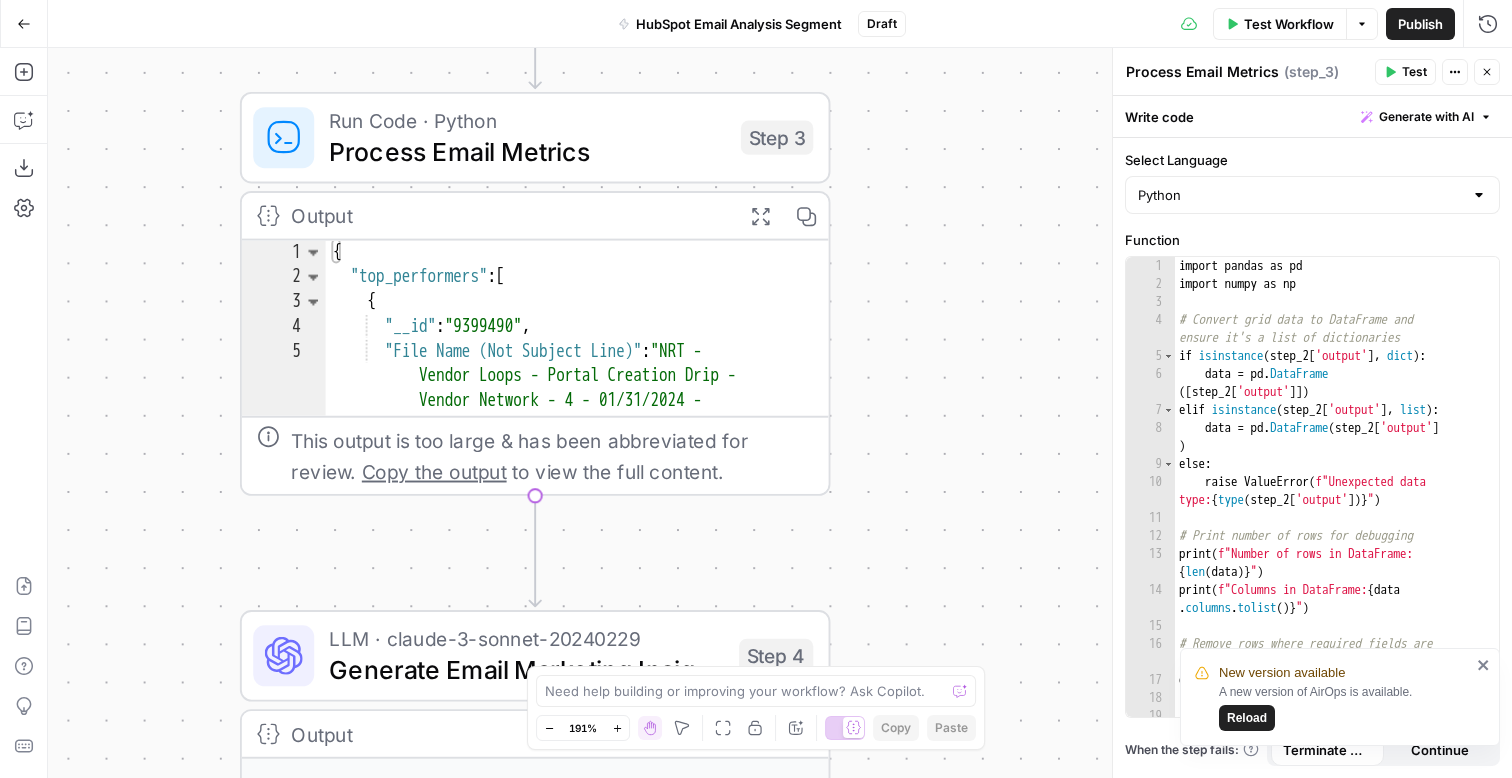 click on ""Email Contents" :  " <!DOCTYPE html PUBLIC           " -//W3C//DTD XHTML 1.0 Transitional          //EN"   " http://www.w3.org/1999/xhtml          /DTD/xhtml1-transitional.dtd " ><html>          xmlns= " http://www.w3.org/1999/xhtml "            xmlns:v= " urn:schemas-microsoft-com          :vml "  xmlns:o= " urn:schemas-microsoft          -com:office:office " ><html>
<! --[if gte mso 9]><html><xml>
<o          :OfficeDocumentSettings>
<o:AllowPNG          />
<o:PixelsPerInch>96</o          :PixelsPerInch>
</o          :OfficeDocumentSettings>
</xml>          <!<![endif]-->
<title>Ramp</title>
<meta http-equiv= " Content-Type "            content= " text/html; charset=utf-8 " >
<meta http-equiv= " "            content= " " >" at bounding box center (780, 413) 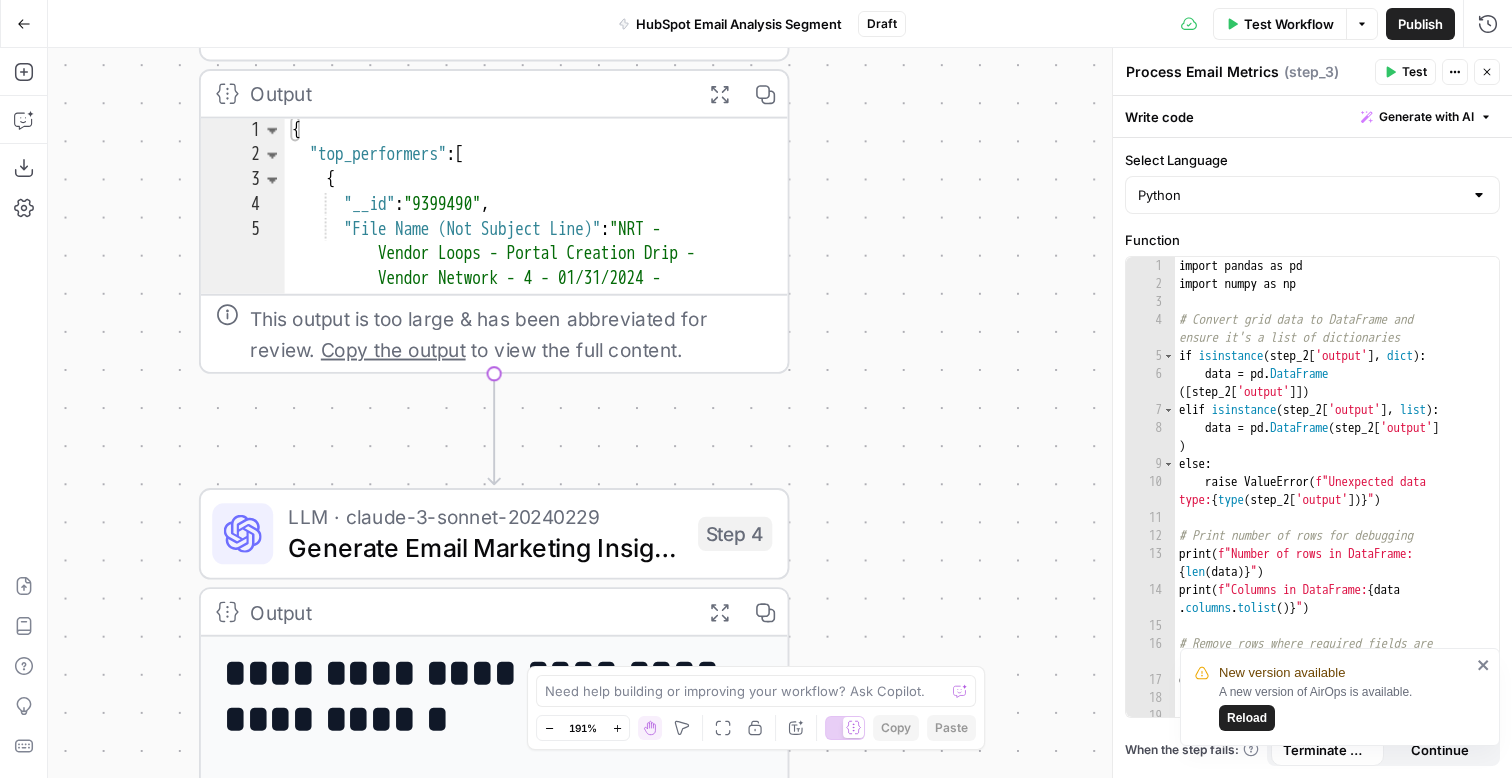 drag, startPoint x: 933, startPoint y: 508, endPoint x: 882, endPoint y: 344, distance: 171.7469 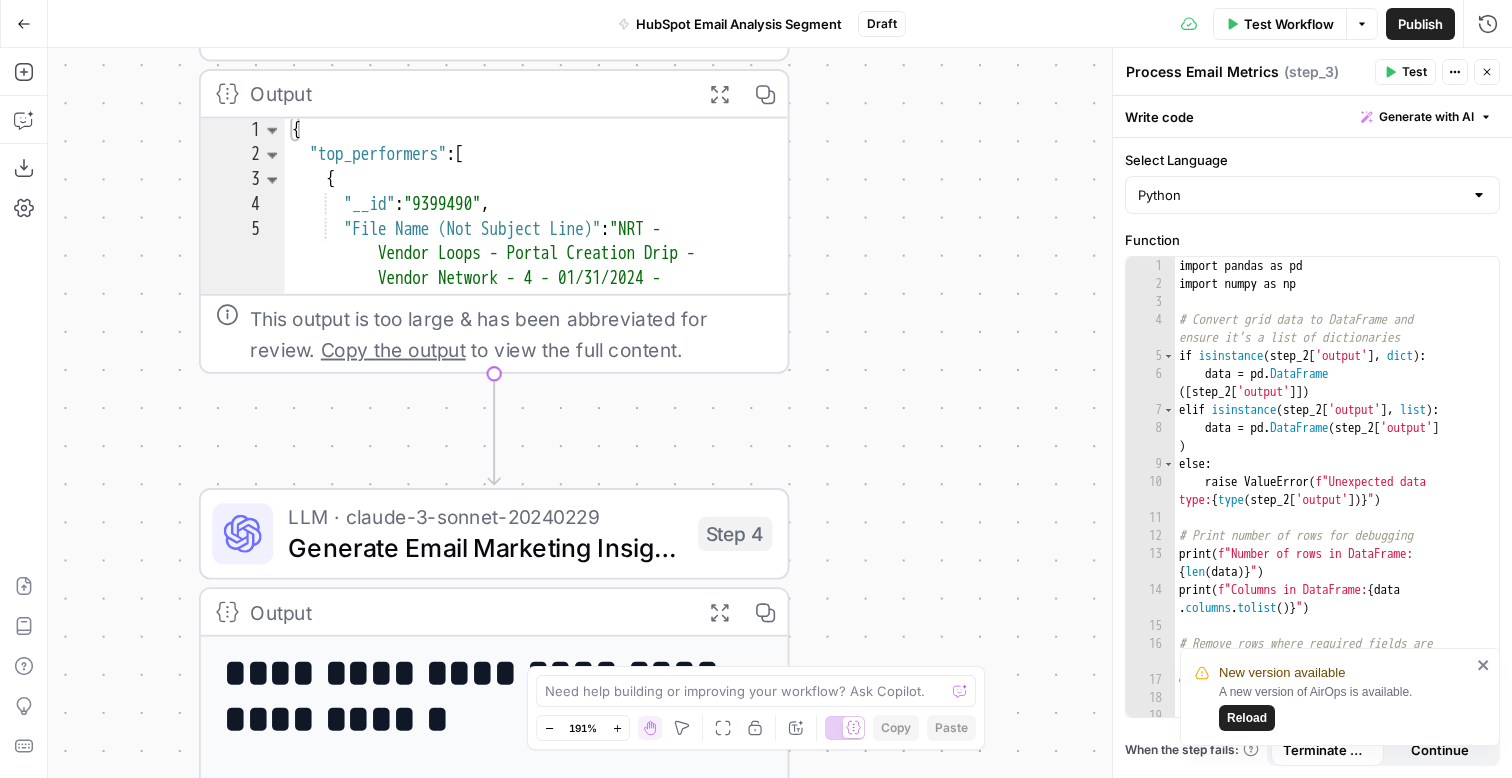 click on ""Email Contents" :  " <!DOCTYPE html PUBLIC           " -//W3C//DTD XHTML 1.0 Transitional          //EN"   " http://www.w3.org/1999/xhtml          /DTD/xhtml1-transitional.dtd " ><html>          xmlns= " http://www.w3.org/1999/xhtml "            xmlns:v= " urn:schemas-microsoft-com          :vml "  xmlns:o= " urn:schemas-microsoft          -com:office:office " ><html>
<! --[if gte mso 9]><html><xml>
<o          :OfficeDocumentSettings>
<o:AllowPNG          />
<o:PixelsPerInch>96</o          :PixelsPerInch>
</o          :OfficeDocumentSettings>
</xml>          <!<![endif]-->
<title>Ramp</title>
<meta http-equiv= " Content-Type "            content= " text/html; charset=utf-8 " >
<meta http-equiv= " "            content= " " >" at bounding box center (780, 413) 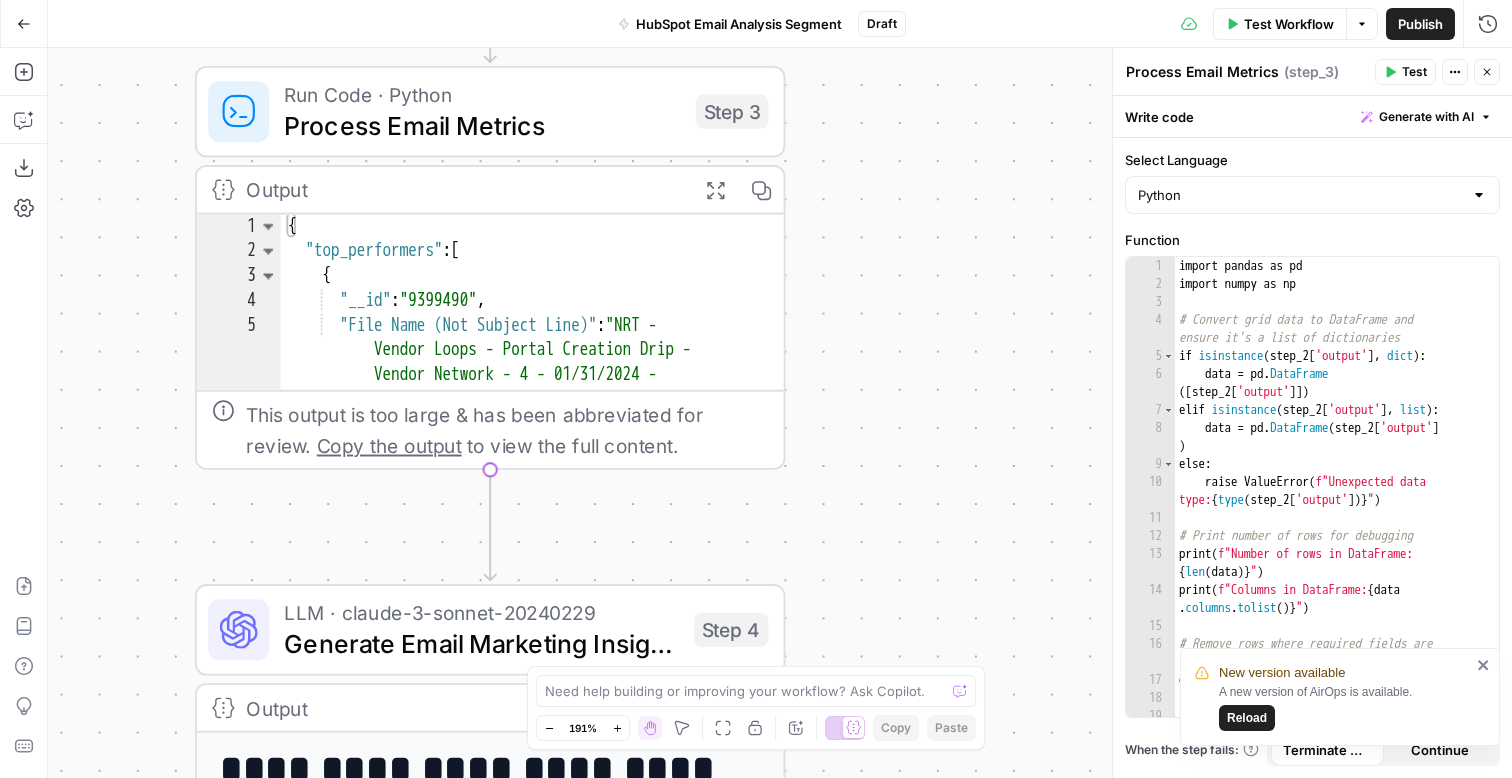 drag, startPoint x: 825, startPoint y: 261, endPoint x: 841, endPoint y: 473, distance: 212.60292 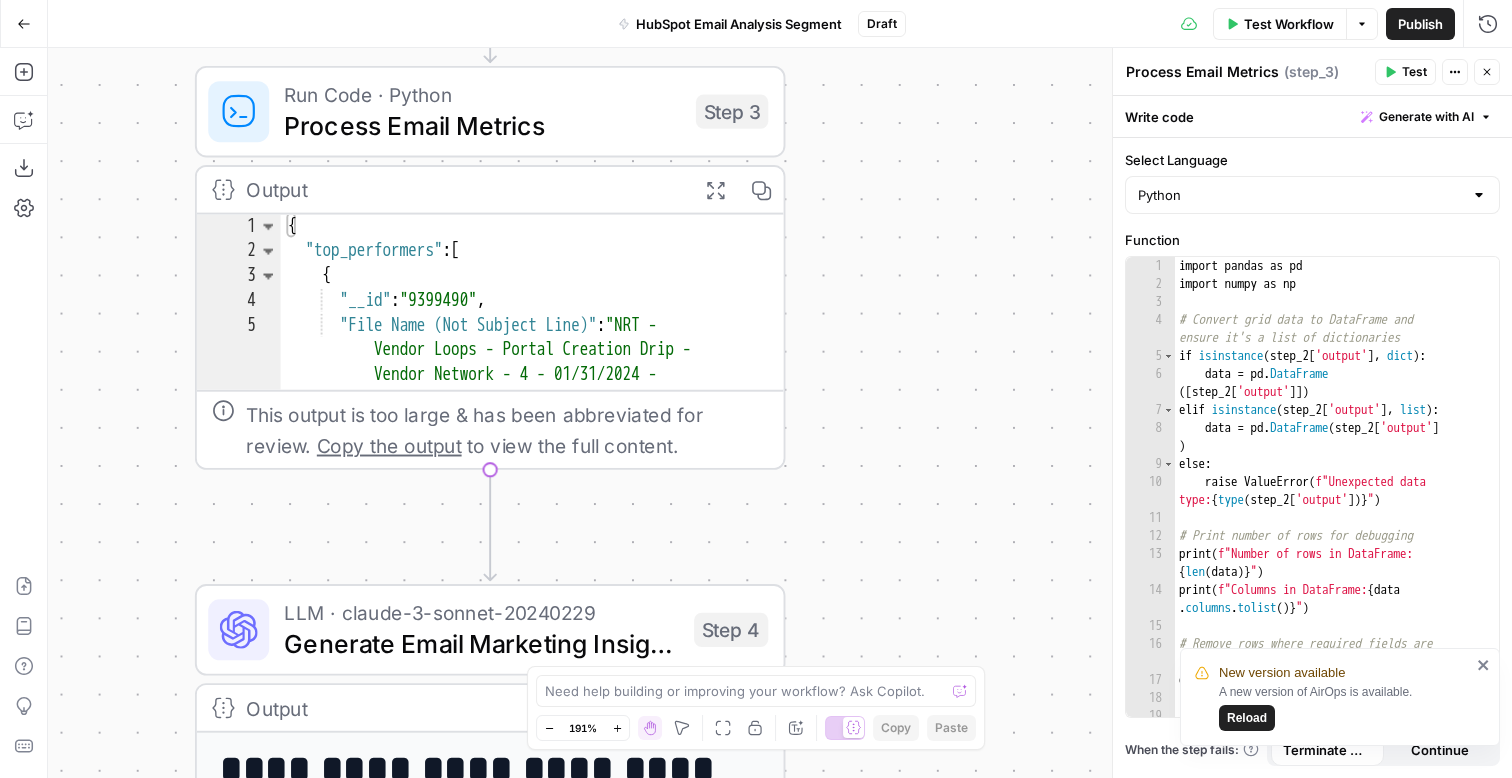 click on ""Email Contents" :  " <!DOCTYPE html PUBLIC           " -//W3C//DTD XHTML 1.0 Transitional          //EN"   " http://www.w3.org/1999/xhtml          /DTD/xhtml1-transitional.dtd " ><html>          xmlns= " http://www.w3.org/1999/xhtml "            xmlns:v= " urn:schemas-microsoft-com          :vml "  xmlns:o= " urn:schemas-microsoft          -com:office:office " ><html>
<! --[if gte mso 9]><html><xml>
<o          :OfficeDocumentSettings>
<o:AllowPNG          />
<o:PixelsPerInch>96</o          :PixelsPerInch>
</o          :OfficeDocumentSettings>
</xml>          <!<![endif]-->
<title>Ramp</title>
<meta http-equiv= " Content-Type "            content= " text/html; charset=utf-8 " >
<meta http-equiv= " "            content= " " >" at bounding box center [780, 413] 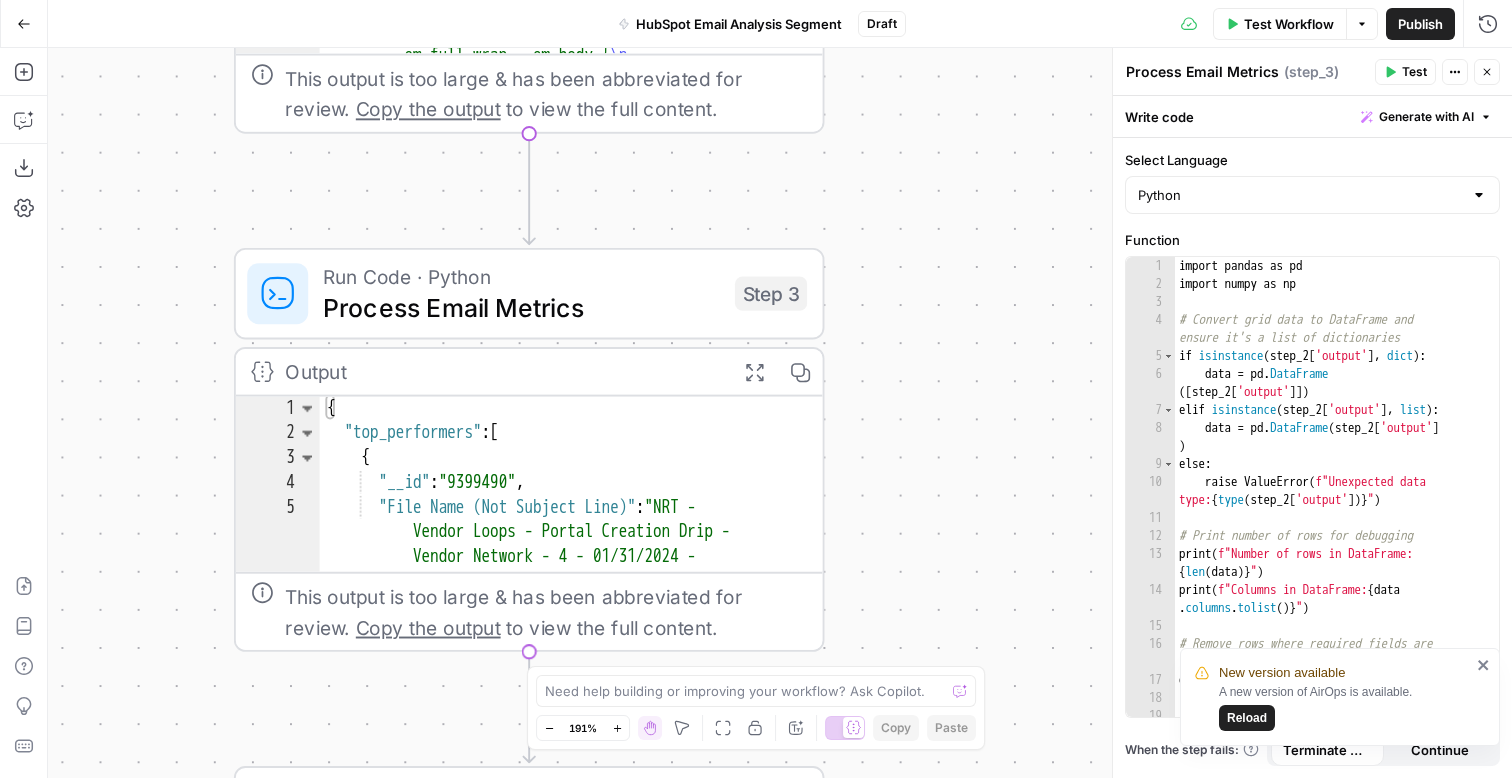 drag, startPoint x: 855, startPoint y: 301, endPoint x: 888, endPoint y: 435, distance: 138.00362 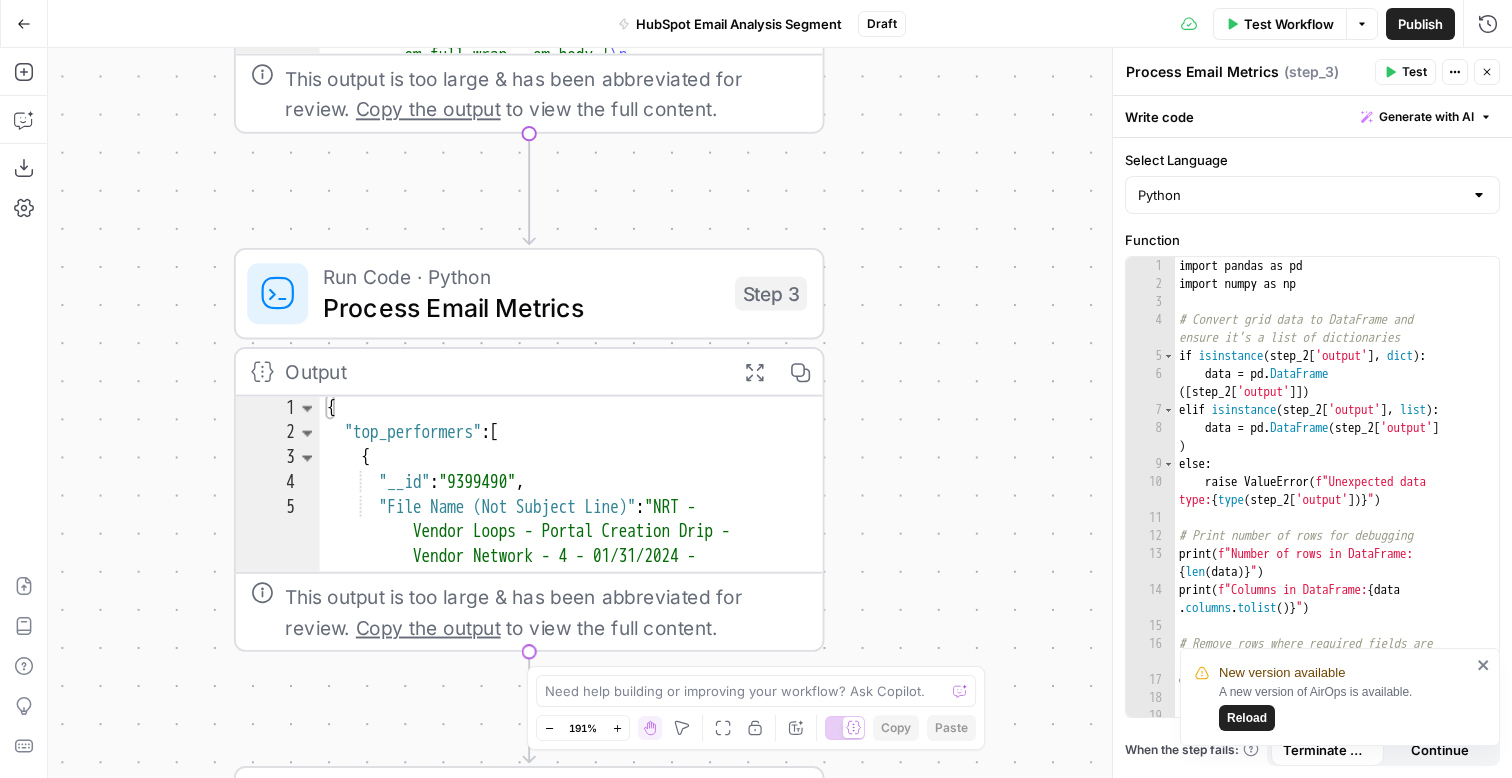 click on ""Email Contents" :  " <!DOCTYPE html PUBLIC           " -//W3C//DTD XHTML 1.0 Transitional          //EN"   " http://www.w3.org/1999/xhtml          /DTD/xhtml1-transitional.dtd " ><html>          xmlns= " http://www.w3.org/1999/xhtml "            xmlns:v= " urn:schemas-microsoft-com          :vml "  xmlns:o= " urn:schemas-microsoft          -com:office:office " ><html>
<! --[if gte mso 9]><html><xml>
<o          :OfficeDocumentSettings>
<o:AllowPNG          />
<o:PixelsPerInch>96</o          :PixelsPerInch>
</o          :OfficeDocumentSettings>
</xml>          <!<![endif]-->
<title>Ramp</title>
<meta http-equiv= " Content-Type "            content= " text/html; charset=utf-8 " >
<meta http-equiv= " "            content= " " >" at bounding box center [780, 413] 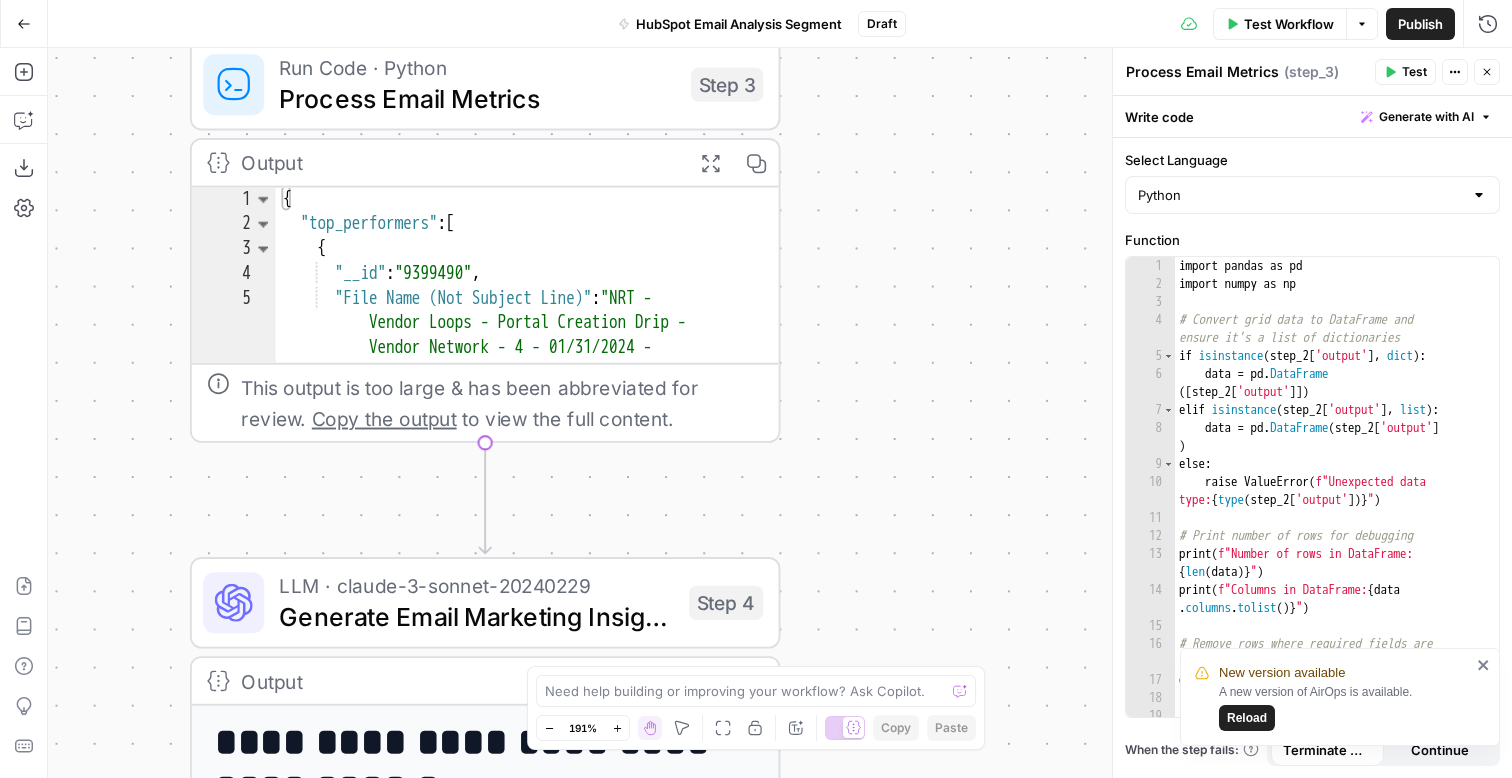 drag, startPoint x: 888, startPoint y: 435, endPoint x: 840, endPoint y: 199, distance: 240.8319 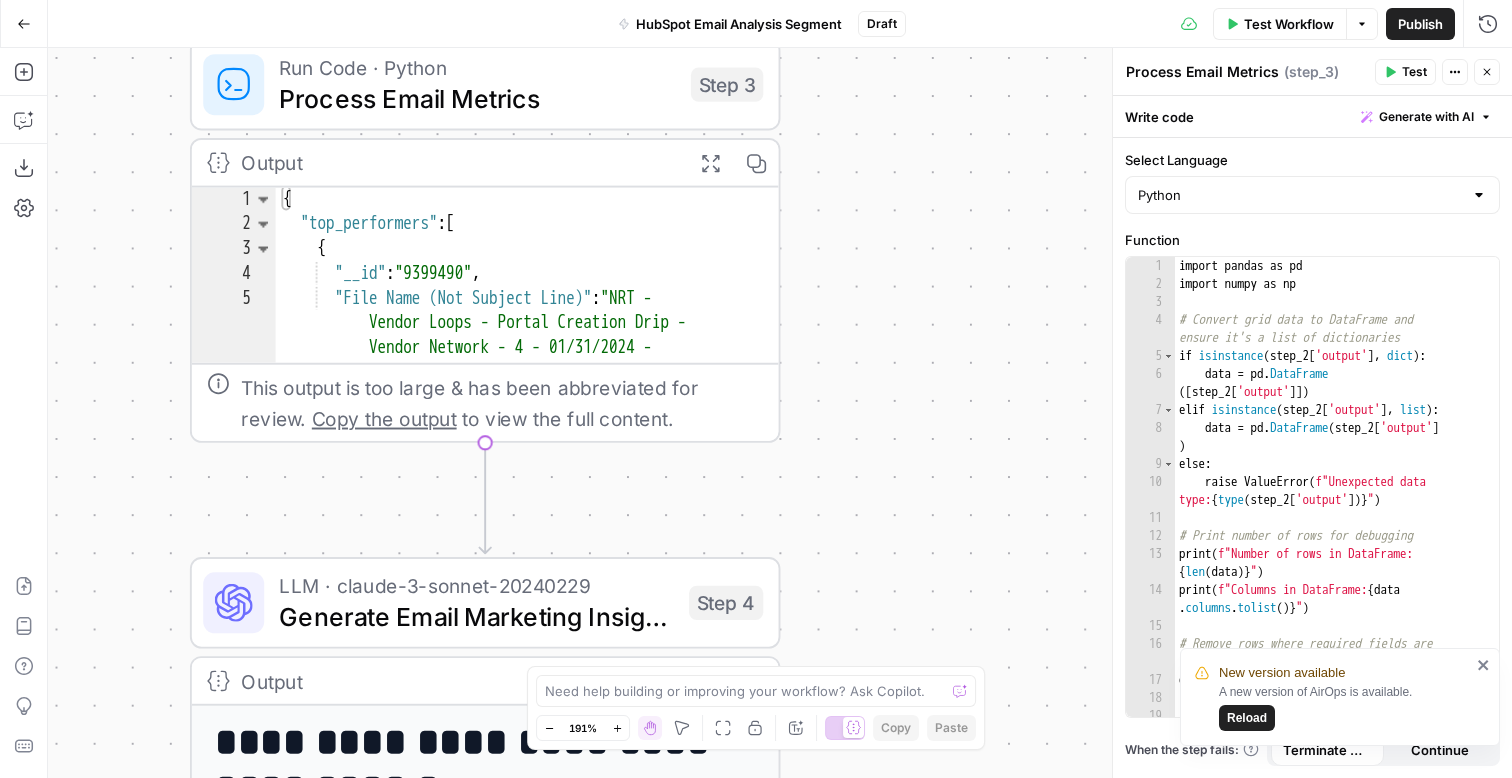 click on ""Email Contents" :  " <!DOCTYPE html PUBLIC           " -//W3C//DTD XHTML 1.0 Transitional          //EN"   " http://www.w3.org/1999/xhtml          /DTD/xhtml1-transitional.dtd " ><html>          xmlns= " http://www.w3.org/1999/xhtml "            xmlns:v= " urn:schemas-microsoft-com          :vml "  xmlns:o= " urn:schemas-microsoft          -com:office:office " ><html>
<! --[if gte mso 9]><html><xml>
<o          :OfficeDocumentSettings>
<o:AllowPNG          />
<o:PixelsPerInch>96</o          :PixelsPerInch>
</o          :OfficeDocumentSettings>
</xml>          <!<![endif]-->
<title>Ramp</title>
<meta http-equiv= " Content-Type "            content= " text/html; charset=utf-8 " >
<meta http-equiv= " "            content= " " >" at bounding box center (780, 413) 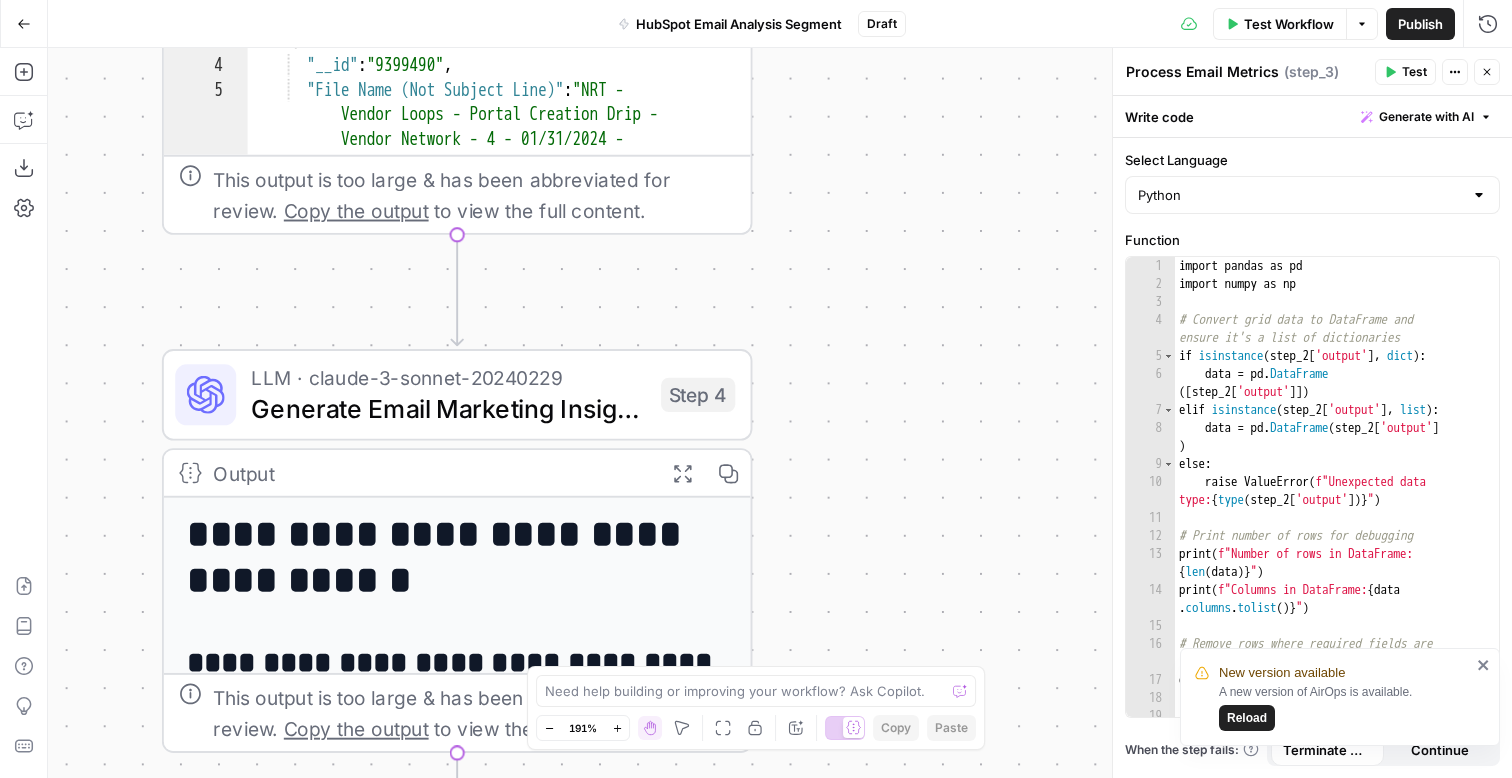 drag, startPoint x: 944, startPoint y: 459, endPoint x: 916, endPoint y: 249, distance: 211.85844 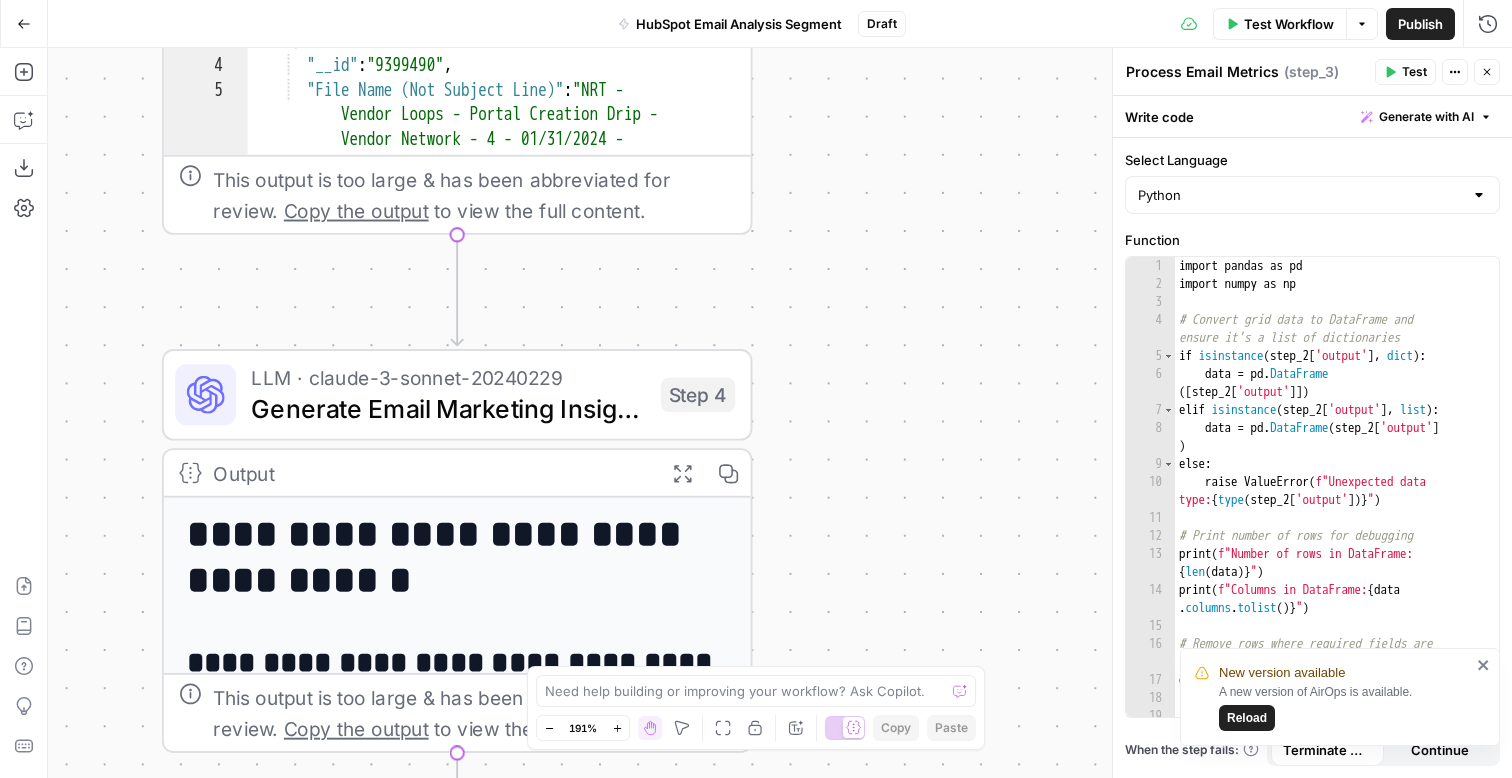 click on ""Email Contents" :  " <!DOCTYPE html PUBLIC           " -//W3C//DTD XHTML 1.0 Transitional          //EN"   " http://www.w3.org/1999/xhtml          /DTD/xhtml1-transitional.dtd " ><html>          xmlns= " http://www.w3.org/1999/xhtml "            xmlns:v= " urn:schemas-microsoft-com          :vml "  xmlns:o= " urn:schemas-microsoft          -com:office:office " ><html>
<! --[if gte mso 9]><html><xml>
<o          :OfficeDocumentSettings>
<o:AllowPNG          />
<o:PixelsPerInch>96</o          :PixelsPerInch>
</o          :OfficeDocumentSettings>
</xml>          <!<![endif]-->
<title>Ramp</title>
<meta http-equiv= " Content-Type "            content= " text/html; charset=utf-8 " >
<meta http-equiv= " "            content= " " >" at bounding box center (780, 413) 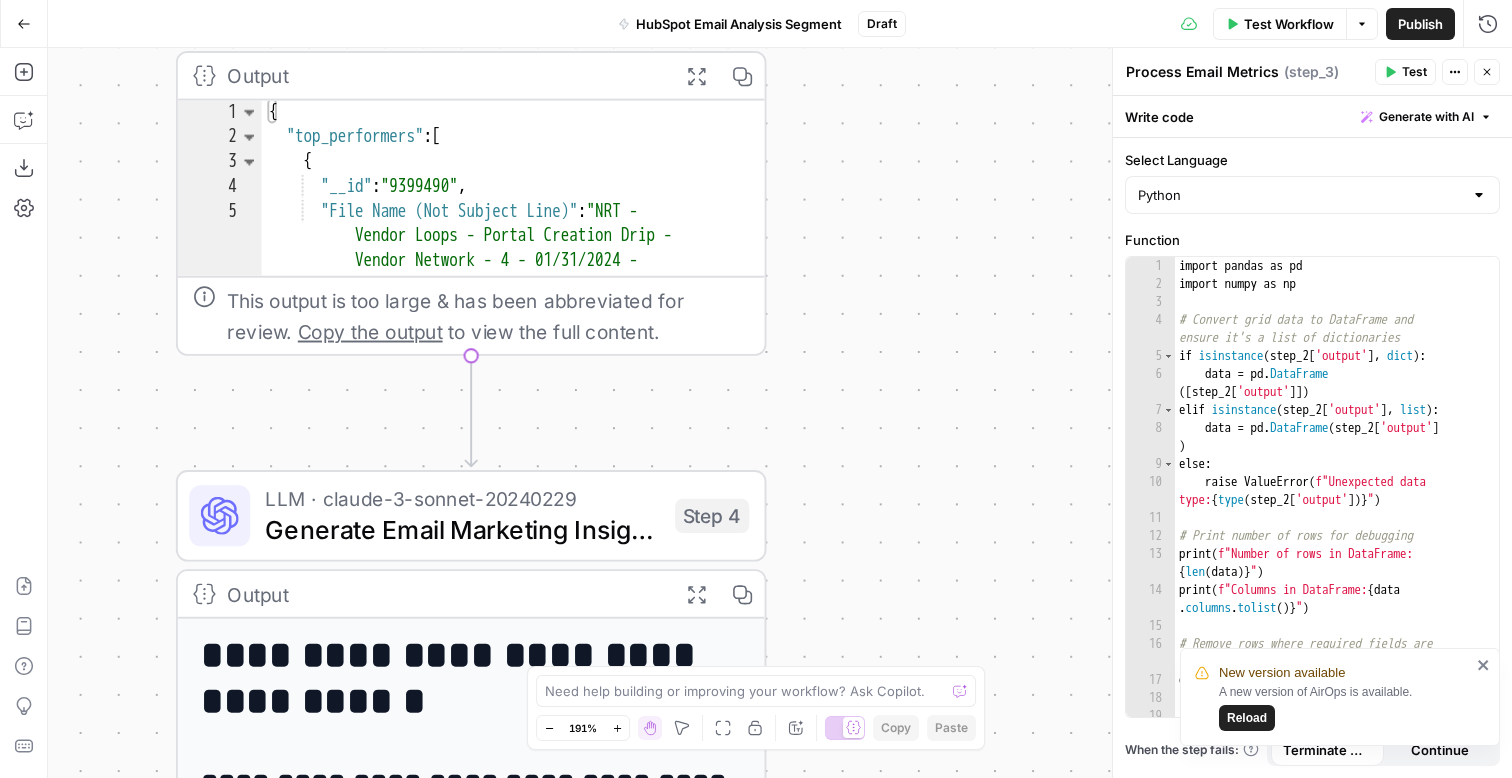 drag, startPoint x: 878, startPoint y: 193, endPoint x: 895, endPoint y: 383, distance: 190.759 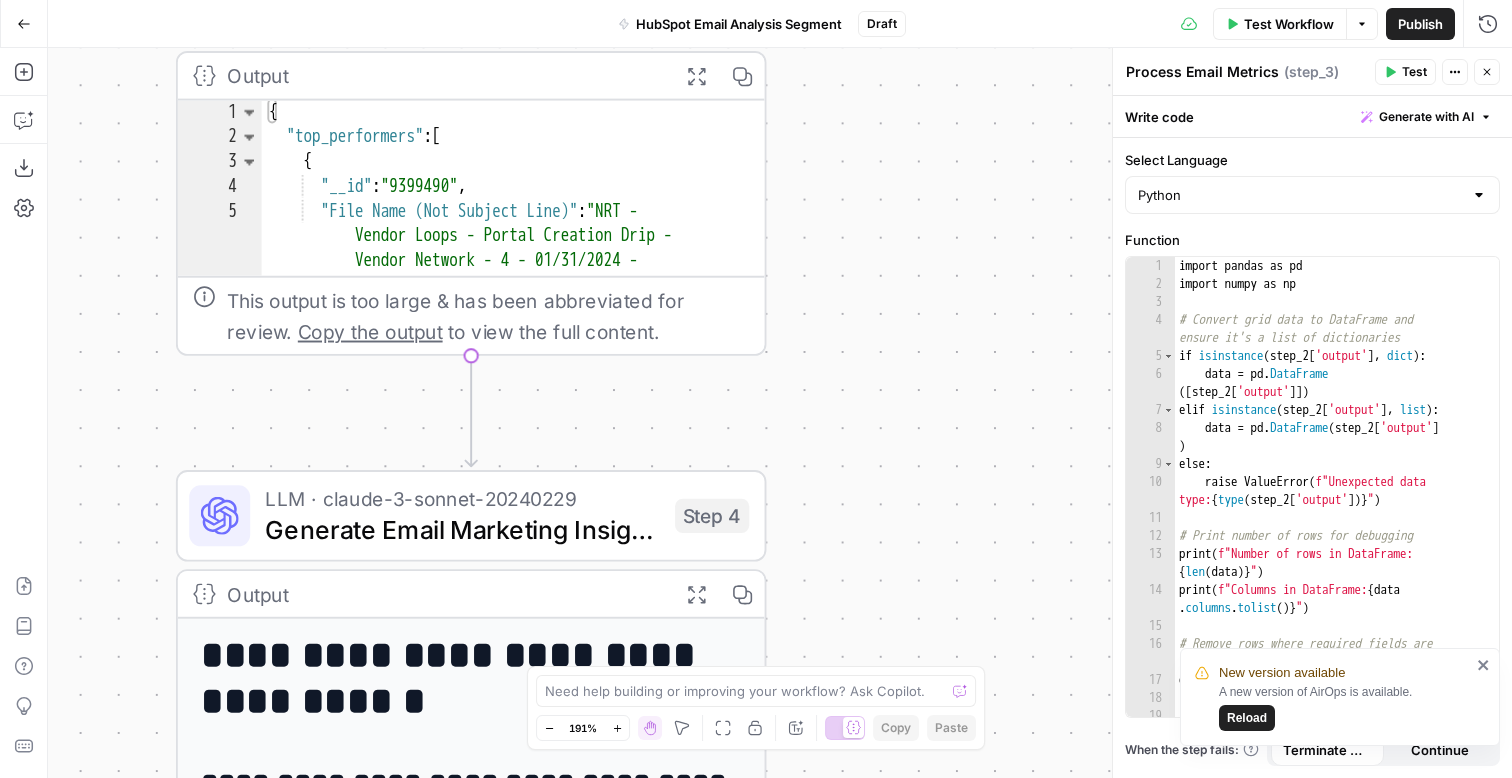 click on ""Email Contents" :  " <!DOCTYPE html PUBLIC           " -//W3C//DTD XHTML 1.0 Transitional          //EN"   " http://www.w3.org/1999/xhtml          /DTD/xhtml1-transitional.dtd " ><html>          xmlns= " http://www.w3.org/1999/xhtml "            xmlns:v= " urn:schemas-microsoft-com          :vml "  xmlns:o= " urn:schemas-microsoft          -com:office:office " ><html>
<! --[if gte mso 9]><html><xml>
<o          :OfficeDocumentSettings>
<o:AllowPNG          />
<o:PixelsPerInch>96</o          :PixelsPerInch>
</o          :OfficeDocumentSettings>
</xml>          <!<![endif]-->
<title>Ramp</title>
<meta http-equiv= " Content-Type "            content= " text/html; charset=utf-8 " >
<meta http-equiv= " "            content= " " >" at bounding box center [780, 413] 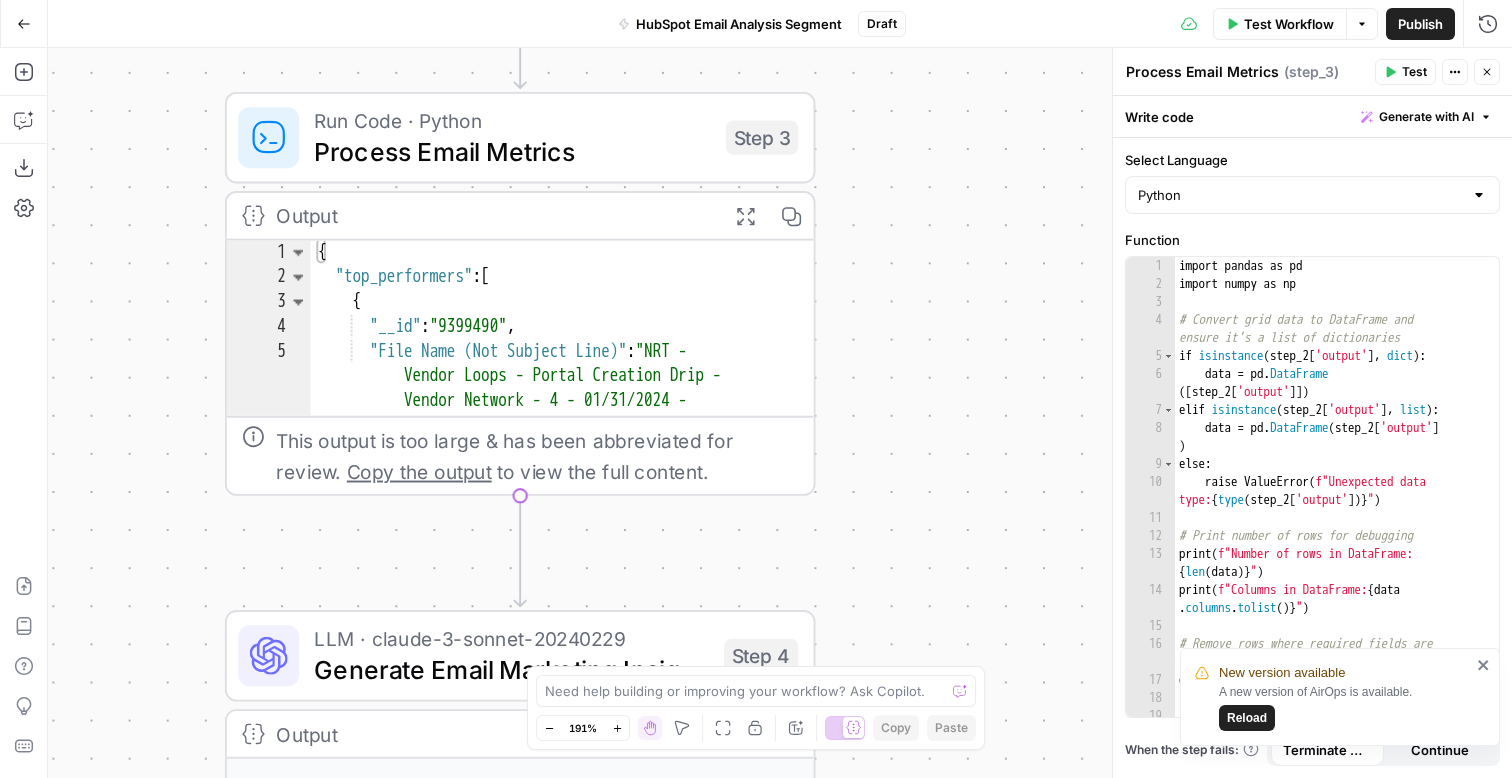 drag, startPoint x: 851, startPoint y: 326, endPoint x: 905, endPoint y: 417, distance: 105.81588 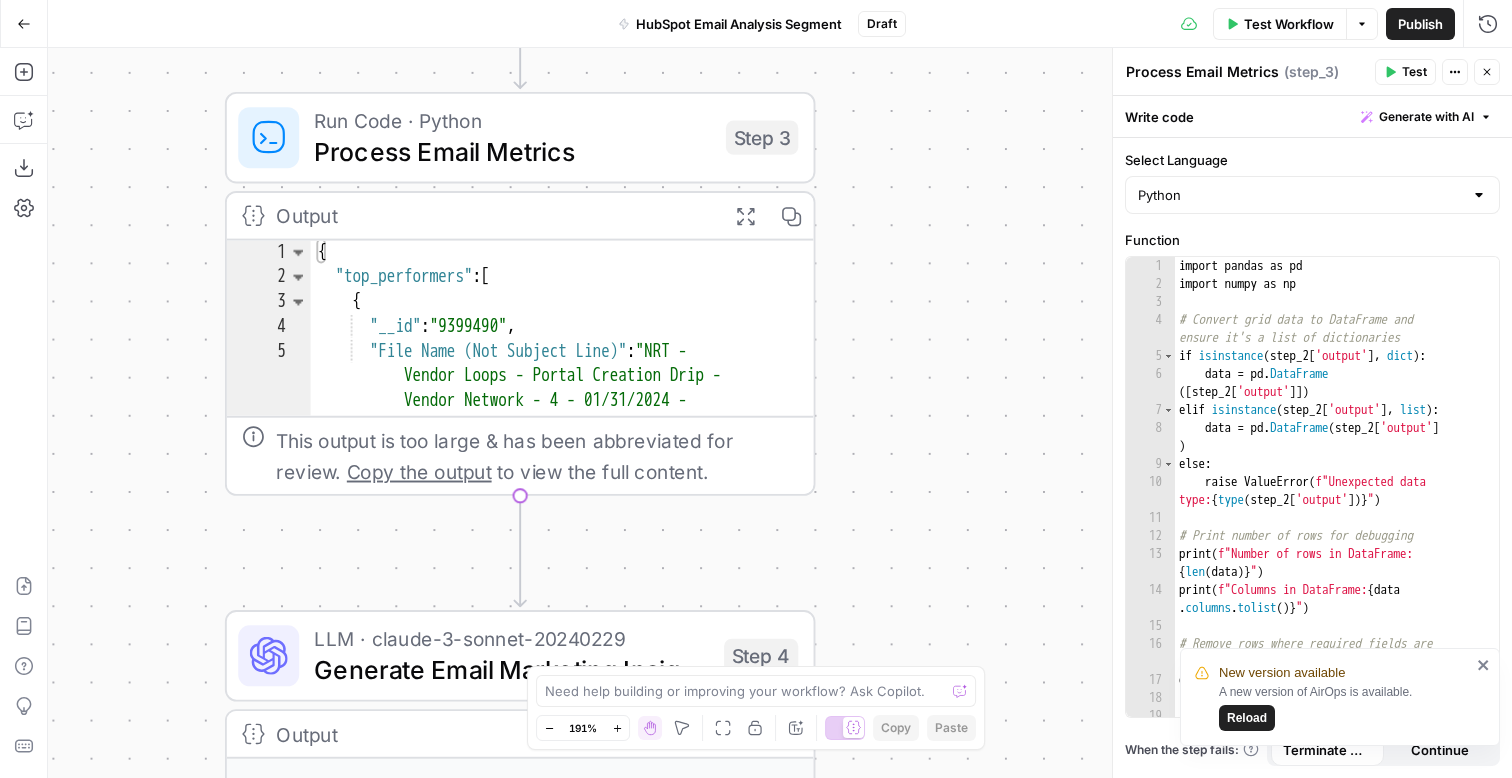 click on ""Email Contents" :  " <!DOCTYPE html PUBLIC           " -//W3C//DTD XHTML 1.0 Transitional          //EN"   " http://www.w3.org/1999/xhtml          /DTD/xhtml1-transitional.dtd " ><html>          xmlns= " http://www.w3.org/1999/xhtml "            xmlns:v= " urn:schemas-microsoft-com          :vml "  xmlns:o= " urn:schemas-microsoft          -com:office:office " ><html>
<! --[if gte mso 9]><html><xml>
<o          :OfficeDocumentSettings>
<o:AllowPNG          />
<o:PixelsPerInch>96</o          :PixelsPerInch>
</o          :OfficeDocumentSettings>
</xml>          <!<![endif]-->
<title>Ramp</title>
<meta http-equiv= " Content-Type "            content= " text/html; charset=utf-8 " >
<meta http-equiv= " "            content= " " >" at bounding box center [780, 413] 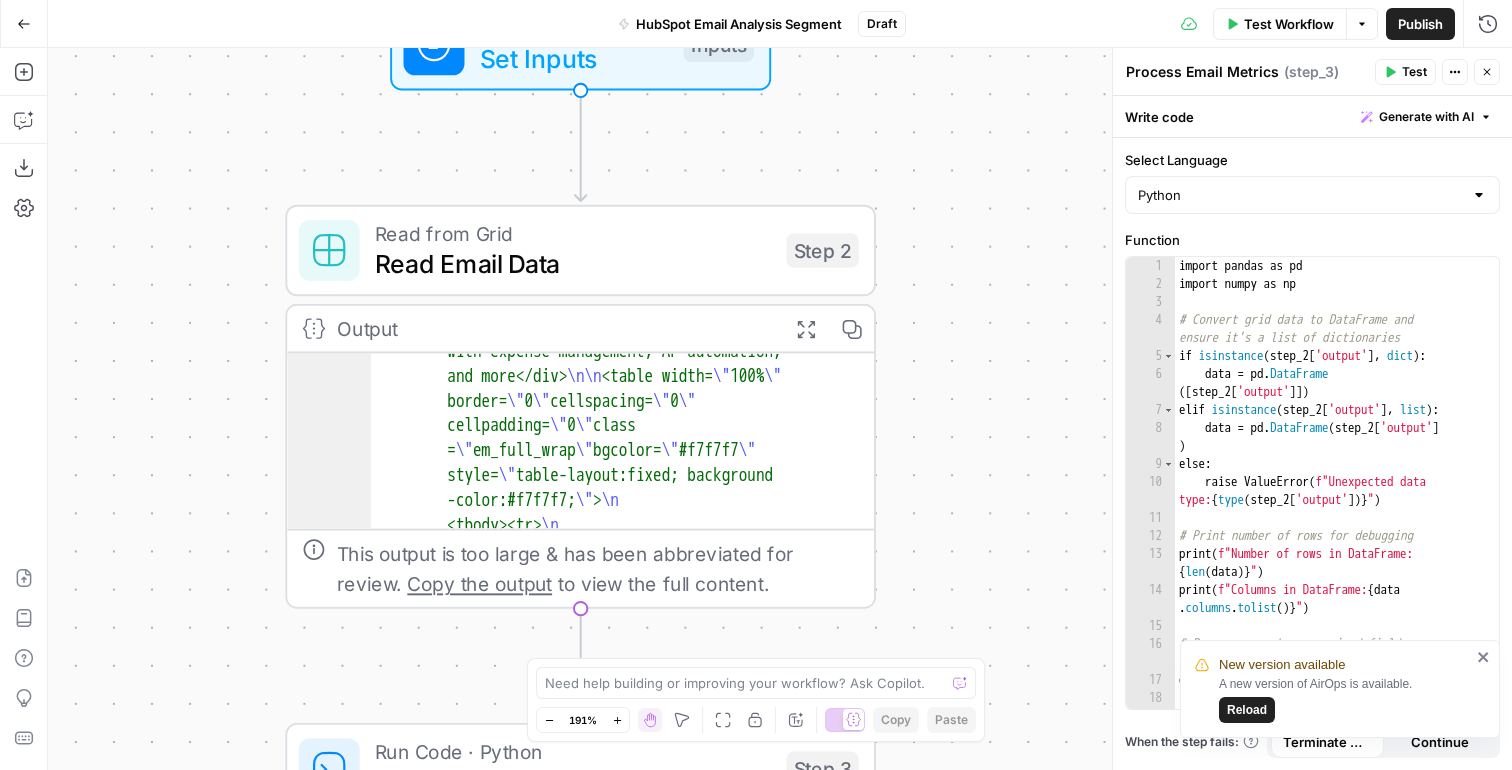scroll, scrollTop: 2080, scrollLeft: 0, axis: vertical 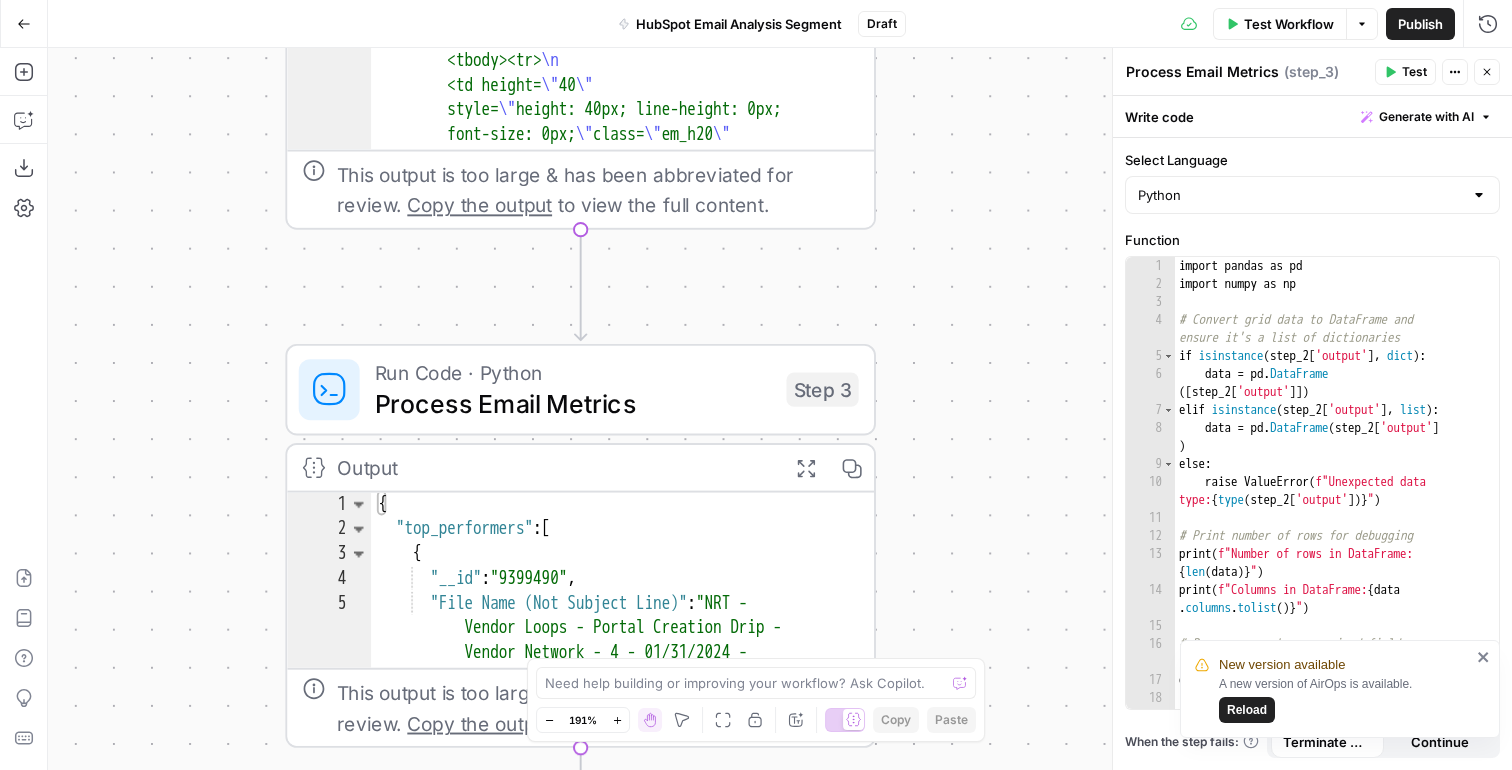drag, startPoint x: 1002, startPoint y: 448, endPoint x: 1002, endPoint y: 80, distance: 368 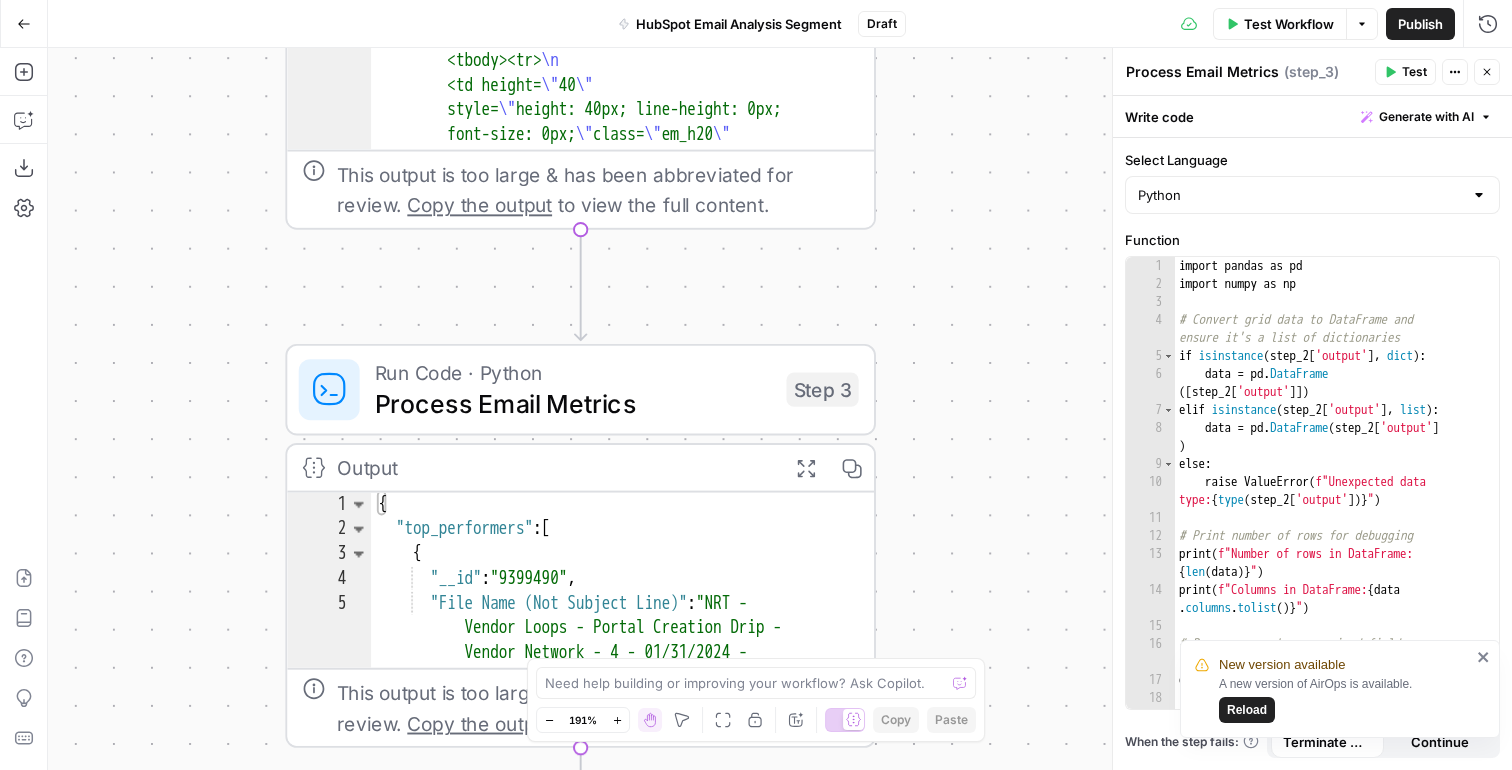 click on ""Email Contents" :  " <!DOCTYPE html PUBLIC           " -//W3C//DTD XHTML 1.0 Transitional          //EN"   " http://www.w3.org/1999/xhtml          /DTD/xhtml1-transitional.dtd " ><html>          xmlns= " http://www.w3.org/1999/xhtml "            xmlns:v= " urn:schemas-microsoft-com          :vml "  xmlns:o= " urn:schemas-microsoft          -com:office:office " ><html>
<! --[if gte mso 9]><html><xml>
<o          :OfficeDocumentSettings>
<o:AllowPNG          />
<o:PixelsPerInch>96</o          :PixelsPerInch>
</o          :OfficeDocumentSettings>
</xml>          <!<![endif]-->
<title>Ramp</title>
<meta http-equiv= " Content-Type "            content= " text/html; charset=utf-8 " >
<meta http-equiv= " "            content= " " >" at bounding box center (780, 409) 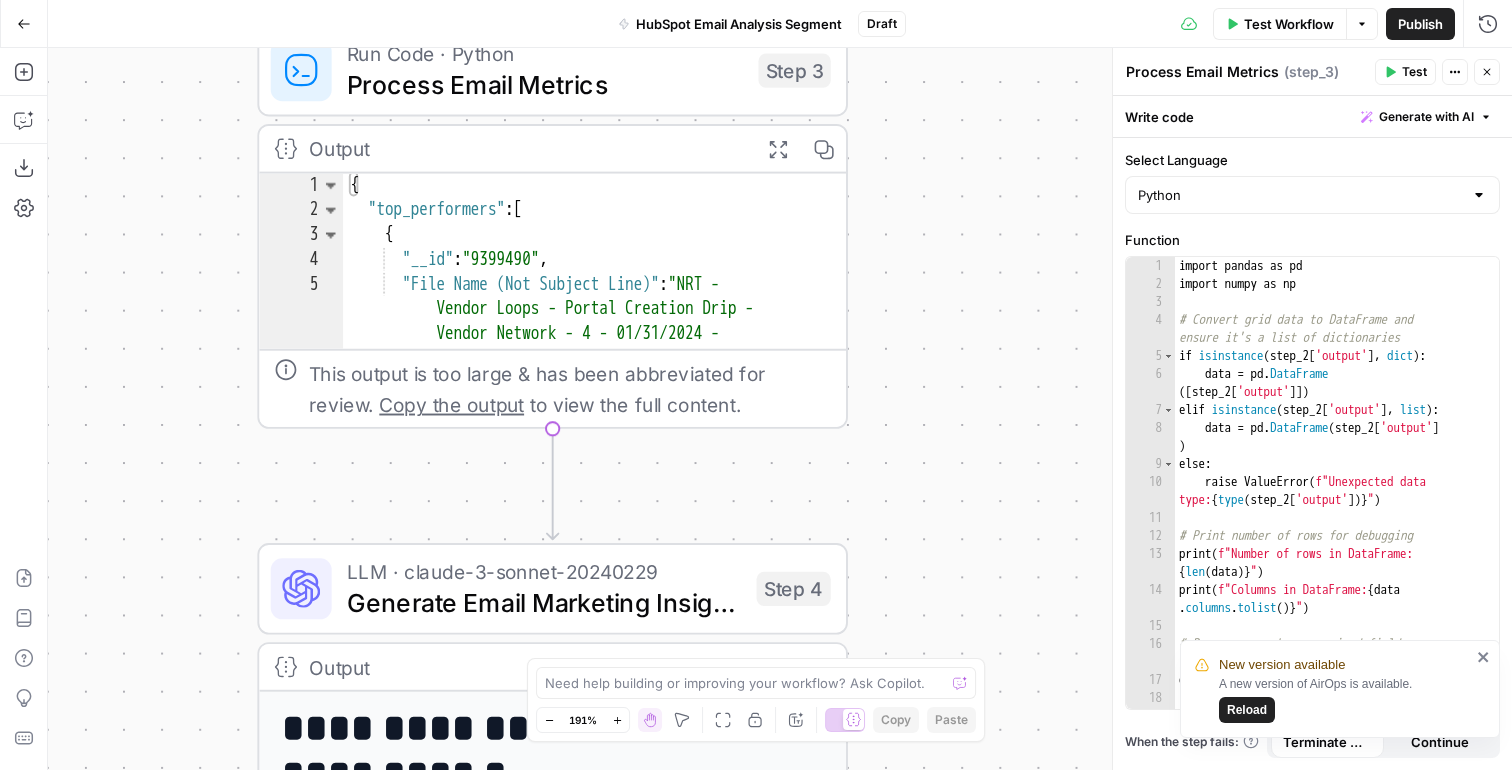 drag, startPoint x: 952, startPoint y: 176, endPoint x: 952, endPoint y: 127, distance: 49 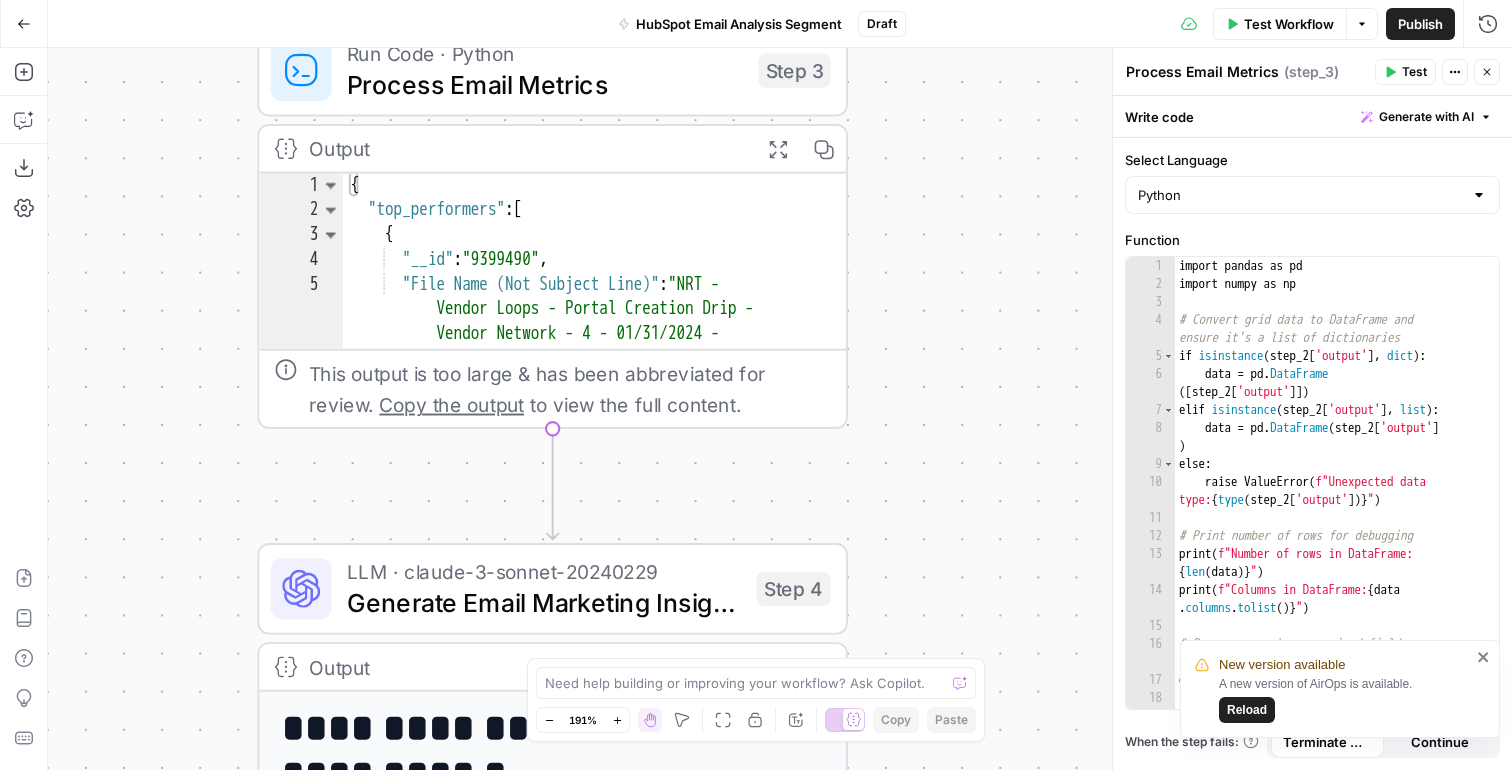 click on ""Email Contents" :  " <!DOCTYPE html PUBLIC           " -//W3C//DTD XHTML 1.0 Transitional          //EN"   " http://www.w3.org/1999/xhtml          /DTD/xhtml1-transitional.dtd " ><html>          xmlns= " http://www.w3.org/1999/xhtml "            xmlns:v= " urn:schemas-microsoft-com          :vml "  xmlns:o= " urn:schemas-microsoft          -com:office:office " ><html>
<! --[if gte mso 9]><html><xml>
<o          :OfficeDocumentSettings>
<o:AllowPNG          />
<o:PixelsPerInch>96</o          :PixelsPerInch>
</o          :OfficeDocumentSettings>
</xml>          <!<![endif]-->
<title>Ramp</title>
<meta http-equiv= " Content-Type "            content= " text/html; charset=utf-8 " >
<meta http-equiv= " "            content= " " >" at bounding box center [780, 409] 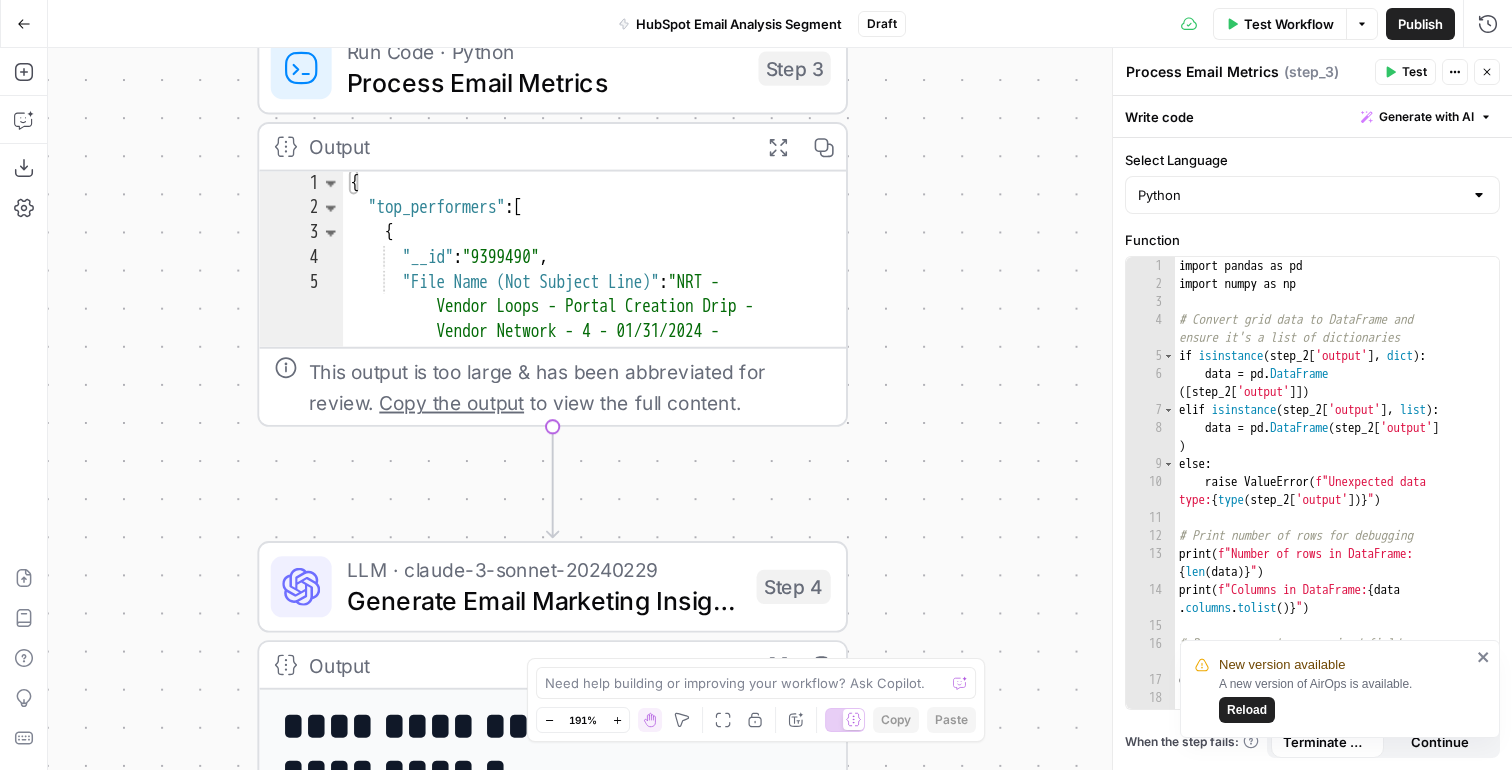 drag, startPoint x: 947, startPoint y: 64, endPoint x: 947, endPoint y: 34, distance: 30 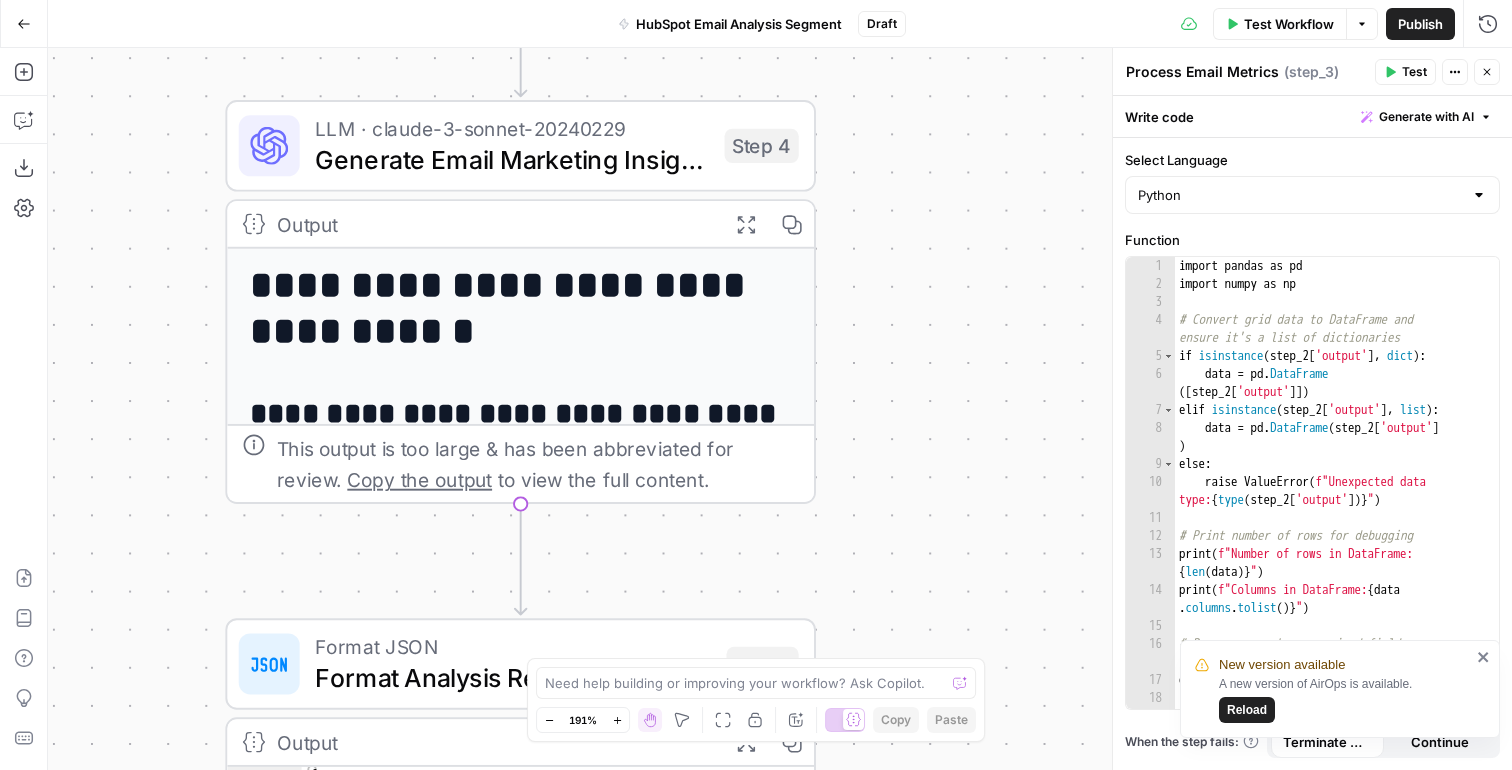 drag, startPoint x: 921, startPoint y: 133, endPoint x: 921, endPoint y: 46, distance: 87 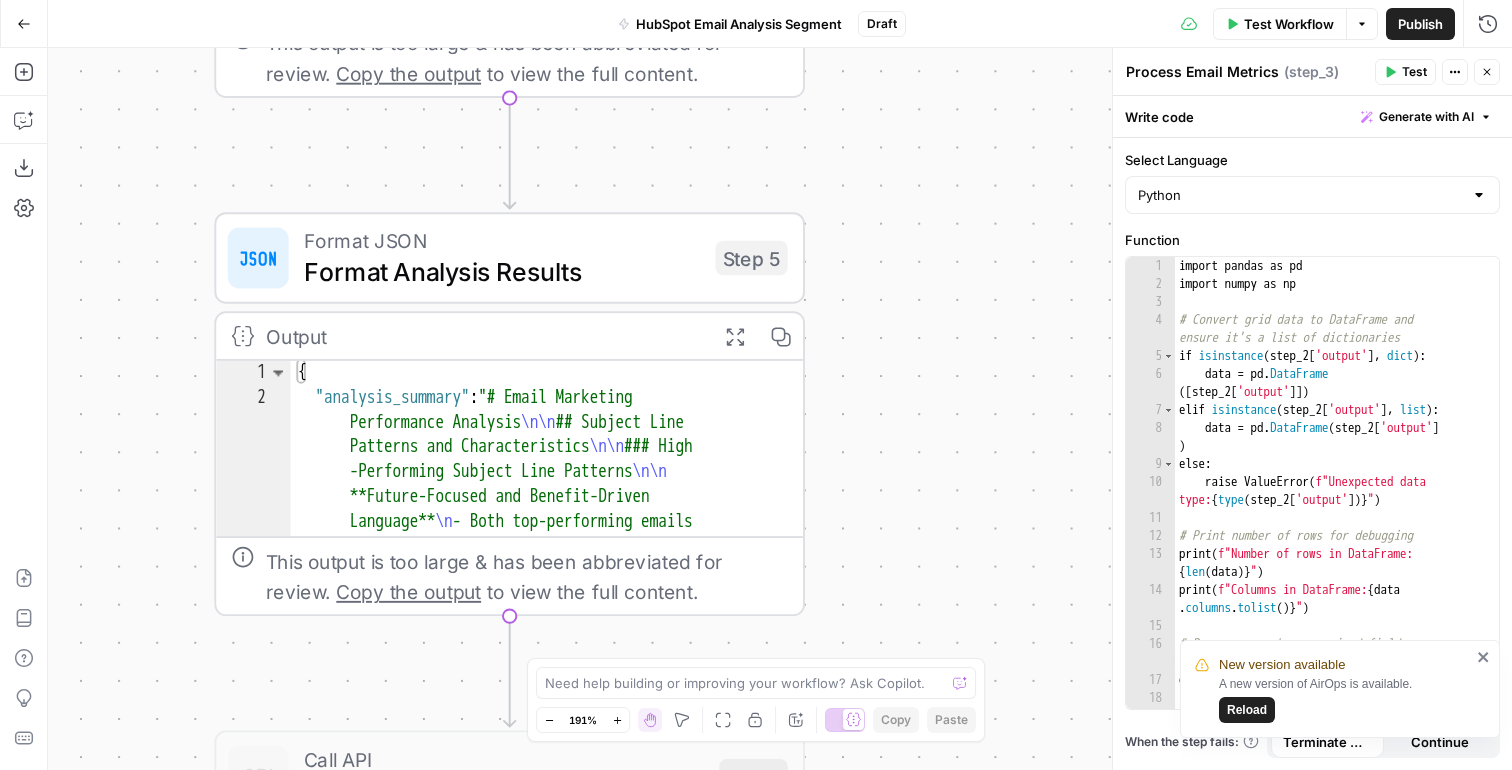 drag, startPoint x: 933, startPoint y: 50, endPoint x: 933, endPoint y: 5, distance: 45 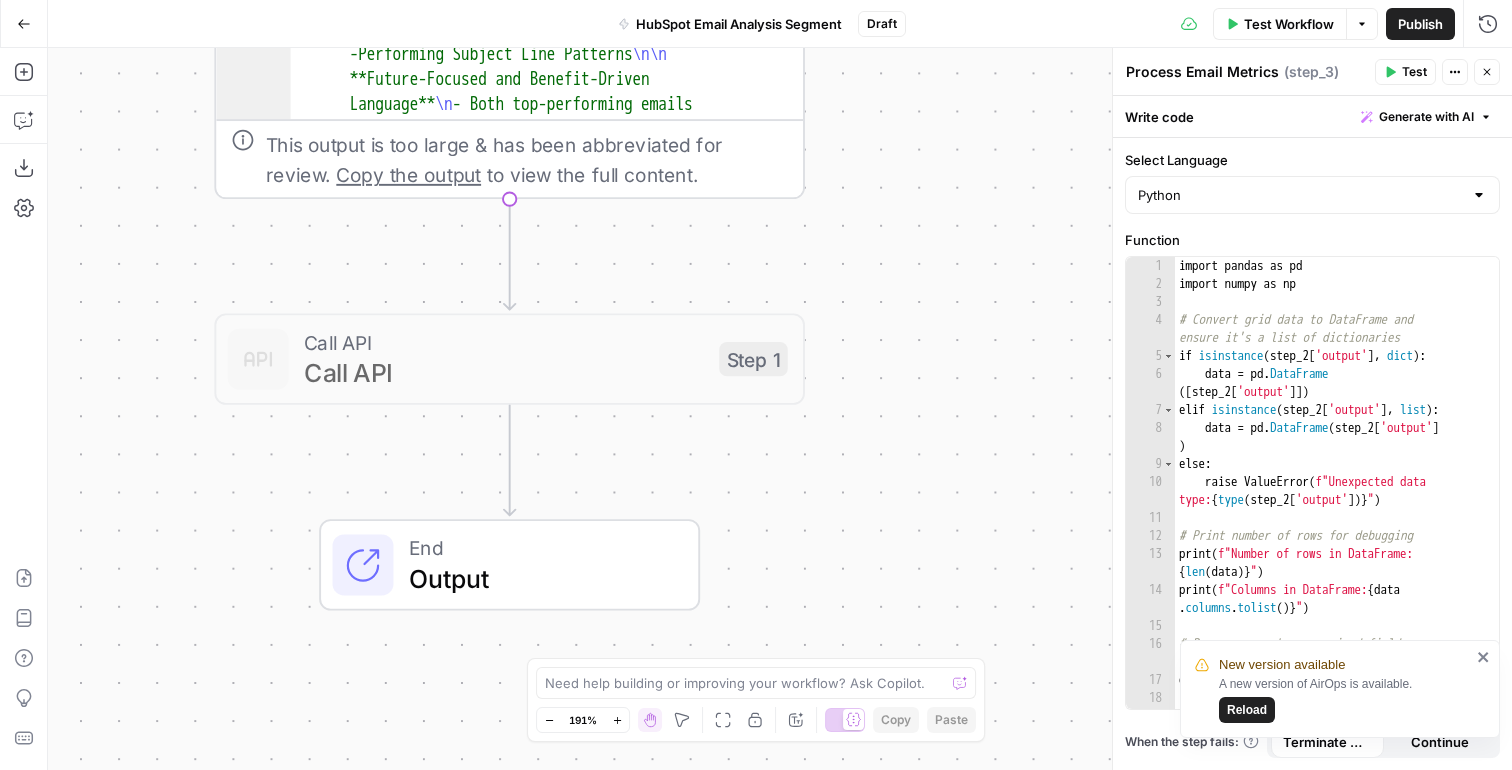 drag, startPoint x: 888, startPoint y: 248, endPoint x: 888, endPoint y: 181, distance: 67 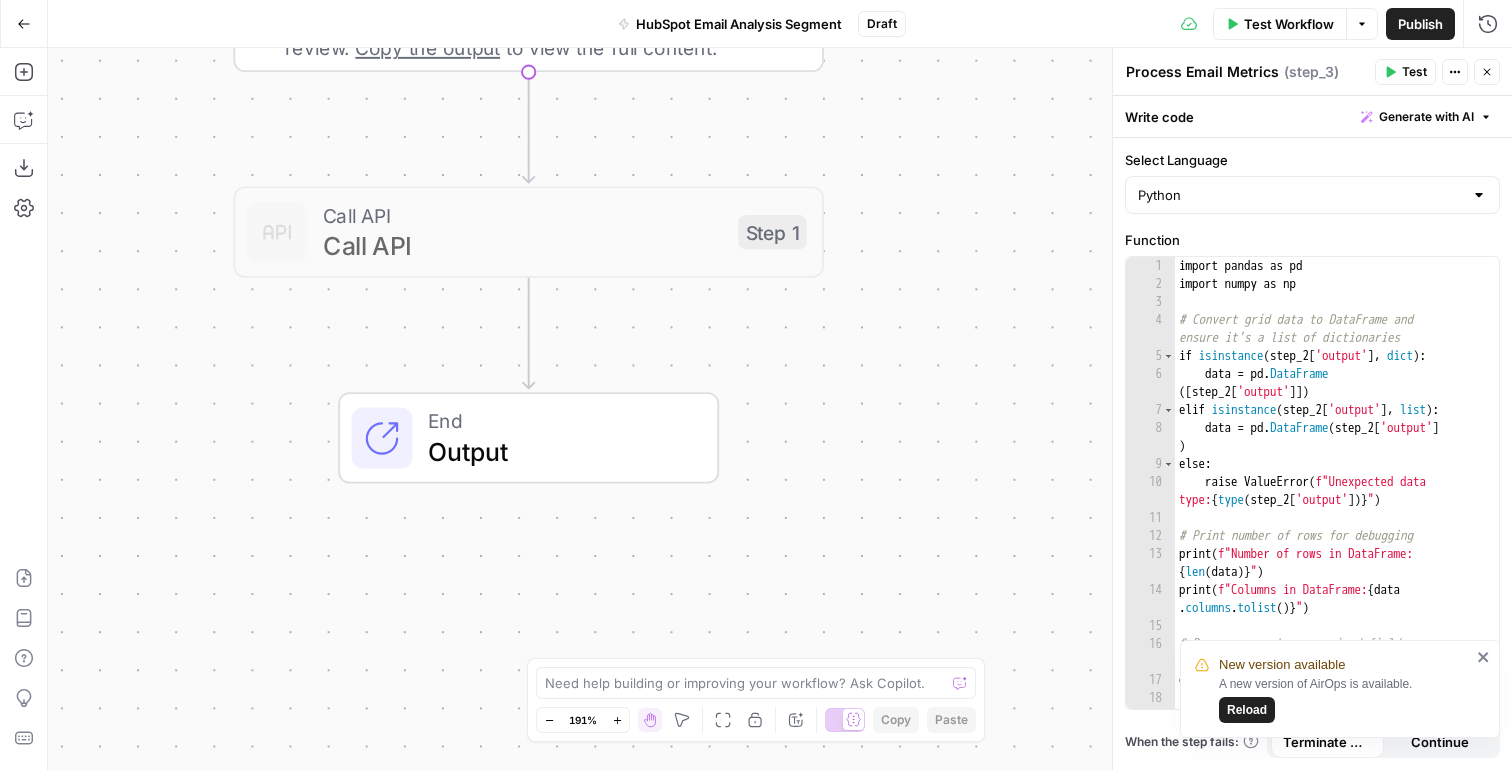 drag, startPoint x: 786, startPoint y: 335, endPoint x: 791, endPoint y: 380, distance: 45.276924 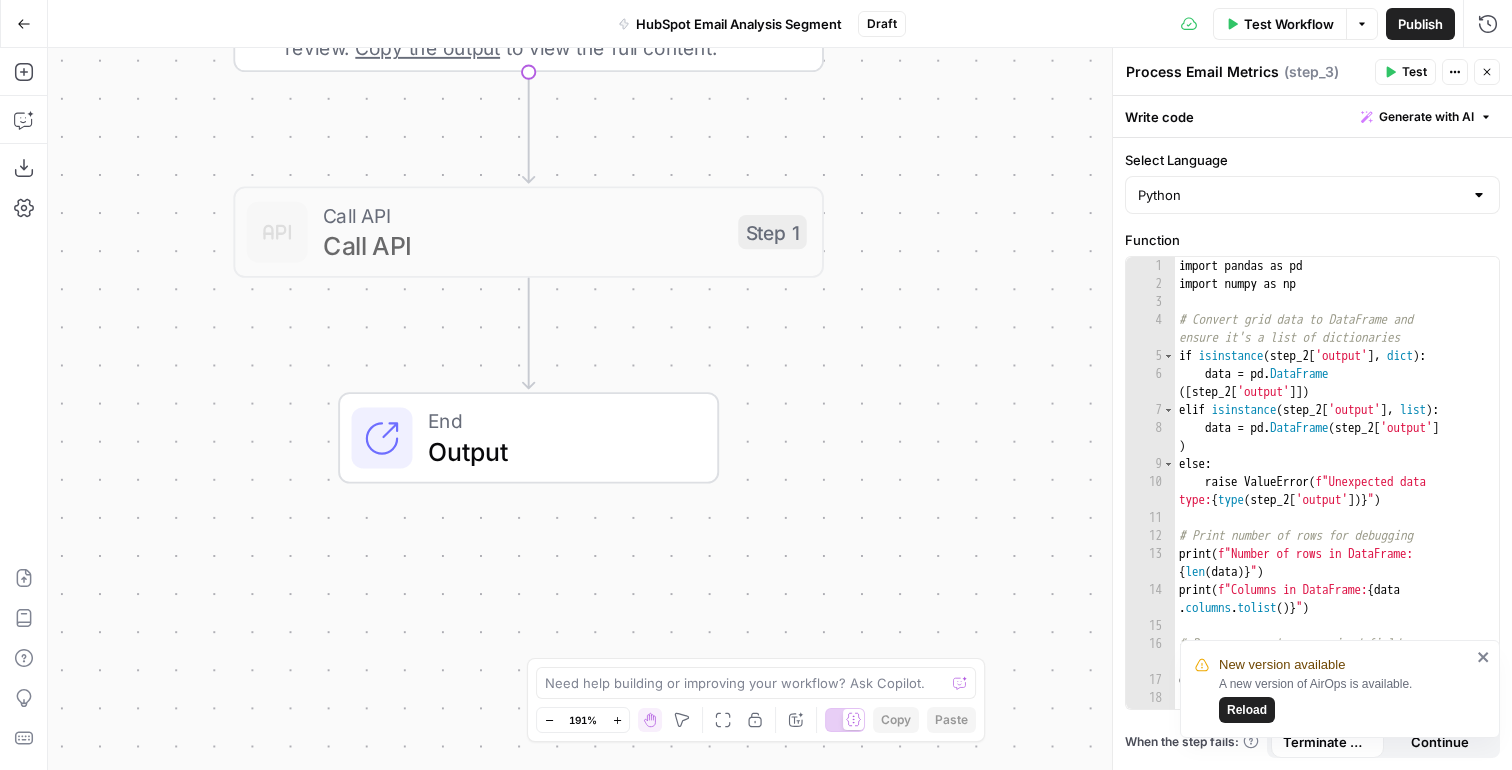 click on ""Email Contents" :  " <!DOCTYPE html PUBLIC           " -//W3C//DTD XHTML 1.0 Transitional          //EN"   " http://www.w3.org/1999/xhtml          /DTD/xhtml1-transitional.dtd " ><html>          xmlns= " http://www.w3.org/1999/xhtml "            xmlns:v= " urn:schemas-microsoft-com          :vml "  xmlns:o= " urn:schemas-microsoft          -com:office:office " ><html>
<! --[if gte mso 9]><html><xml>
<o          :OfficeDocumentSettings>
<o:AllowPNG          />
<o:PixelsPerInch>96</o          :PixelsPerInch>
</o          :OfficeDocumentSettings>
</xml>          <!<![endif]-->
<title>Ramp</title>
<meta http-equiv= " Content-Type "            content= " text/html; charset=utf-8 " >
<meta http-equiv= " "            content= " " >" at bounding box center [780, 409] 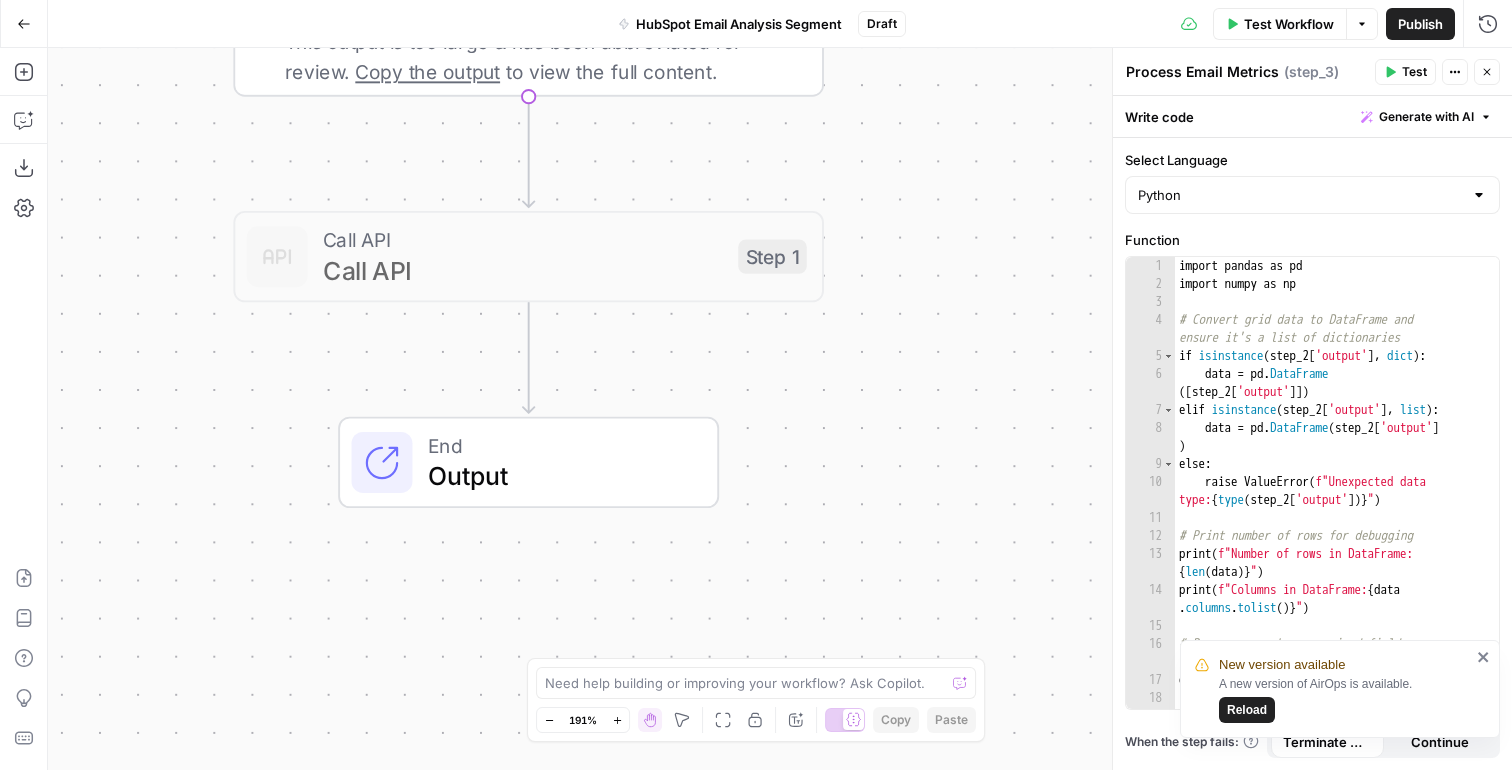 drag, startPoint x: 882, startPoint y: 261, endPoint x: 874, endPoint y: 165, distance: 96.332756 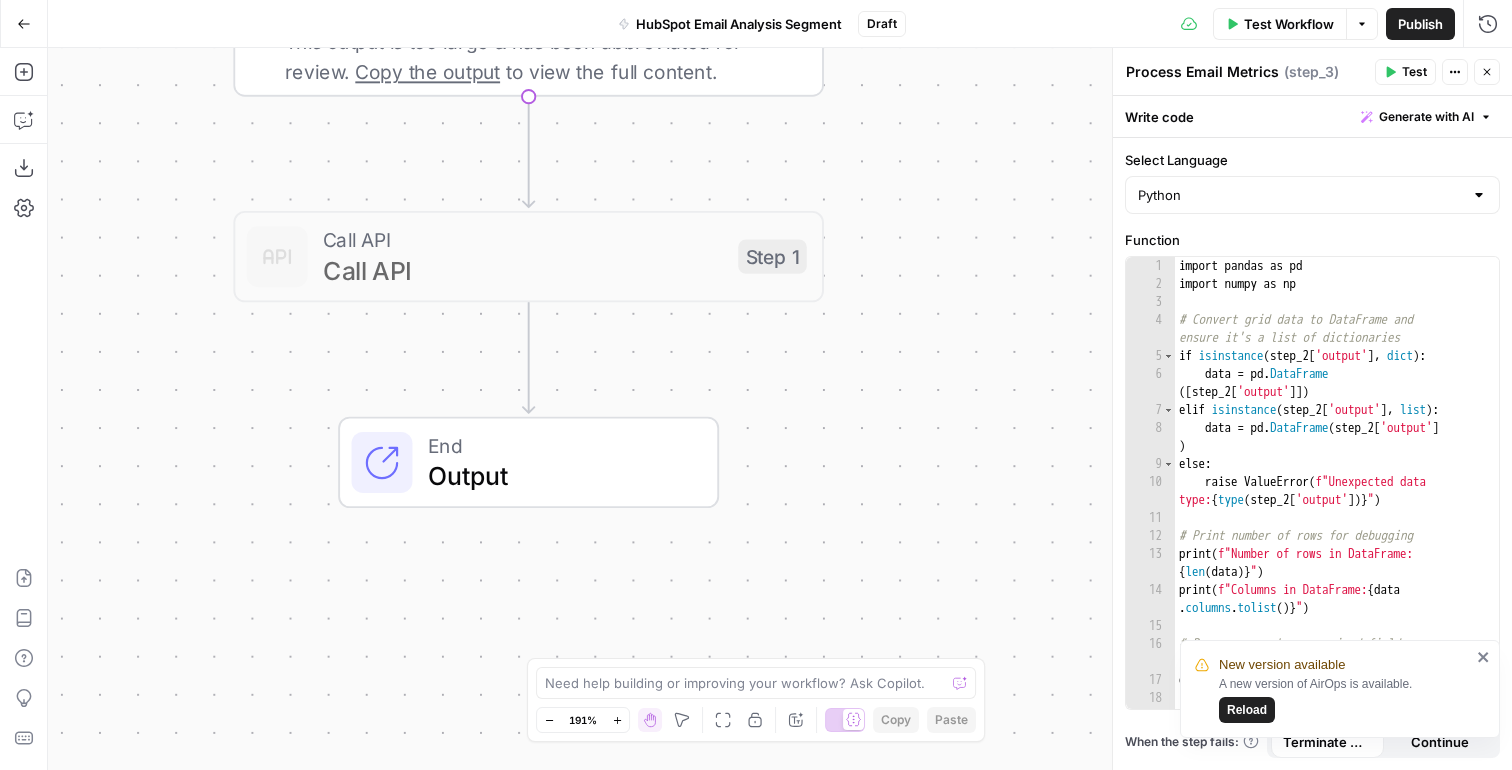 click on ""Email Contents" :  " <!DOCTYPE html PUBLIC           " -//W3C//DTD XHTML 1.0 Transitional          //EN"   " http://www.w3.org/1999/xhtml          /DTD/xhtml1-transitional.dtd " ><html>          xmlns= " http://www.w3.org/1999/xhtml "            xmlns:v= " urn:schemas-microsoft-com          :vml "  xmlns:o= " urn:schemas-microsoft          -com:office:office " ><html>
<! --[if gte mso 9]><html><xml>
<o          :OfficeDocumentSettings>
<o:AllowPNG          />
<o:PixelsPerInch>96</o          :PixelsPerInch>
</o          :OfficeDocumentSettings>
</xml>          <!<![endif]-->
<title>Ramp</title>
<meta http-equiv= " Content-Type "            content= " text/html; charset=utf-8 " >
<meta http-equiv= " "            content= " " >" at bounding box center [780, 409] 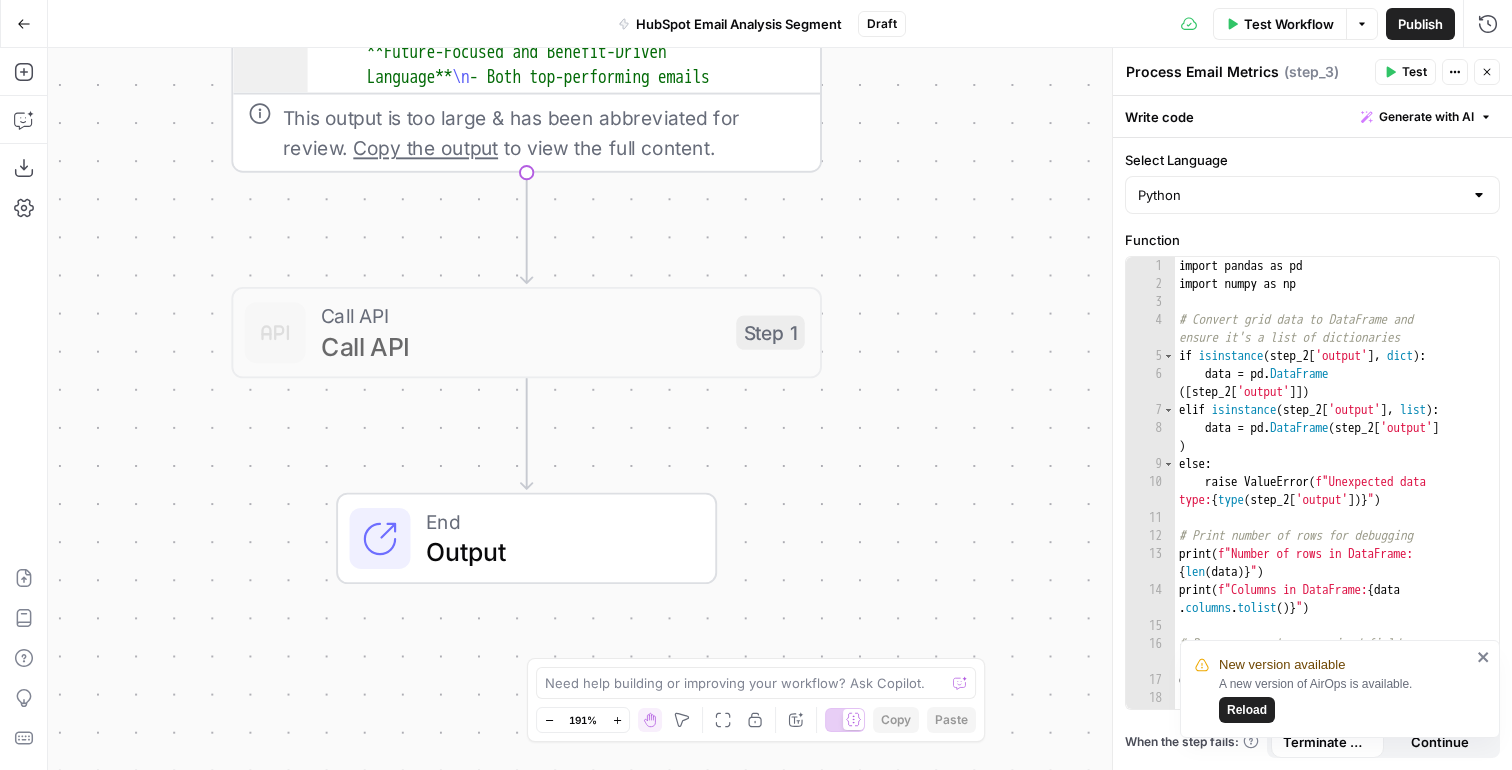 click on "Call API" at bounding box center [521, 346] 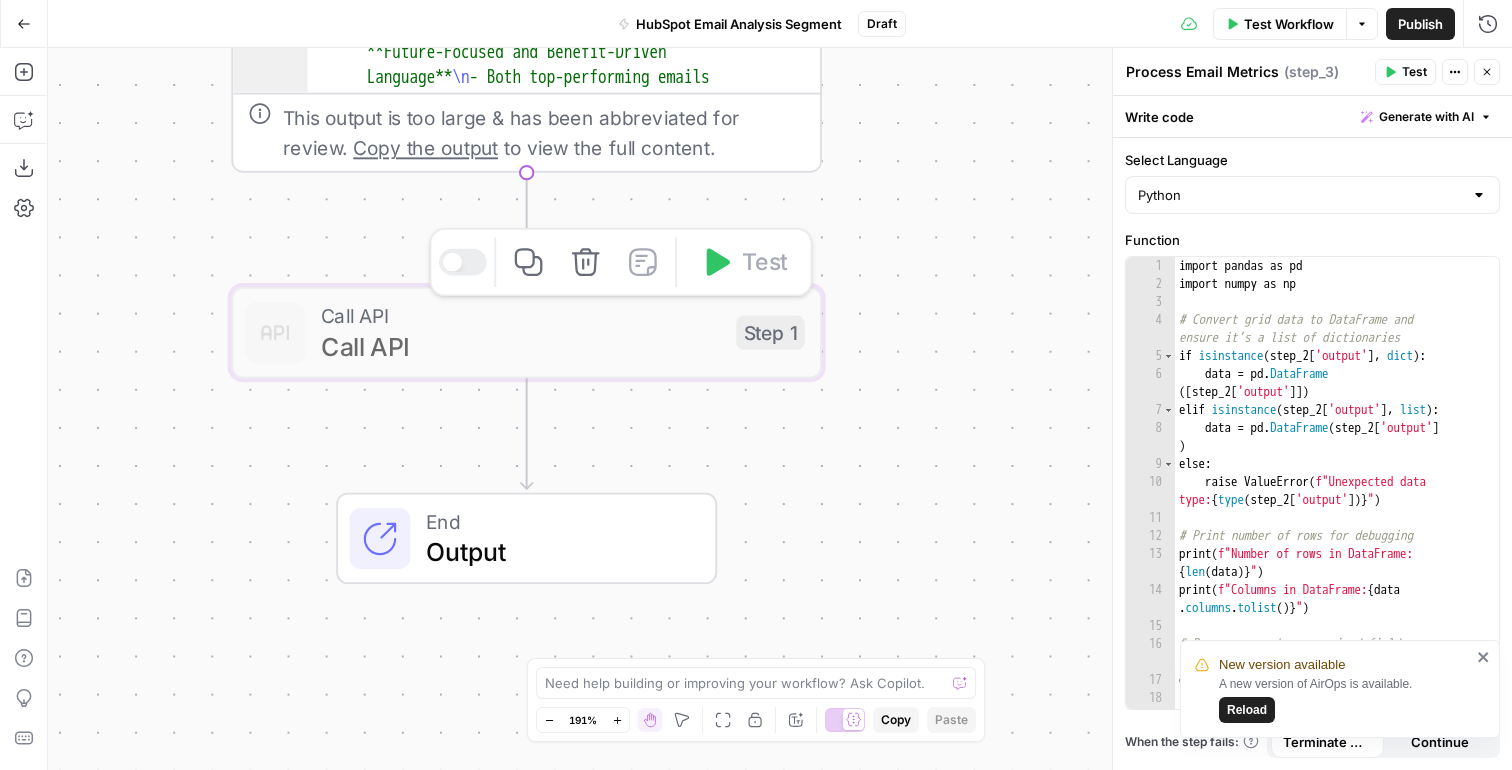 click on "Call API" at bounding box center (521, 346) 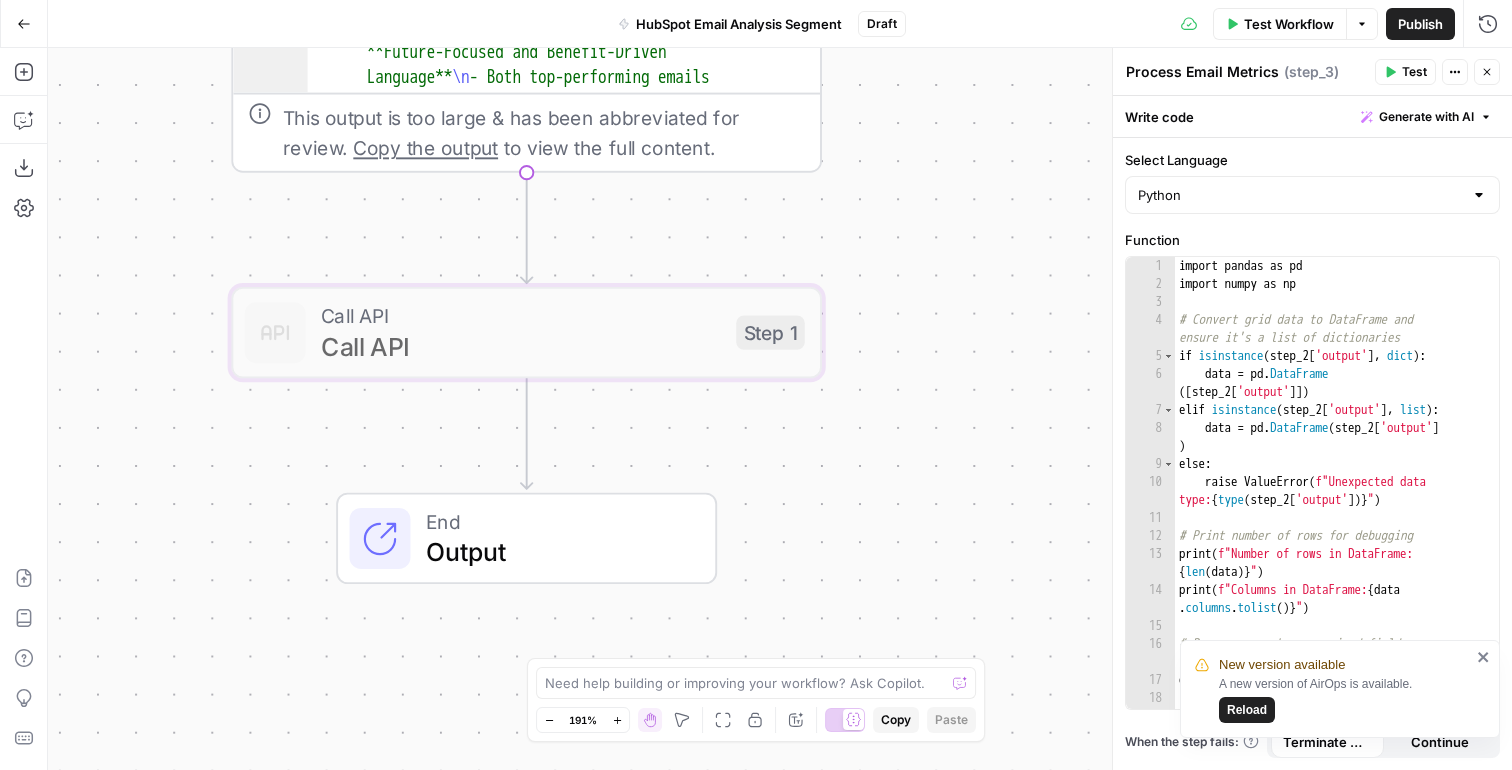 click on ""Email Contents" :  " <!DOCTYPE html PUBLIC           " -//W3C//DTD XHTML 1.0 Transitional          //EN"   " http://www.w3.org/1999/xhtml          /DTD/xhtml1-transitional.dtd " ><html>          xmlns= " http://www.w3.org/1999/xhtml "            xmlns:v= " urn:schemas-microsoft-com          :vml "  xmlns:o= " urn:schemas-microsoft          -com:office:office " ><html>
<! --[if gte mso 9]><html><xml>
<o          :OfficeDocumentSettings>
<o:AllowPNG          />
<o:PixelsPerInch>96</o          :PixelsPerInch>
</o          :OfficeDocumentSettings>
</xml>          <!<![endif]-->
<title>Ramp</title>
<meta http-equiv= " Content-Type "            content= " text/html; charset=utf-8 " >
<meta http-equiv= " "            content= " " >" at bounding box center [780, 409] 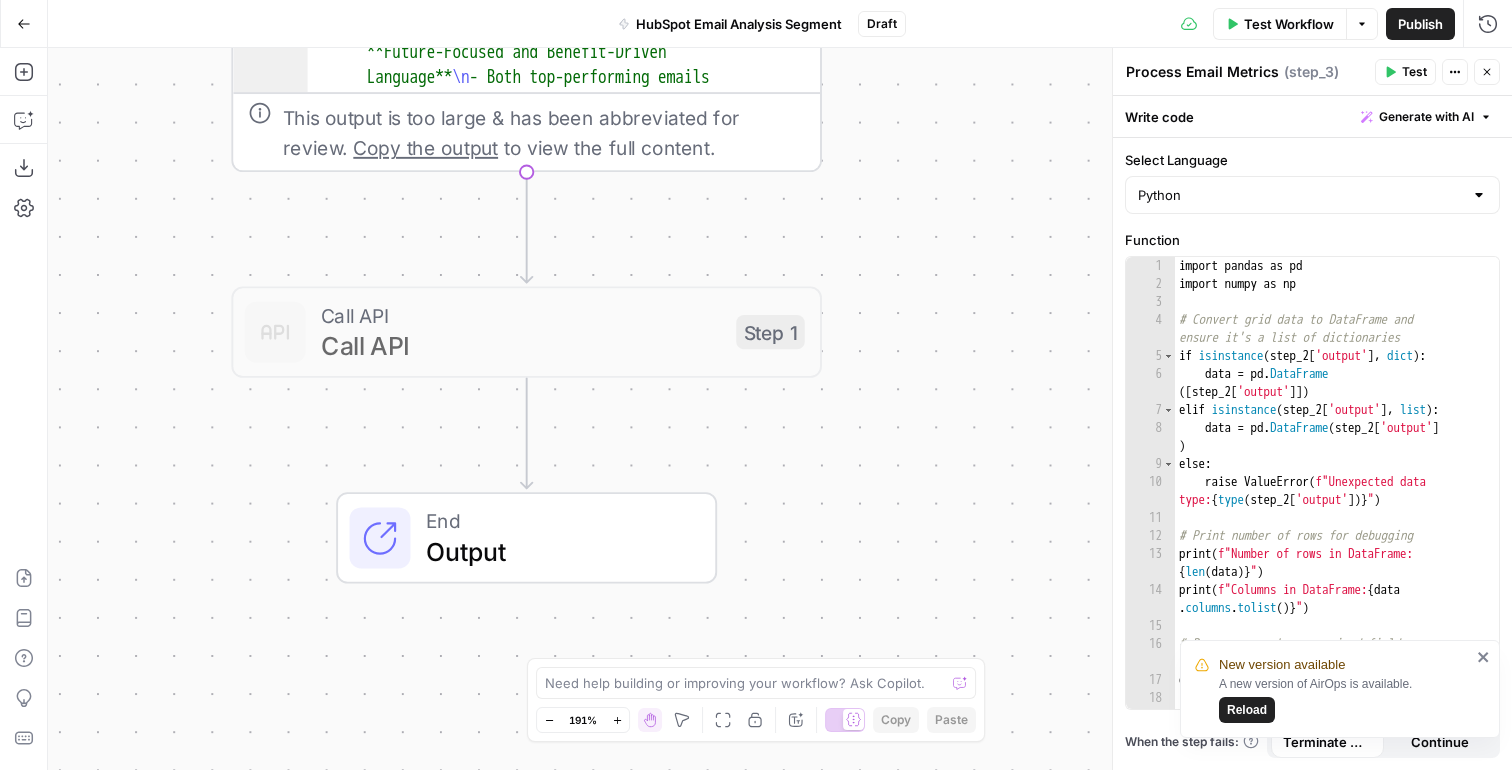 click on "Call API" at bounding box center (521, 345) 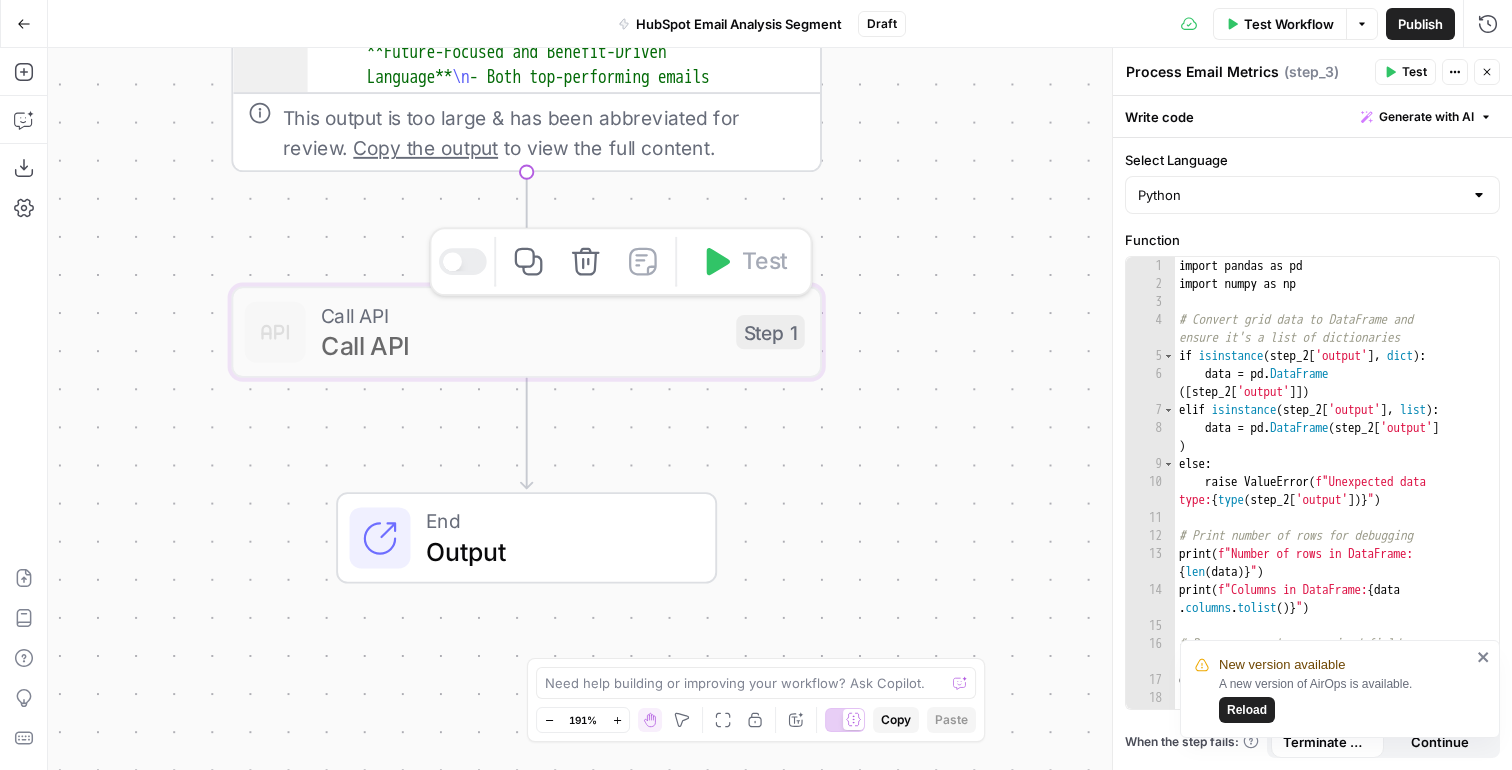 click on "Call API" at bounding box center [521, 345] 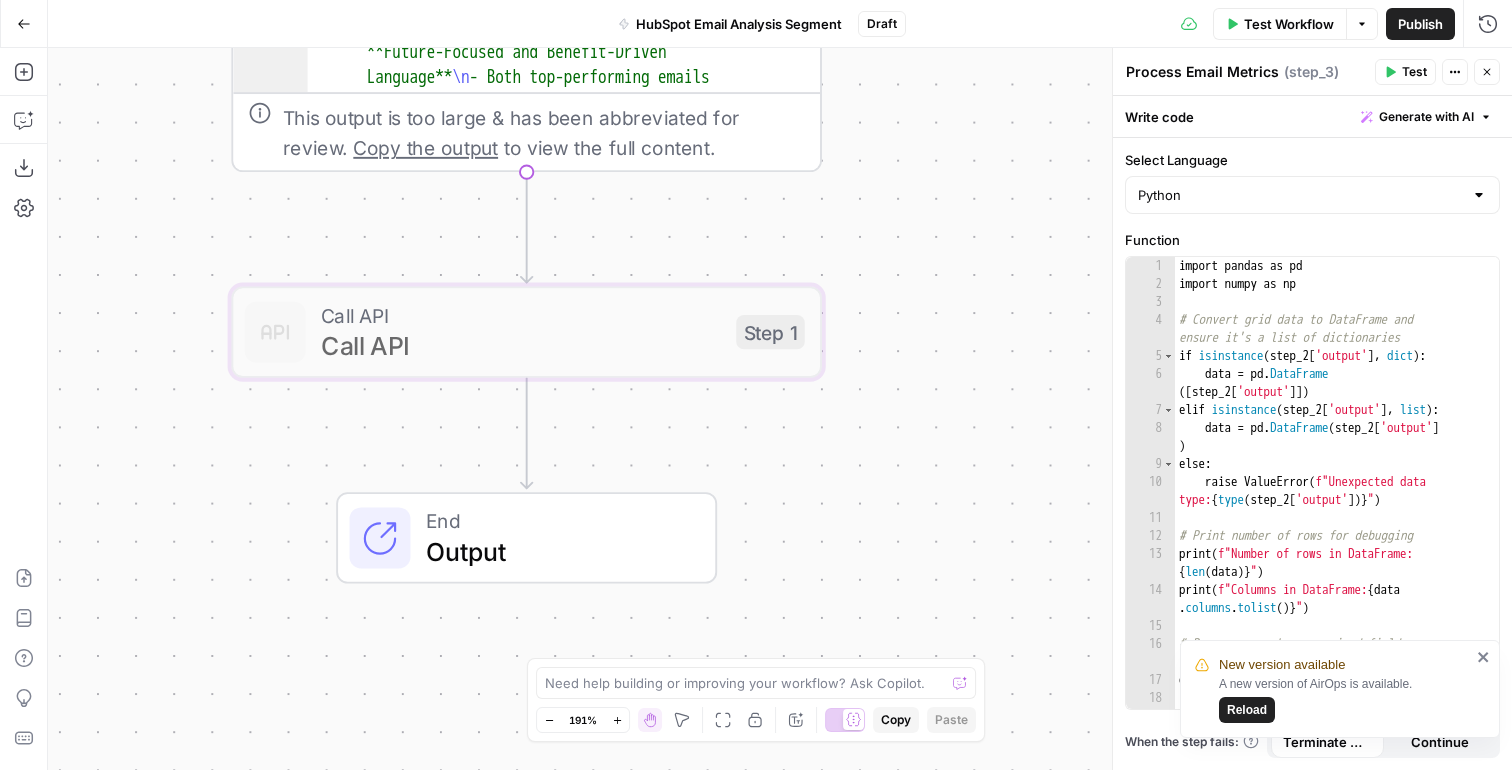 click 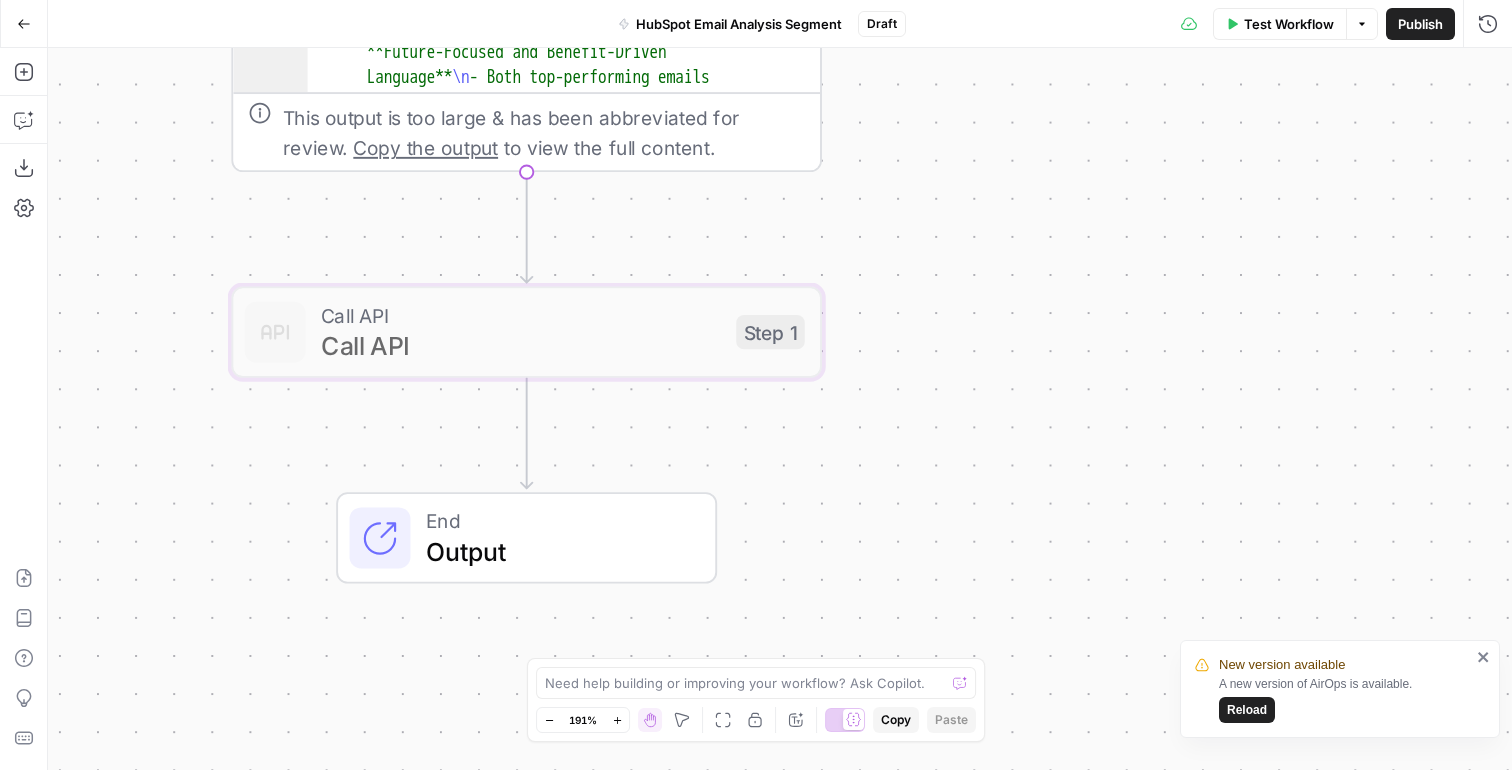 click on "Call API" at bounding box center (521, 345) 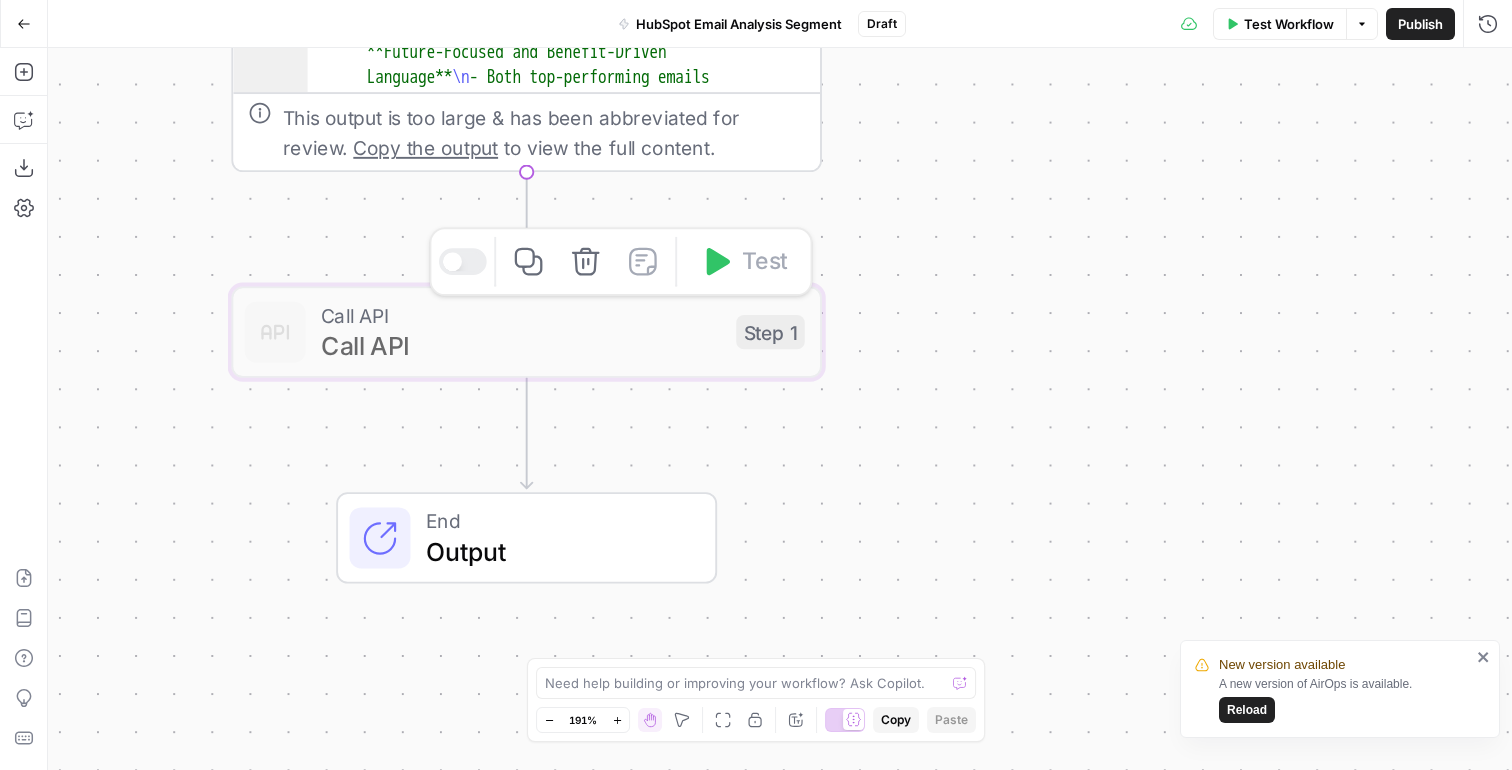 click on "Call API" at bounding box center [521, 345] 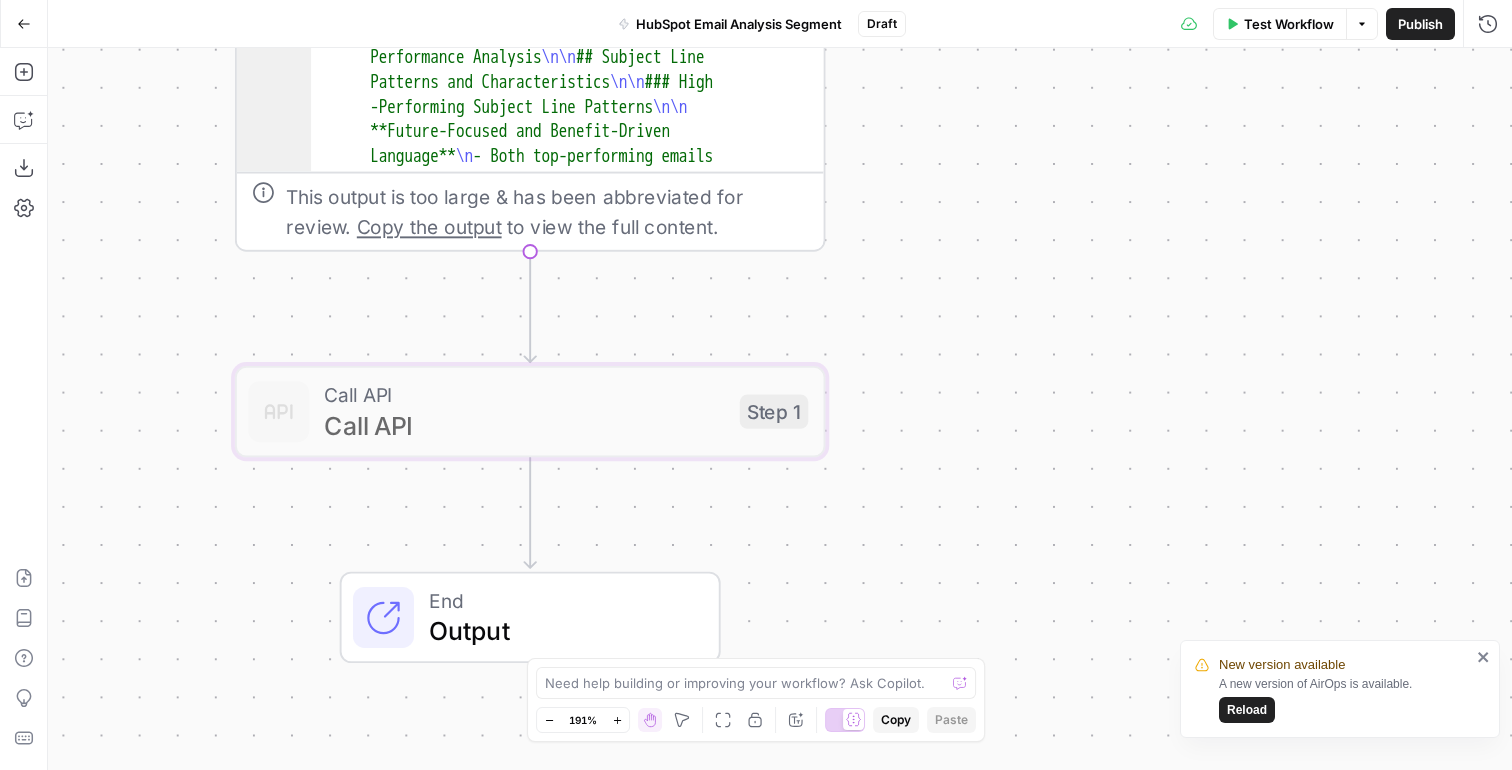 drag, startPoint x: 869, startPoint y: 325, endPoint x: 890, endPoint y: 631, distance: 306.71973 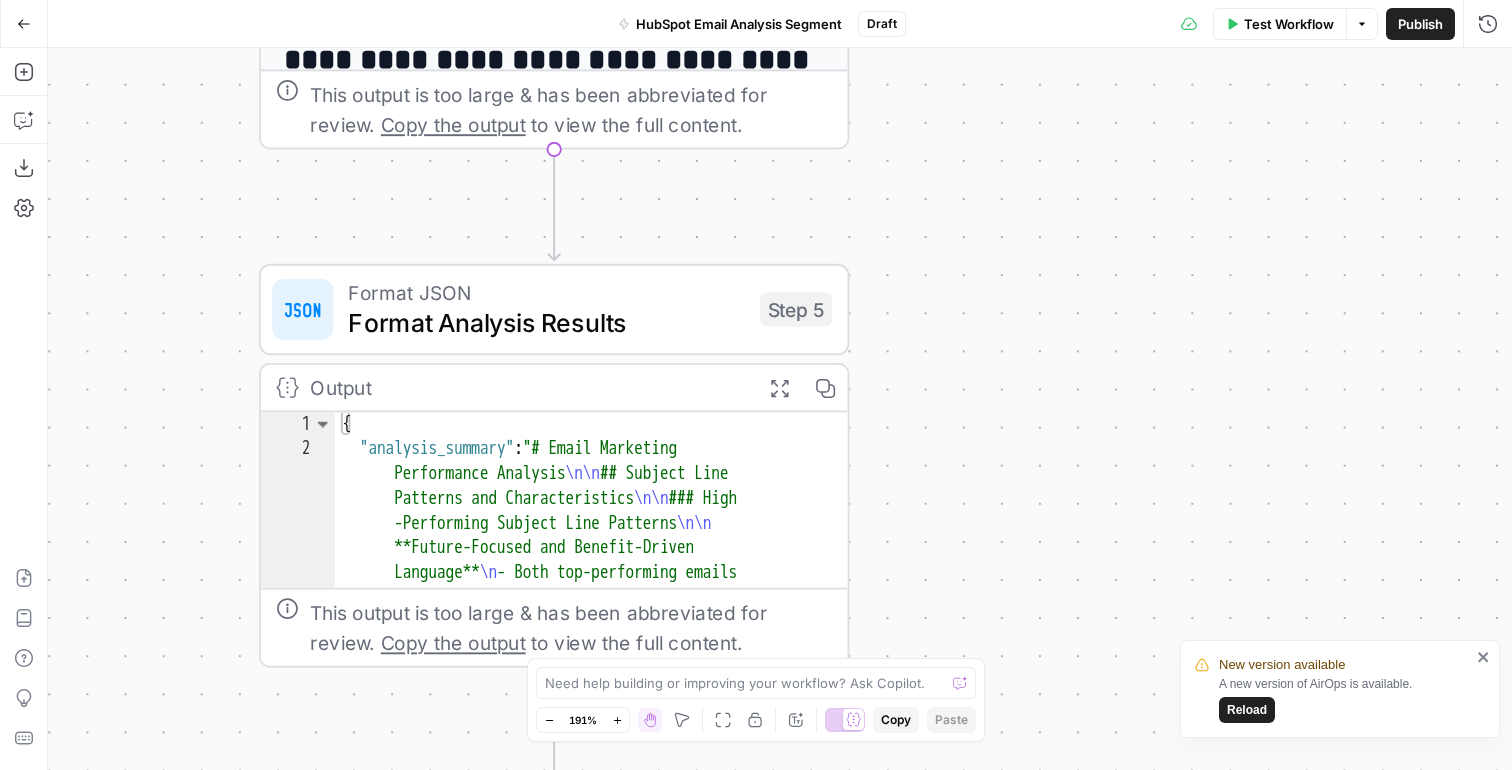 drag, startPoint x: 890, startPoint y: 431, endPoint x: 852, endPoint y: 173, distance: 260.78345 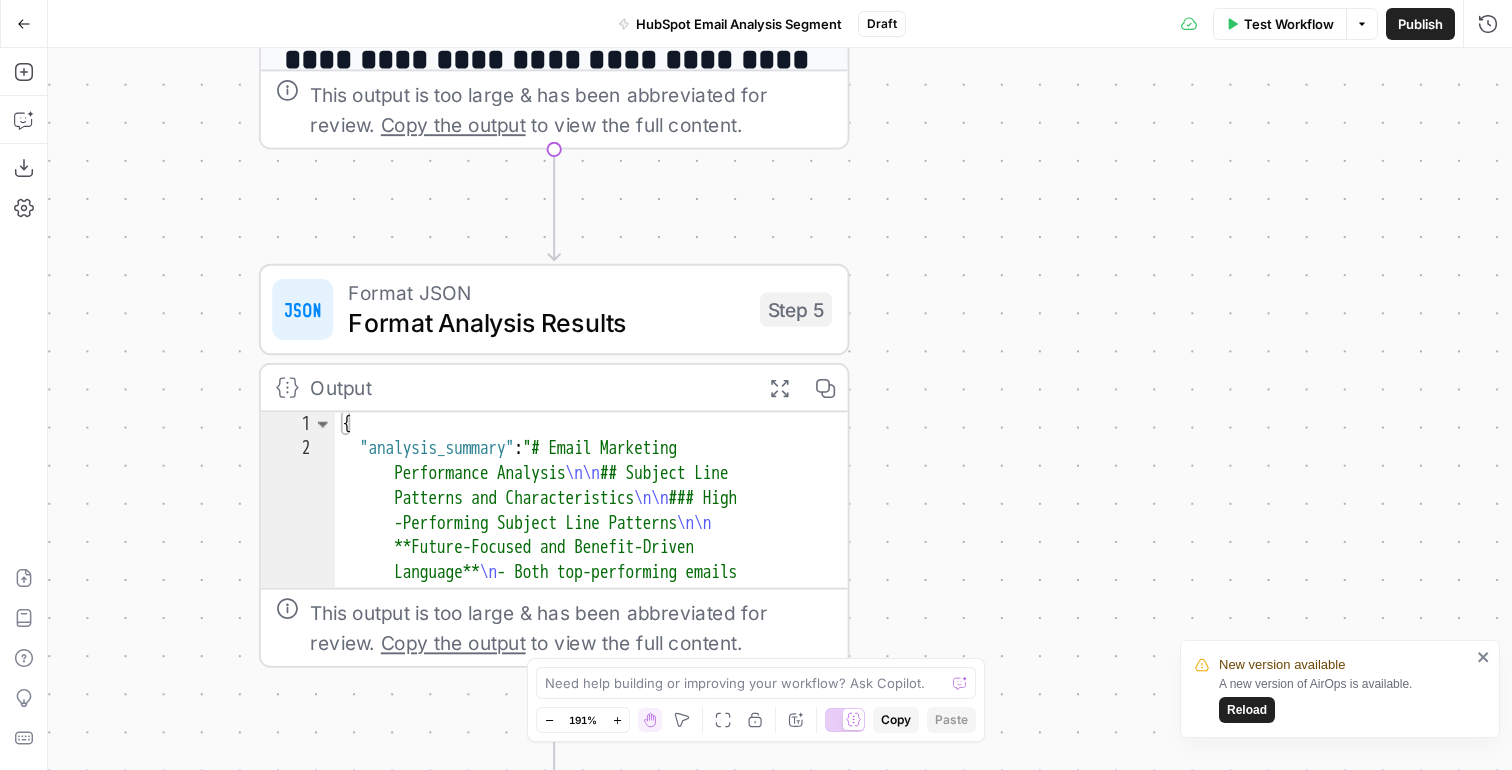 click on ""Email Contents" :  " <!DOCTYPE html PUBLIC           " -//W3C//DTD XHTML 1.0 Transitional          //EN"   " http://www.w3.org/1999/xhtml          /DTD/xhtml1-transitional.dtd " ><html>          xmlns= " http://www.w3.org/1999/xhtml "            xmlns:v= " urn:schemas-microsoft-com          :vml "  xmlns:o= " urn:schemas-microsoft          -com:office:office " ><html>
<! --[if gte mso 9]><html><xml>
<o          :OfficeDocumentSettings>
<o:AllowPNG          />
<o:PixelsPerInch>96</o          :PixelsPerInch>
</o          :OfficeDocumentSettings>
</xml>          <!<![endif]-->
<title>Ramp</title>
<meta http-equiv= " Content-Type "            content= " text/html; charset=utf-8 " >
<meta http-equiv= " "            content= " " >" at bounding box center (780, 409) 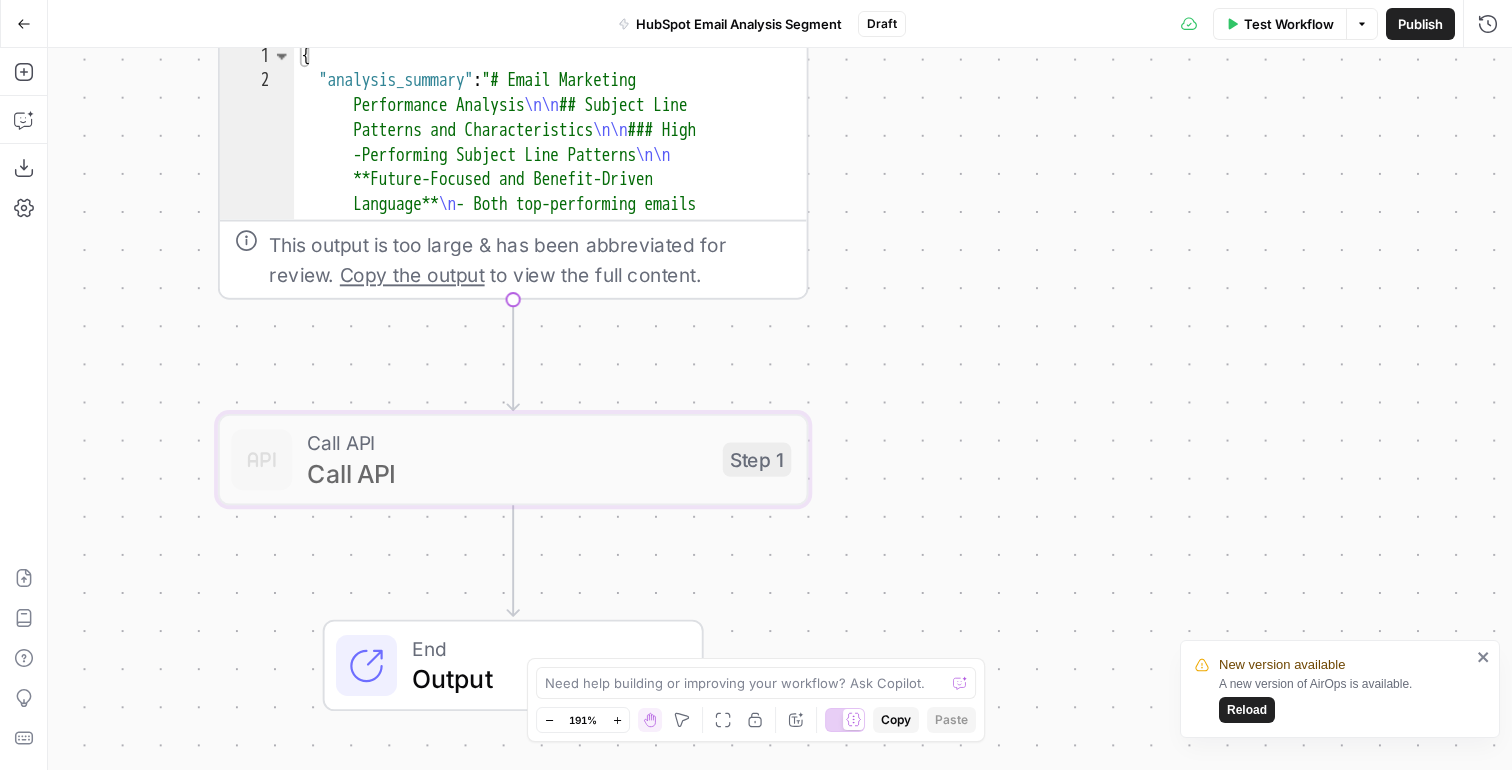 drag, startPoint x: 918, startPoint y: 469, endPoint x: 849, endPoint y: 211, distance: 267.0674 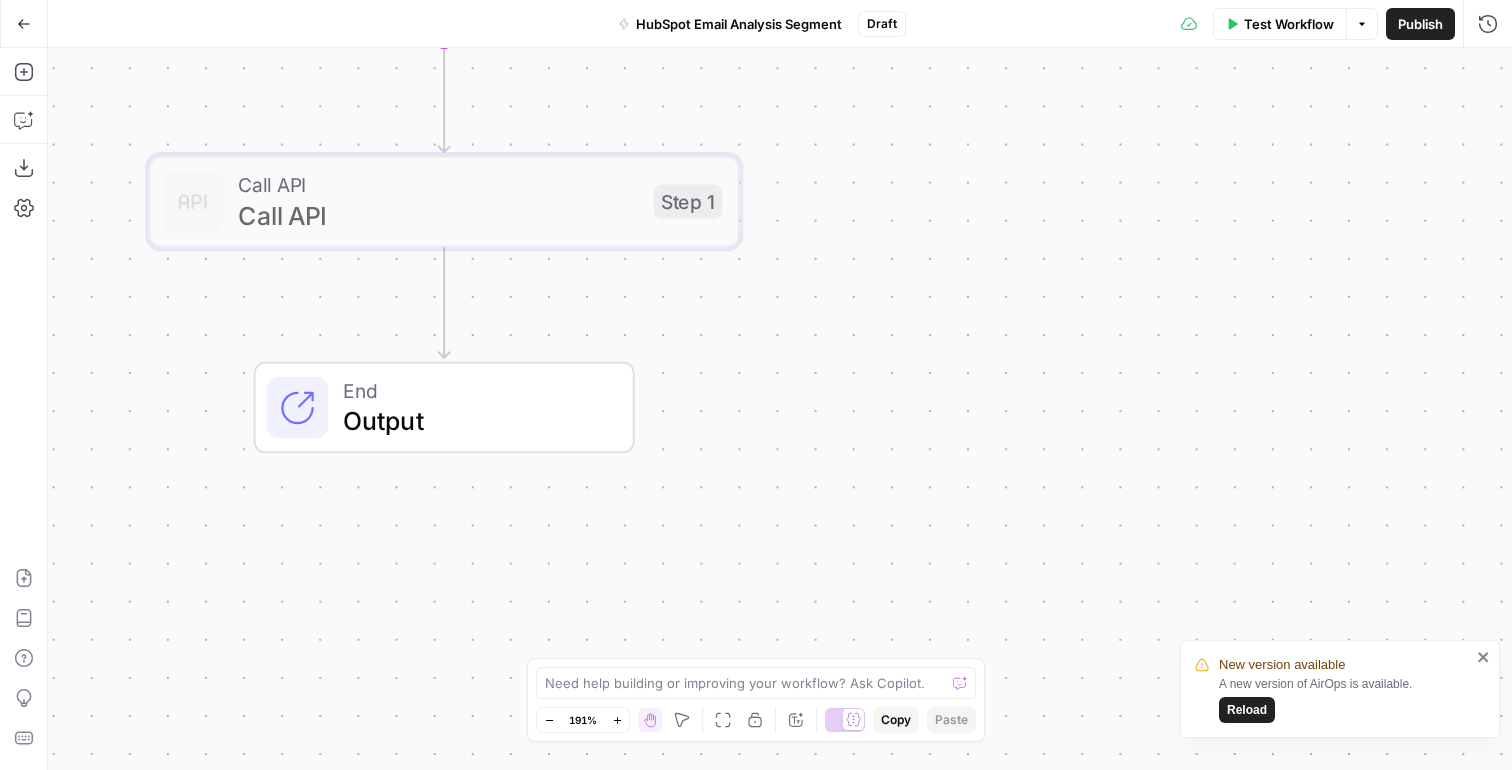 click on ""Email Contents" :  " <!DOCTYPE html PUBLIC           " -//W3C//DTD XHTML 1.0 Transitional          //EN"   " http://www.w3.org/1999/xhtml          /DTD/xhtml1-transitional.dtd " ><html>          xmlns= " http://www.w3.org/1999/xhtml "            xmlns:v= " urn:schemas-microsoft-com          :vml "  xmlns:o= " urn:schemas-microsoft          -com:office:office " ><html>
<! --[if gte mso 9]><html><xml>
<o          :OfficeDocumentSettings>
<o:AllowPNG          />
<o:PixelsPerInch>96</o          :PixelsPerInch>
</o          :OfficeDocumentSettings>
</xml>          <!<![endif]-->
<title>Ramp</title>
<meta http-equiv= " Content-Type "            content= " text/html; charset=utf-8 " >
<meta http-equiv= " "            content= " " >" at bounding box center [780, 409] 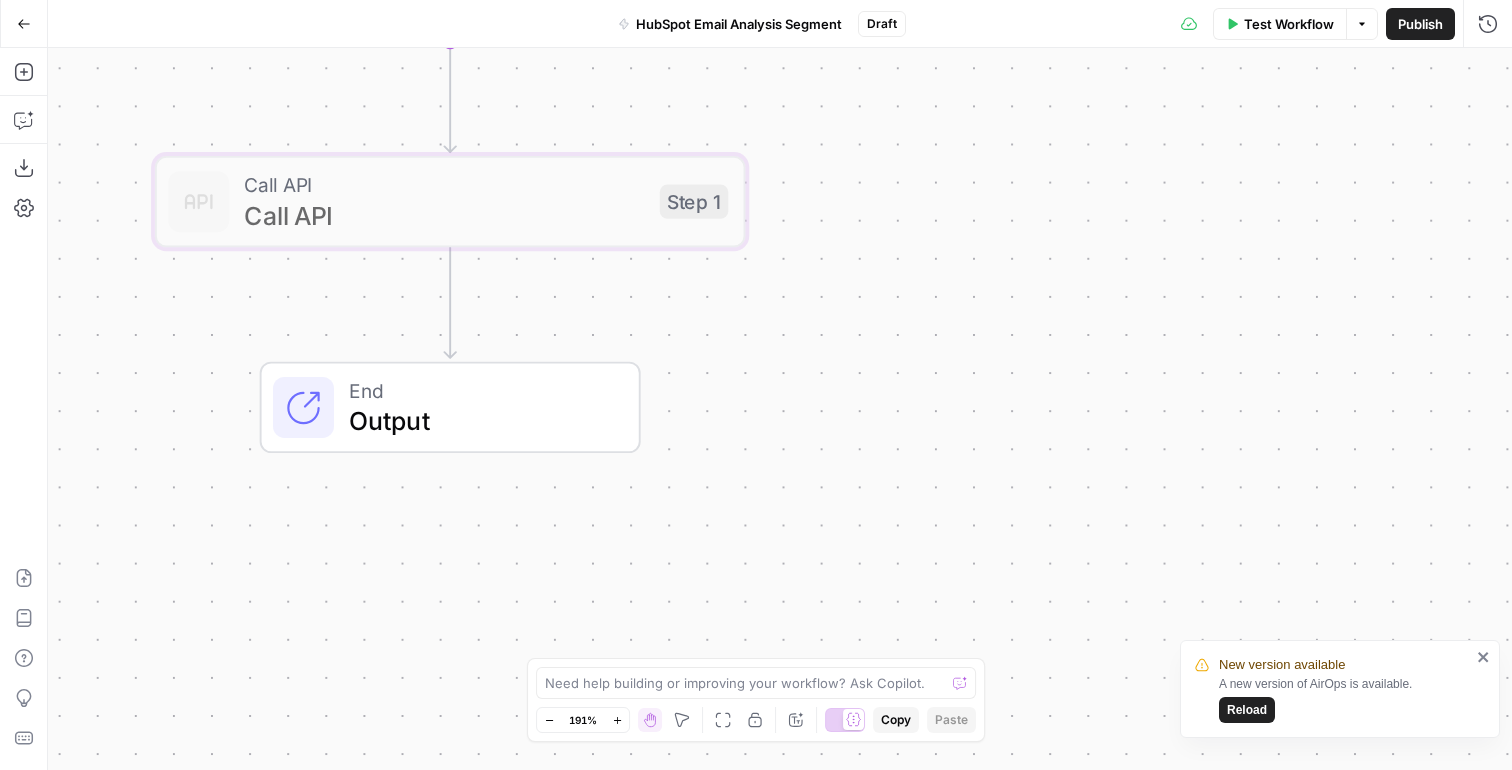 drag, startPoint x: 755, startPoint y: 329, endPoint x: 856, endPoint y: 374, distance: 110.57124 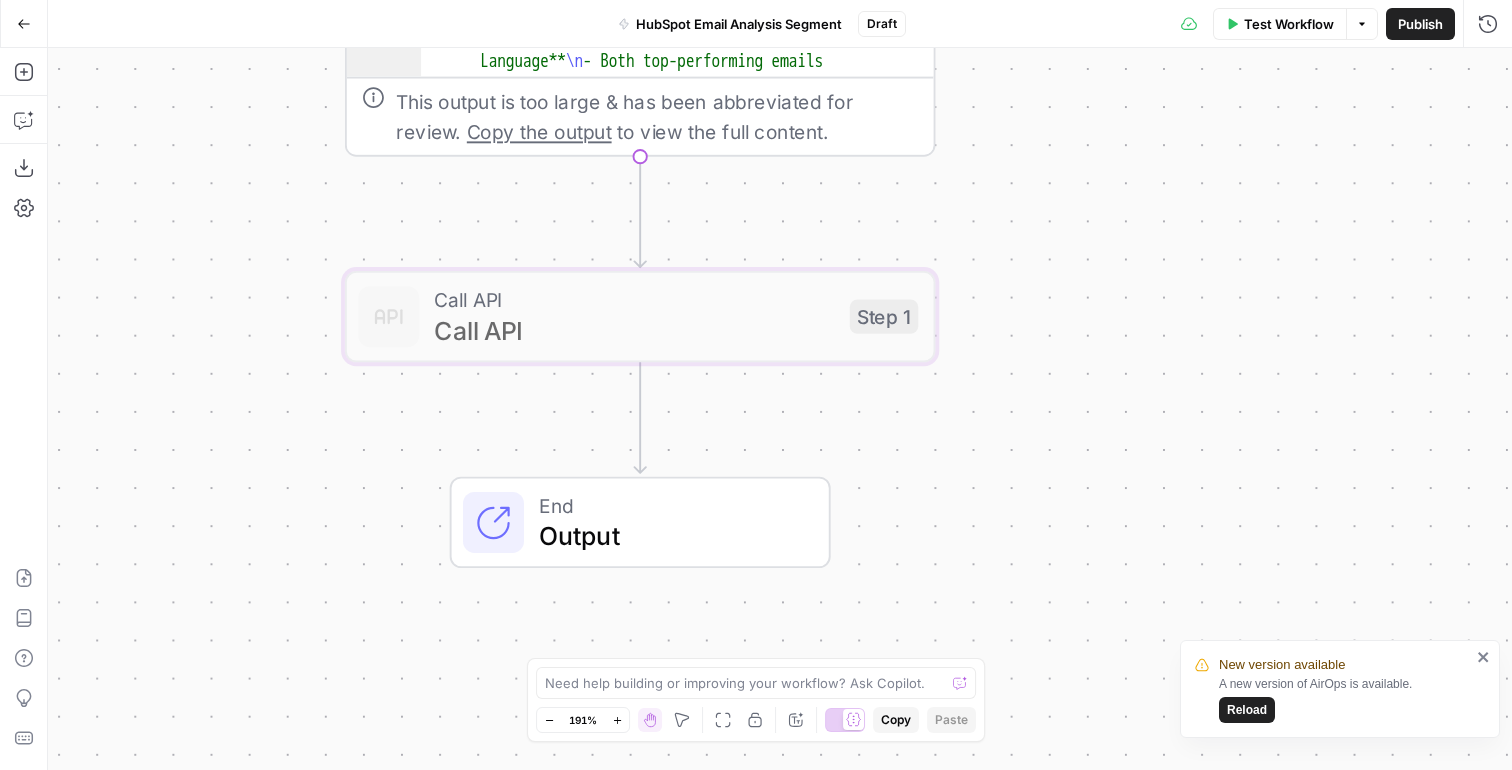 drag, startPoint x: 763, startPoint y: 360, endPoint x: 851, endPoint y: 432, distance: 113.70136 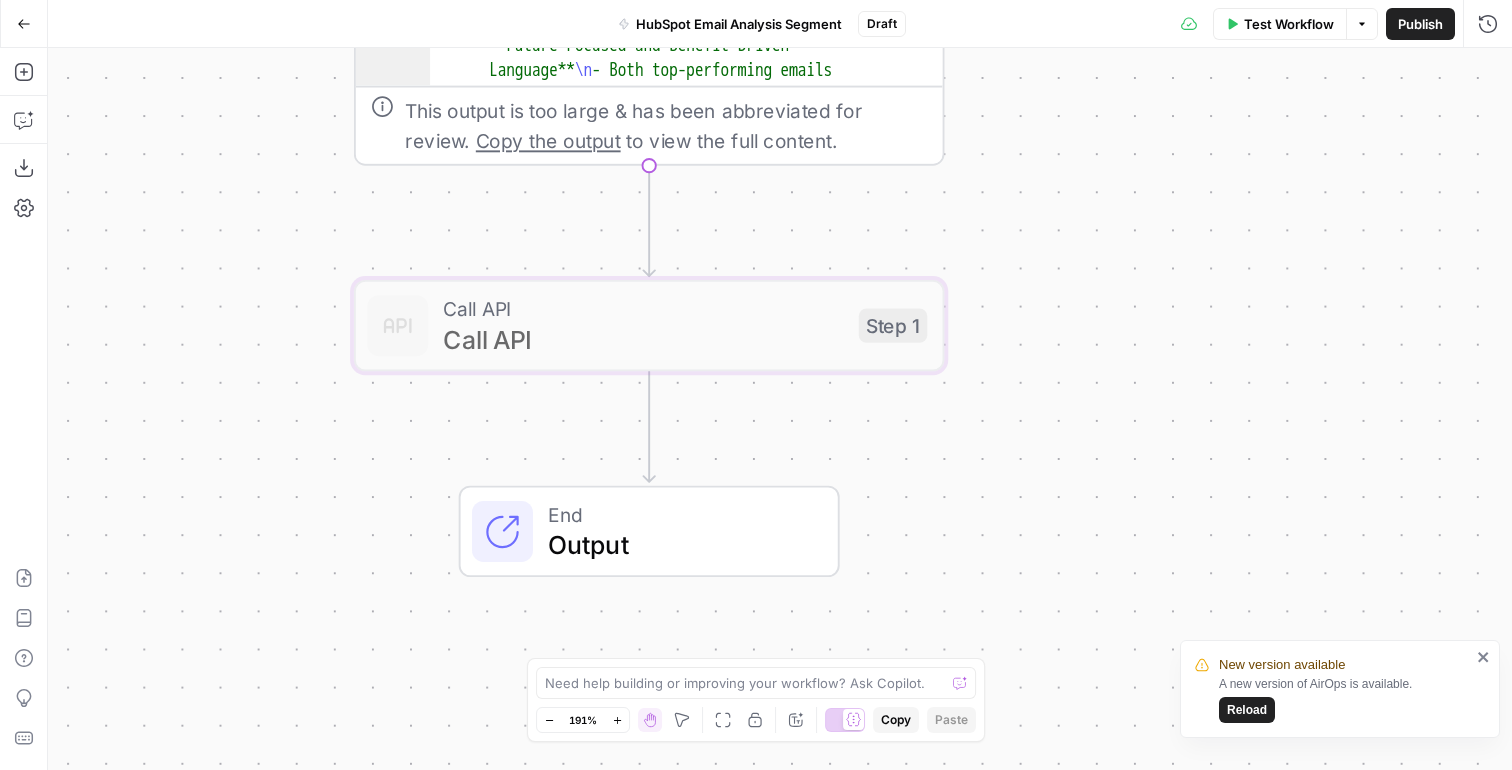 click on "Call API" at bounding box center (643, 339) 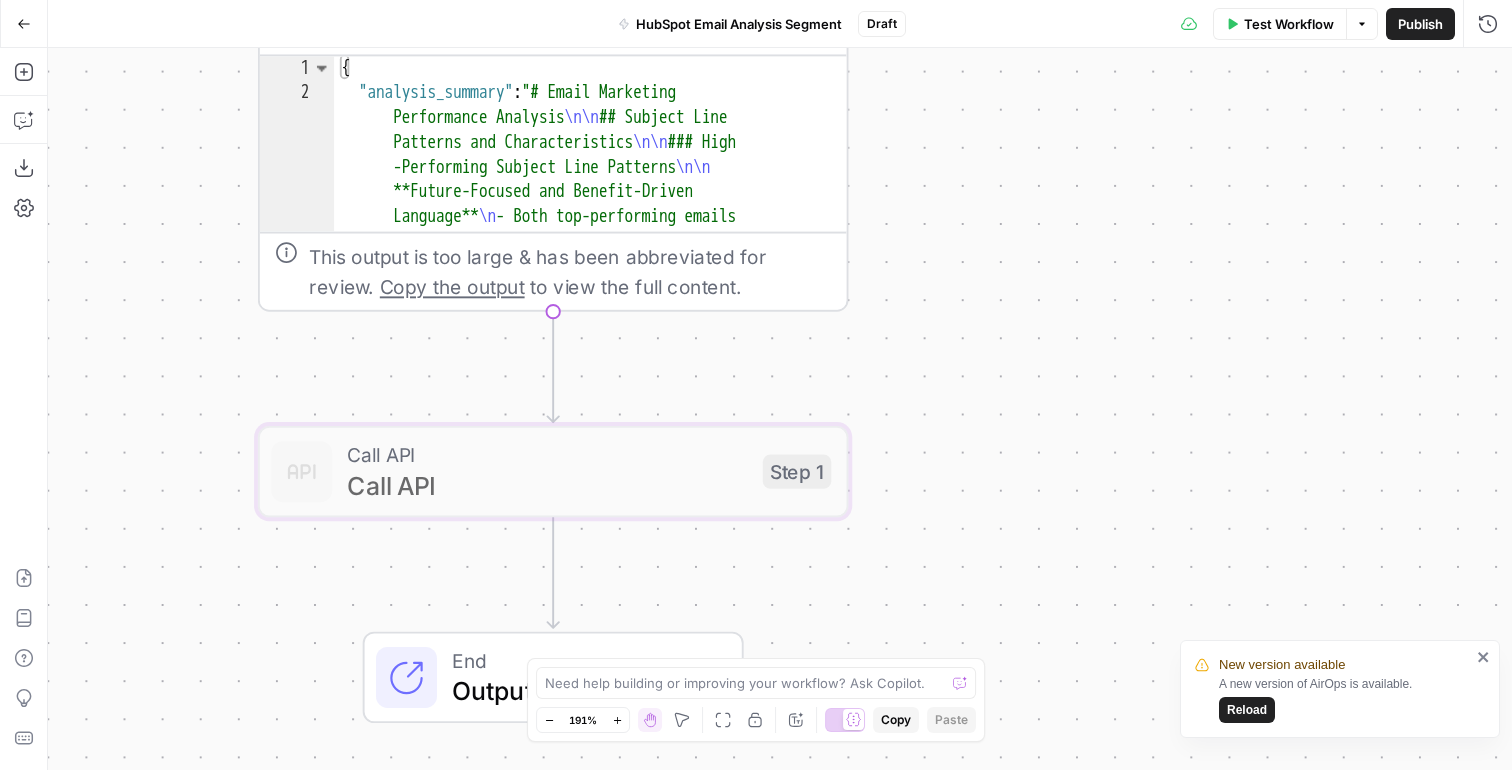 drag, startPoint x: 211, startPoint y: 324, endPoint x: 115, endPoint y: 467, distance: 172.2353 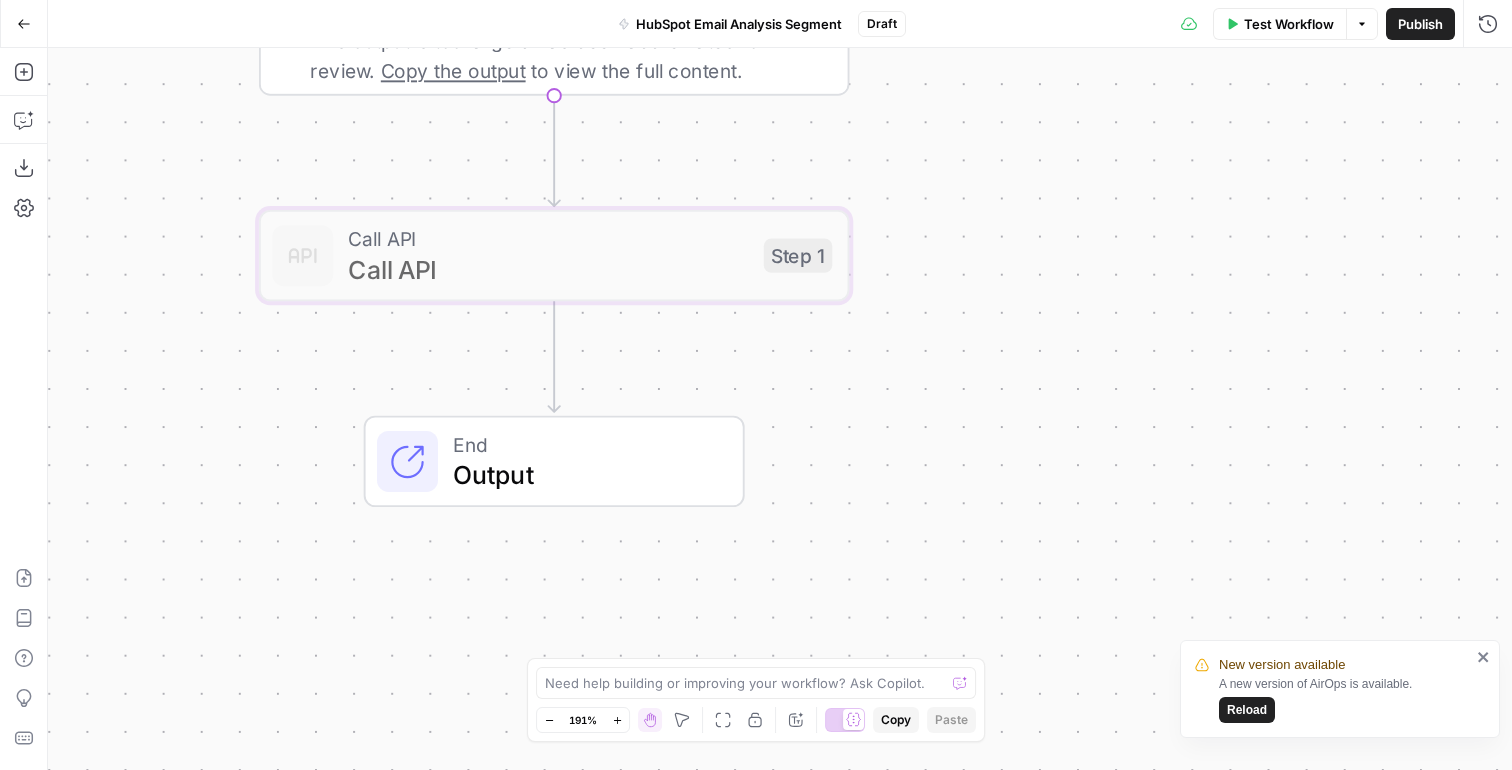 drag, startPoint x: 168, startPoint y: 444, endPoint x: 168, endPoint y: 229, distance: 215 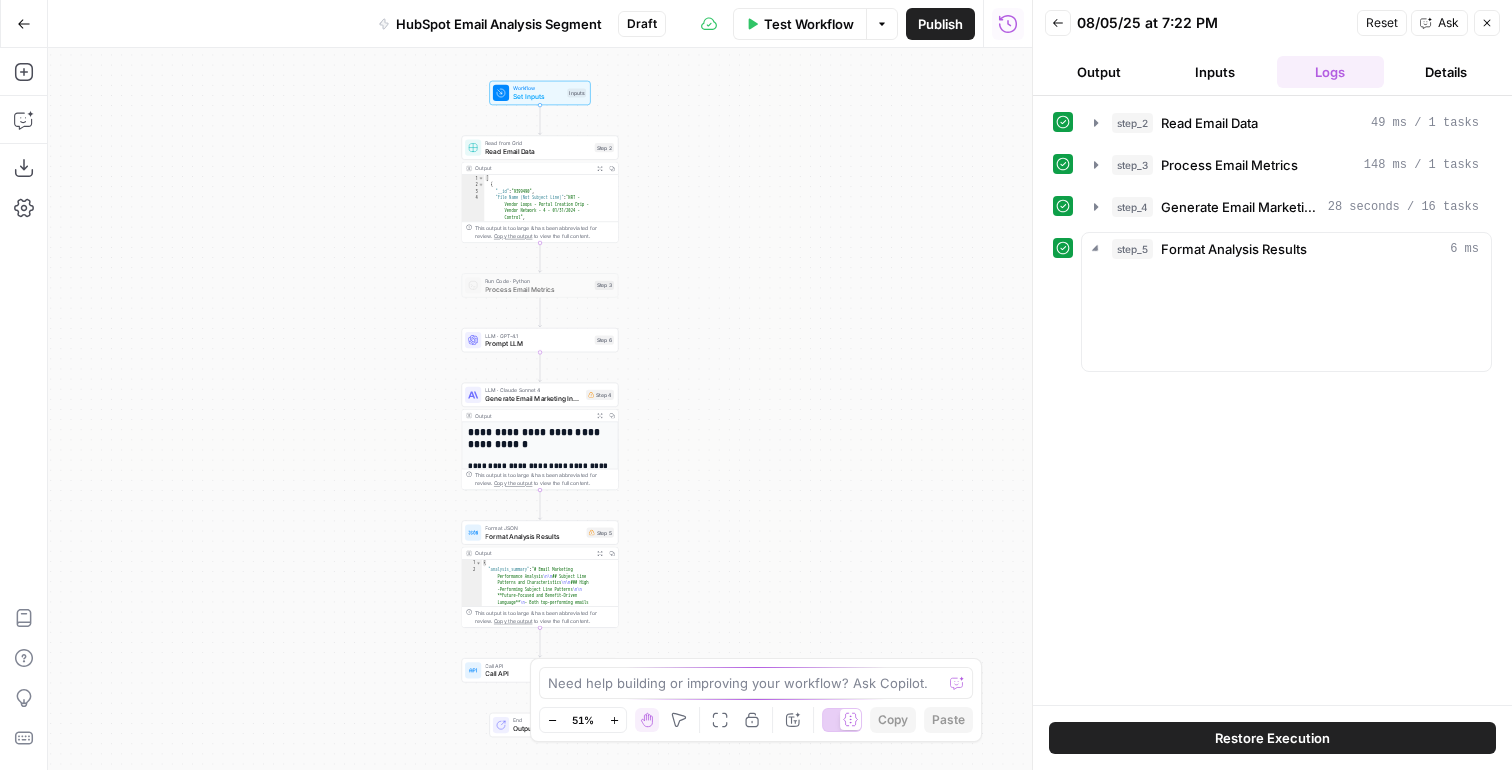 scroll, scrollTop: 0, scrollLeft: 0, axis: both 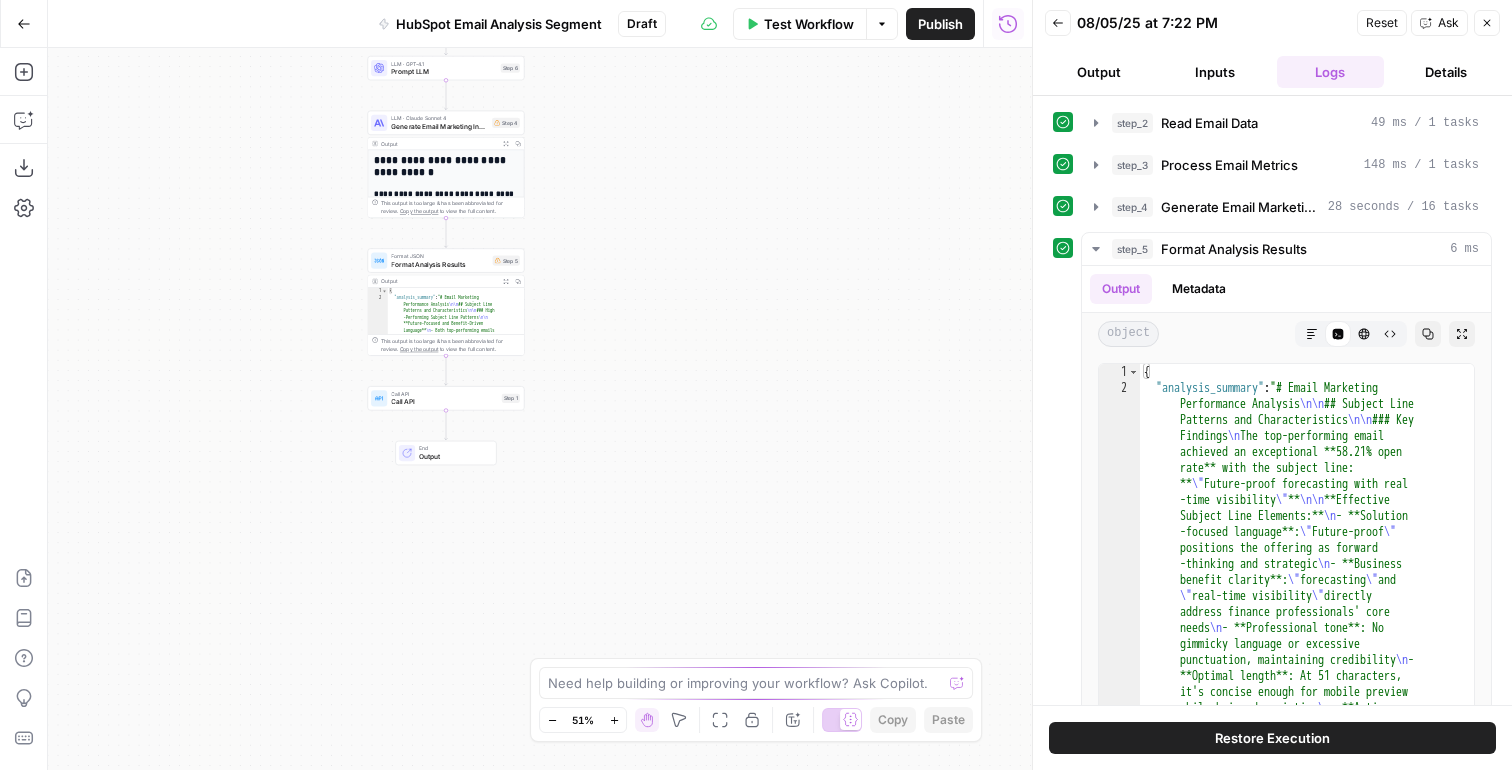 drag, startPoint x: 720, startPoint y: 624, endPoint x: 619, endPoint y: 284, distance: 354.68436 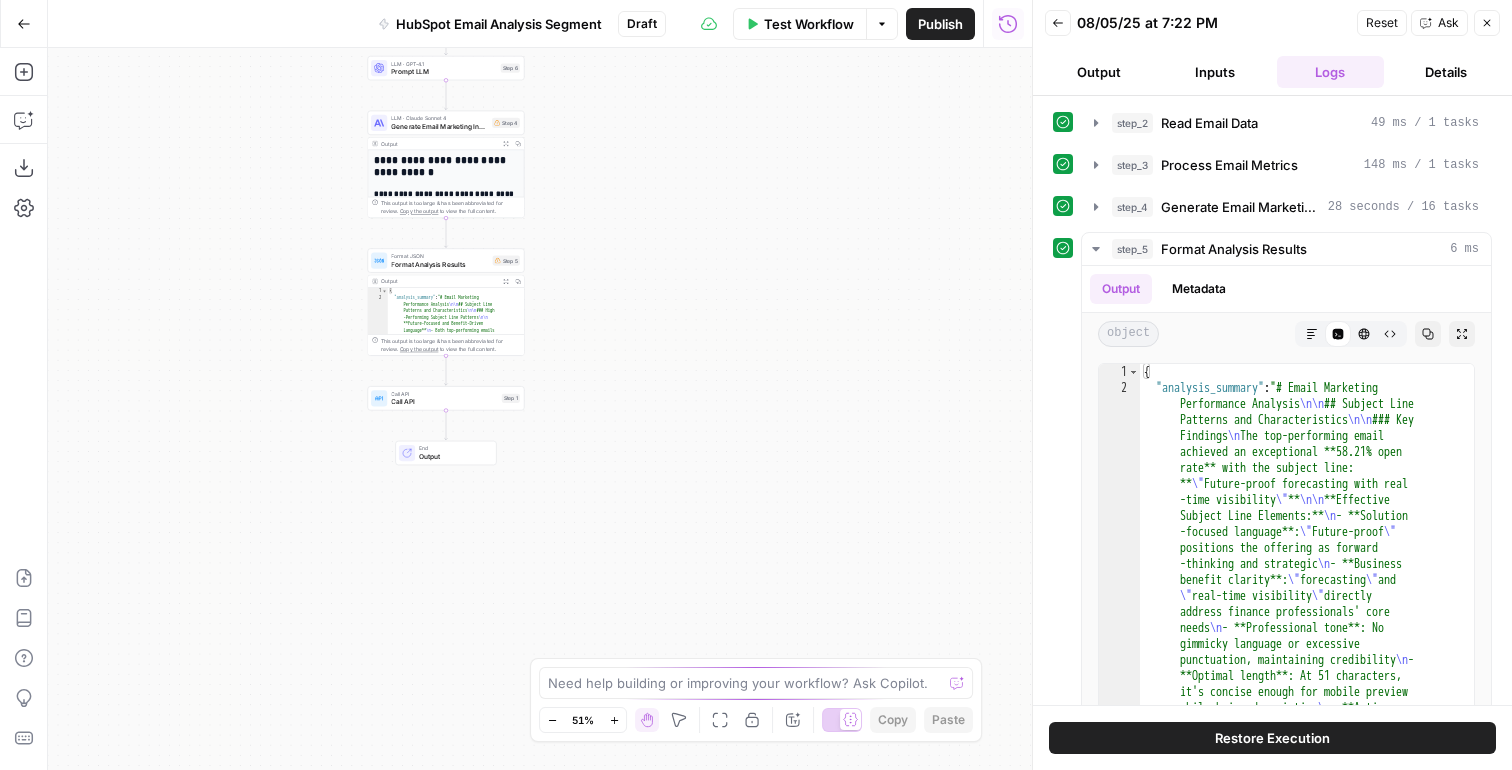click on "Workflow Set Inputs Inputs Read from Grid Read Email Data Step 2 Output Expand Output Copy 1 2 3 4 5 6 [    {      "__id" :  "9399490" ,      "File Name (Not Subject Line)" :  "NRT -           Vendor Loops - Portal Creation Drip -           Vendor Network - 4 - 01/31/2024 -           Control" ,      "Open Rate" :  "24.86%" ,      "Unique Opens" :  "3144" ,     XXXXXXXXXXXXXXXXXXXXXXXXXXXXXXXXXXXXXXXXXXXXXXXXXXXXXXXXXXXXXXXXXXXXXXXXXXXXXXXXXXXXXXXXXXXXXXXXXXXXXXXXXXXXXXXXXXXXXXXXXXXXXXXXXXXXXXXXXXXXXXXXXXXXXXXXXXXXXXXXXXXXXXXXXXXXXXXXXXXXXXXXXXXXXXXXXXXXXXXXXXXXXXXXXXXXXXXXXXXXXXXXXXXXXXXXXXXXXXXXXXXXXXXXXXXXXXXXXXXXXXXXXXXXXXXXXXXXXXXXXXXXXXXXXXXXXXXXXXXXXXXXXXXXXXXXXXXXXXXXXXXXXXXXXXXXXXXXXXXXXXXXXXXXXXXXXXXXXXXXXXXXXXXXXXXXXXXXXXXXXXXXXXXXXXXXXXXXXXXXXXXXXXXXXXXXXXXXXXXXXXXXXXXXXXXXXXXXXXXXXXXXXXXXXXXXXXXXXXXXXXXXXXXXXXXXXXXXXXXXXXXXXXXXXXXXXXXXXXXXXXXXXXXXXXXX This output is too large & has been abbreviated for review.   Copy the output   to view the full content. Step 3 Step 6" at bounding box center (540, 409) 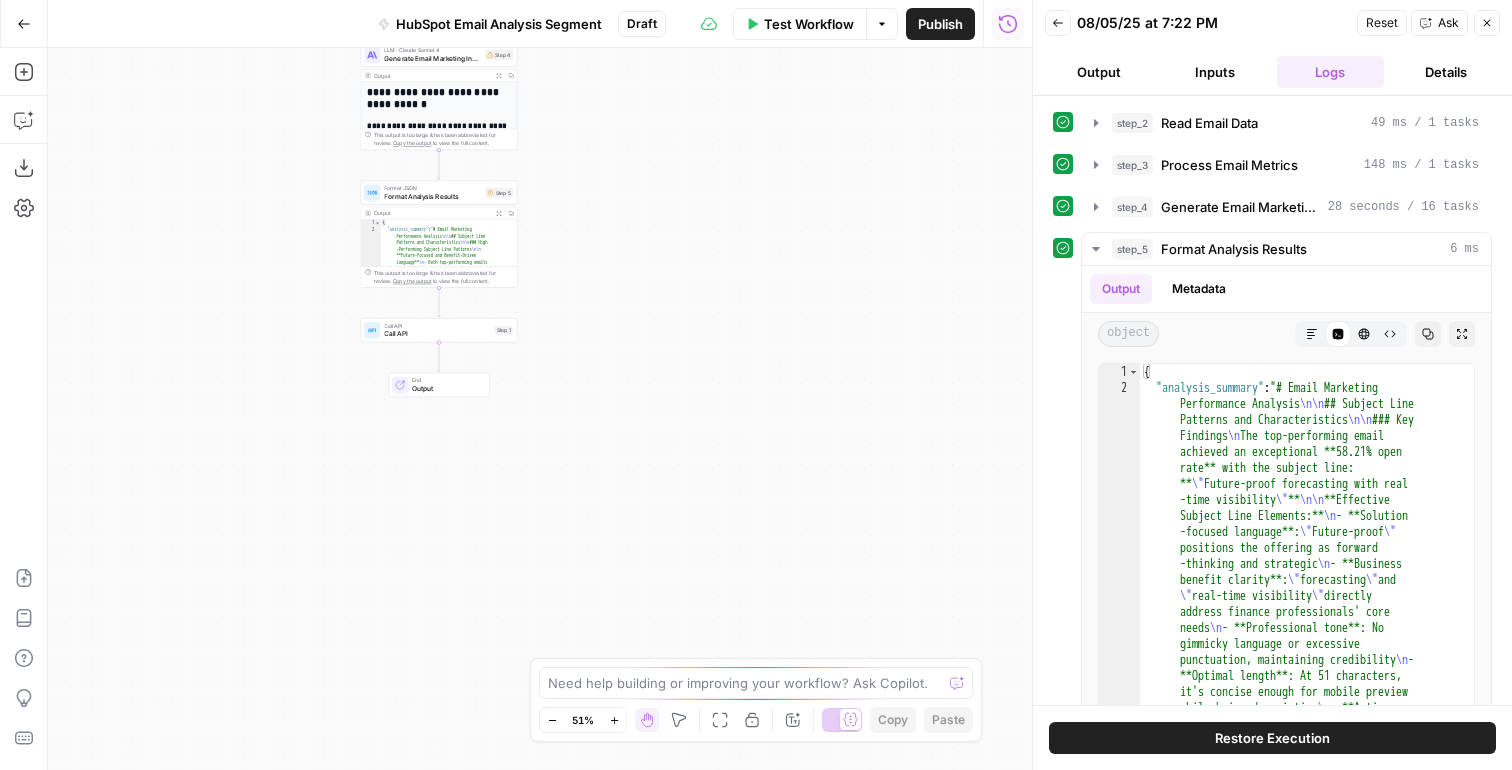 click on "Call API" at bounding box center [437, 334] 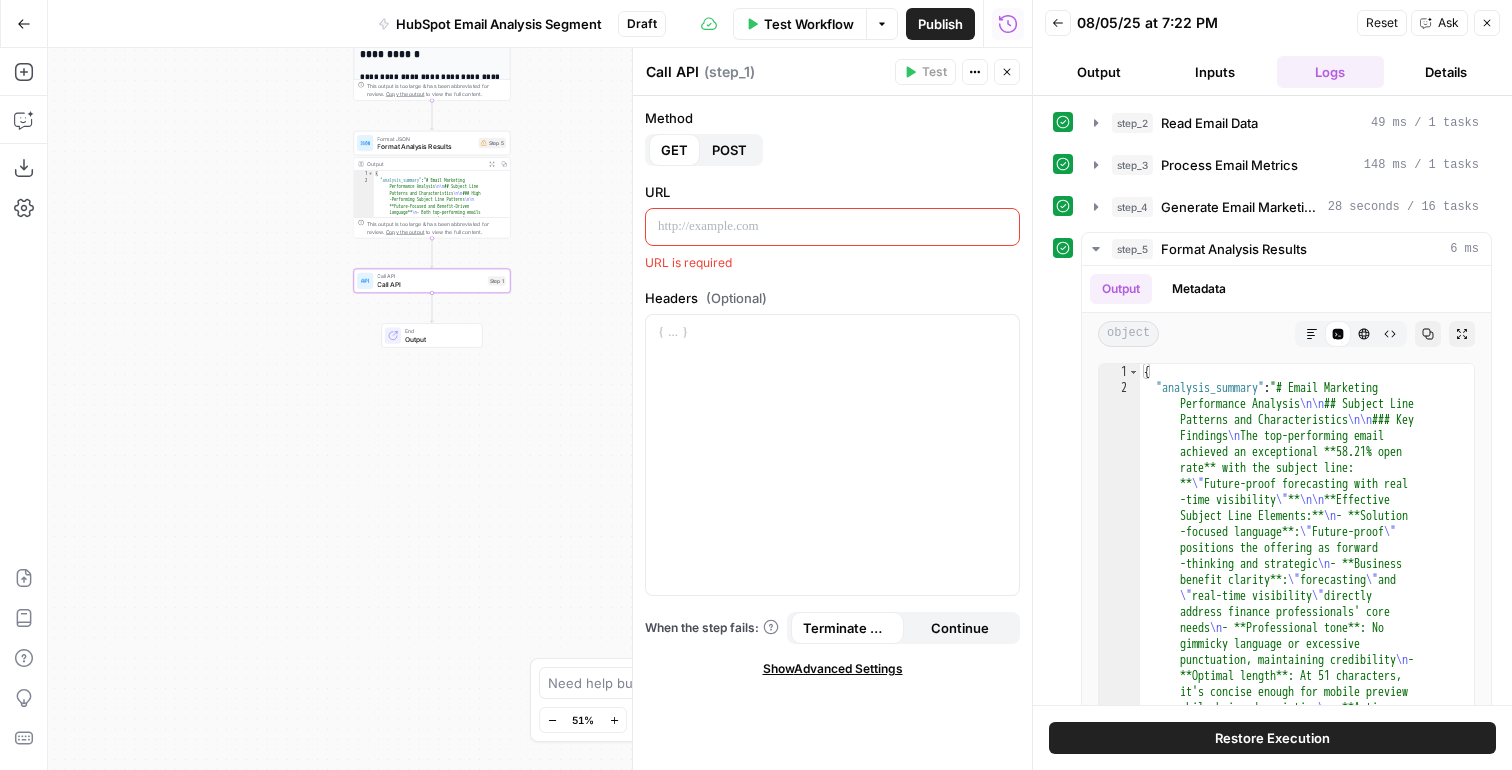 drag, startPoint x: 549, startPoint y: 303, endPoint x: 527, endPoint y: 604, distance: 301.80292 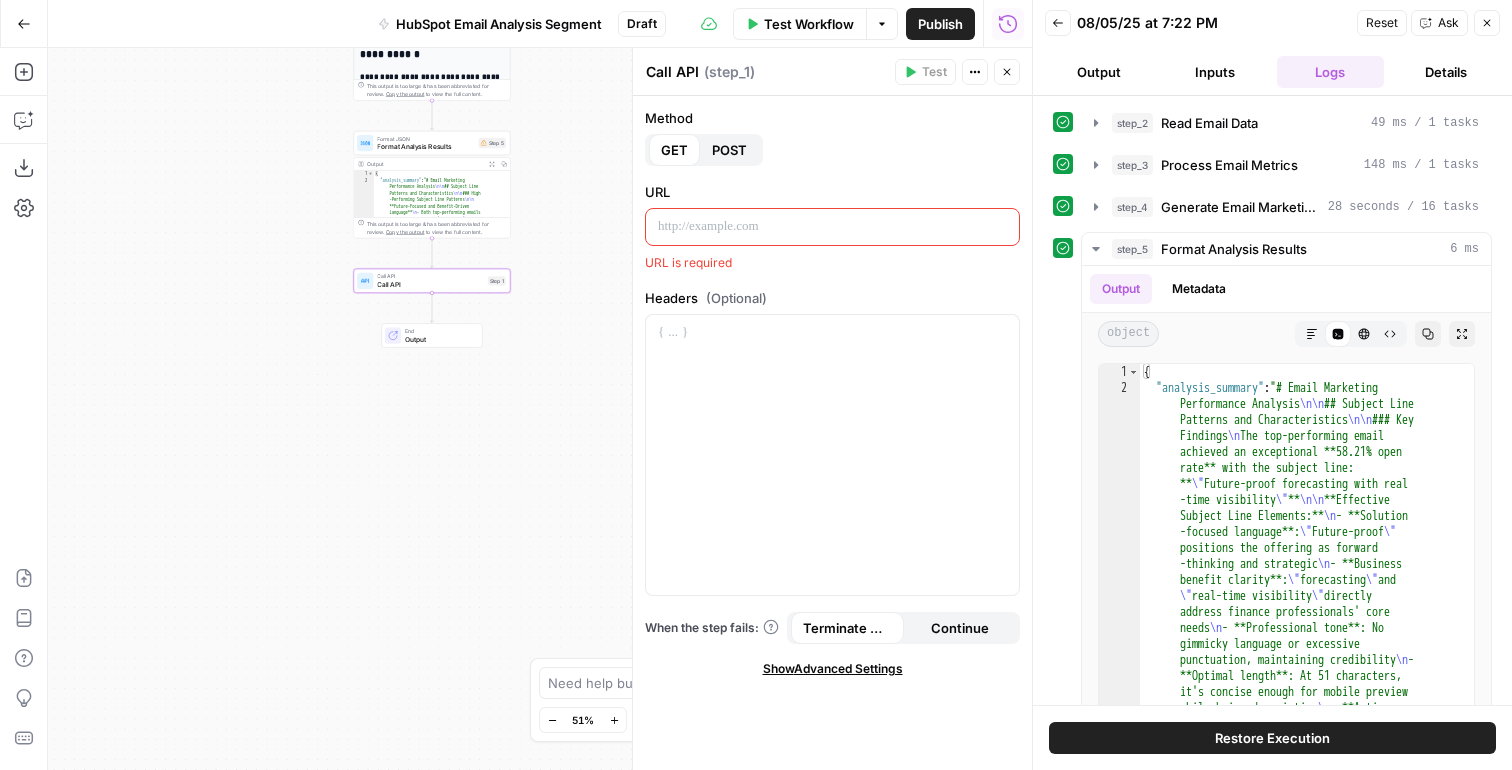 click on "Workflow Set Inputs Inputs Read from Grid Read Email Data Step 2 Output Expand Output Copy 1 2 3 4 5 6 [    {      "__id" :  "9399490" ,      "File Name (Not Subject Line)" :  "NRT -           Vendor Loops - Portal Creation Drip -           Vendor Network - 4 - 01/31/2024 -           Control" ,      "Open Rate" :  "24.86%" ,      "Unique Opens" :  "3144" ,     XXXXXXXXXXXXXXXXXXXXXXXXXXXXXXXXXXXXXXXXXXXXXXXXXXXXXXXXXXXXXXXXXXXXXXXXXXXXXXXXXXXXXXXXXXXXXXXXXXXXXXXXXXXXXXXXXXXXXXXXXXXXXXXXXXXXXXXXXXXXXXXXXXXXXXXXXXXXXXXXXXXXXXXXXXXXXXXXXXXXXXXXXXXXXXXXXXXXXXXXXXXXXXXXXXXXXXXXXXXXXXXXXXXXXXXXXXXXXXXXXXXXXXXXXXXXXXXXXXXXXXXXXXXXXXXXXXXXXXXXXXXXXXXXXXXXXXXXXXXXXXXXXXXXXXXXXXXXXXXXXXXXXXXXXXXXXXXXXXXXXXXXXXXXXXXXXXXXXXXXXXXXXXXXXXXXXXXXXXXXXXXXXXXXXXXXXXXXXXXXXXXXXXXXXXXXXXXXXXXXXXXXXXXXXXXXXXXXXXXXXXXXXXXXXXXXXXXXXXXXXXXXXXXXXXXXXXXXXXXXXXXXXXXXXXXXXXXXXXXXXXXXXXXXXXXX This output is too large & has been abbreviated for review.   Copy the output   to view the full content. Step 3 Step 6" at bounding box center (540, 409) 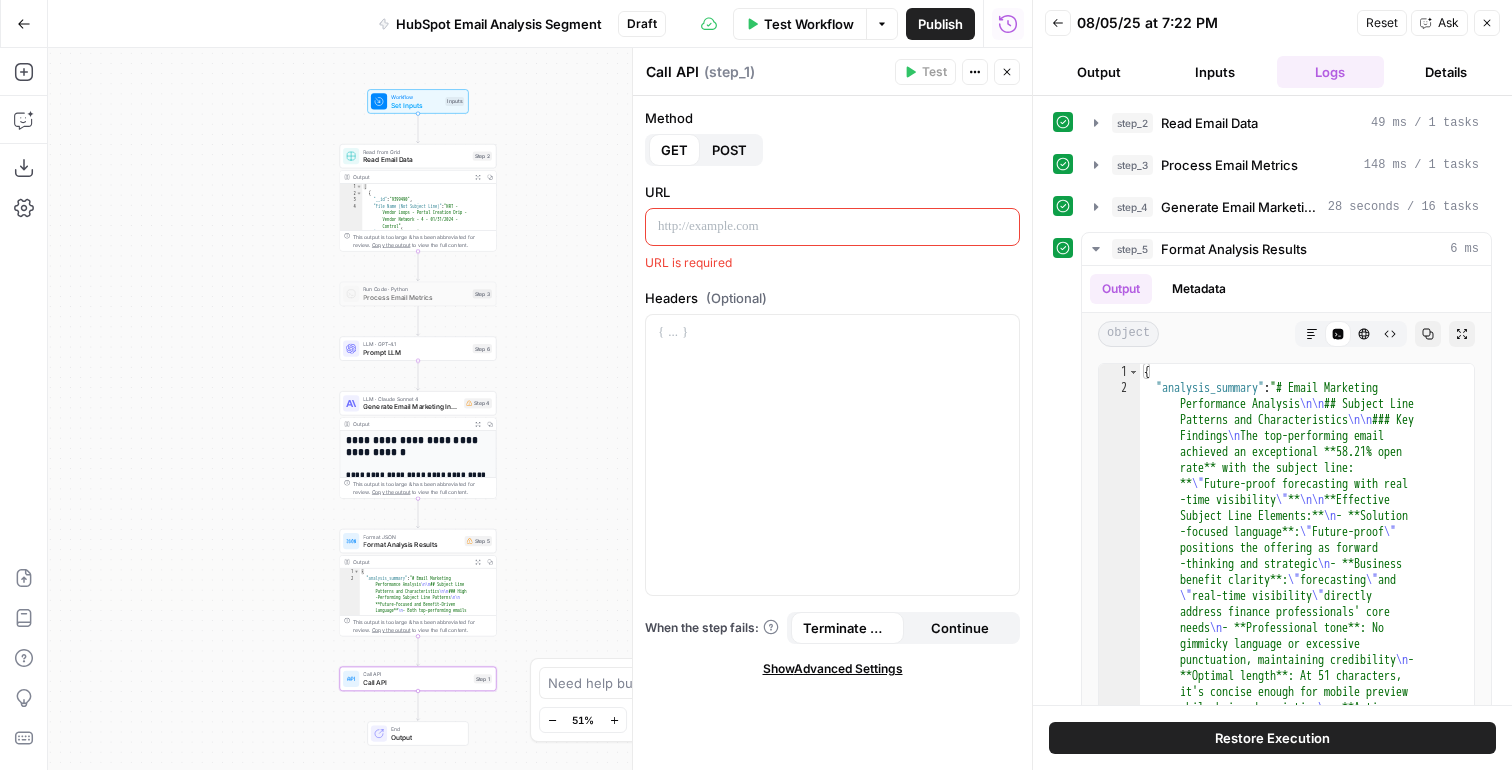 drag, startPoint x: 540, startPoint y: 318, endPoint x: 539, endPoint y: 496, distance: 178.0028 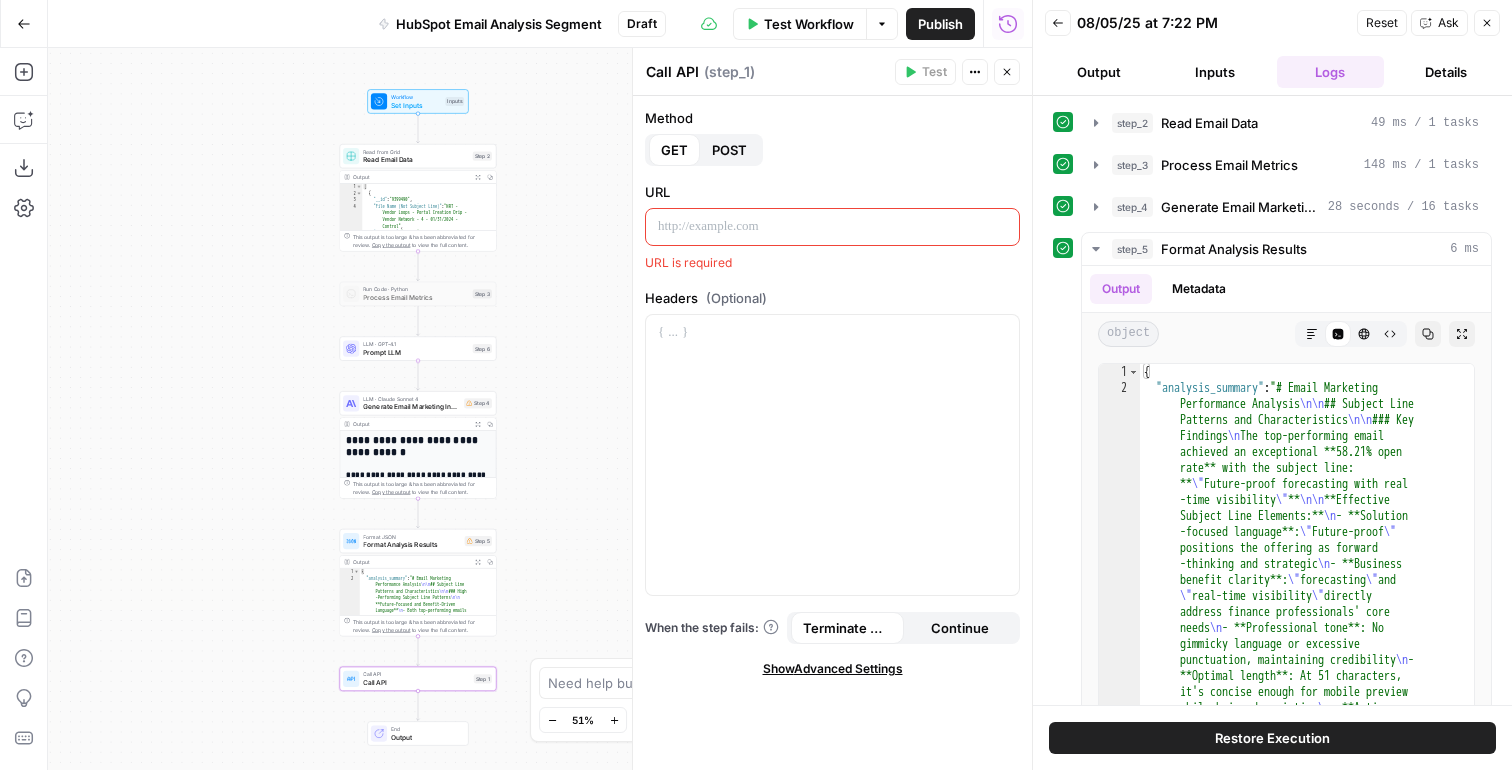click on "Workflow Set Inputs Inputs Read from Grid Read Email Data Step 2 Output Expand Output Copy 1 2 3 4 5 6 [    {      "__id" :  "9399490" ,      "File Name (Not Subject Line)" :  "NRT -           Vendor Loops - Portal Creation Drip -           Vendor Network - 4 - 01/31/2024 -           Control" ,      "Open Rate" :  "24.86%" ,      "Unique Opens" :  "3144" ,     XXXXXXXXXXXXXXXXXXXXXXXXXXXXXXXXXXXXXXXXXXXXXXXXXXXXXXXXXXXXXXXXXXXXXXXXXXXXXXXXXXXXXXXXXXXXXXXXXXXXXXXXXXXXXXXXXXXXXXXXXXXXXXXXXXXXXXXXXXXXXXXXXXXXXXXXXXXXXXXXXXXXXXXXXXXXXXXXXXXXXXXXXXXXXXXXXXXXXXXXXXXXXXXXXXXXXXXXXXXXXXXXXXXXXXXXXXXXXXXXXXXXXXXXXXXXXXXXXXXXXXXXXXXXXXXXXXXXXXXXXXXXXXXXXXXXXXXXXXXXXXXXXXXXXXXXXXXXXXXXXXXXXXXXXXXXXXXXXXXXXXXXXXXXXXXXXXXXXXXXXXXXXXXXXXXXXXXXXXXXXXXXXXXXXXXXXXXXXXXXXXXXXXXXXXXXXXXXXXXXXXXXXXXXXXXXXXXXXXXXXXXXXXXXXXXXXXXXXXXXXXXXXXXXXXXXXXXXXXXXXXXXXXXXXXXXXXXXXXXXXXXXXXXXXXXX This output is too large & has been abbreviated for review.   Copy the output   to view the full content. Step 3 Step 6" at bounding box center (540, 409) 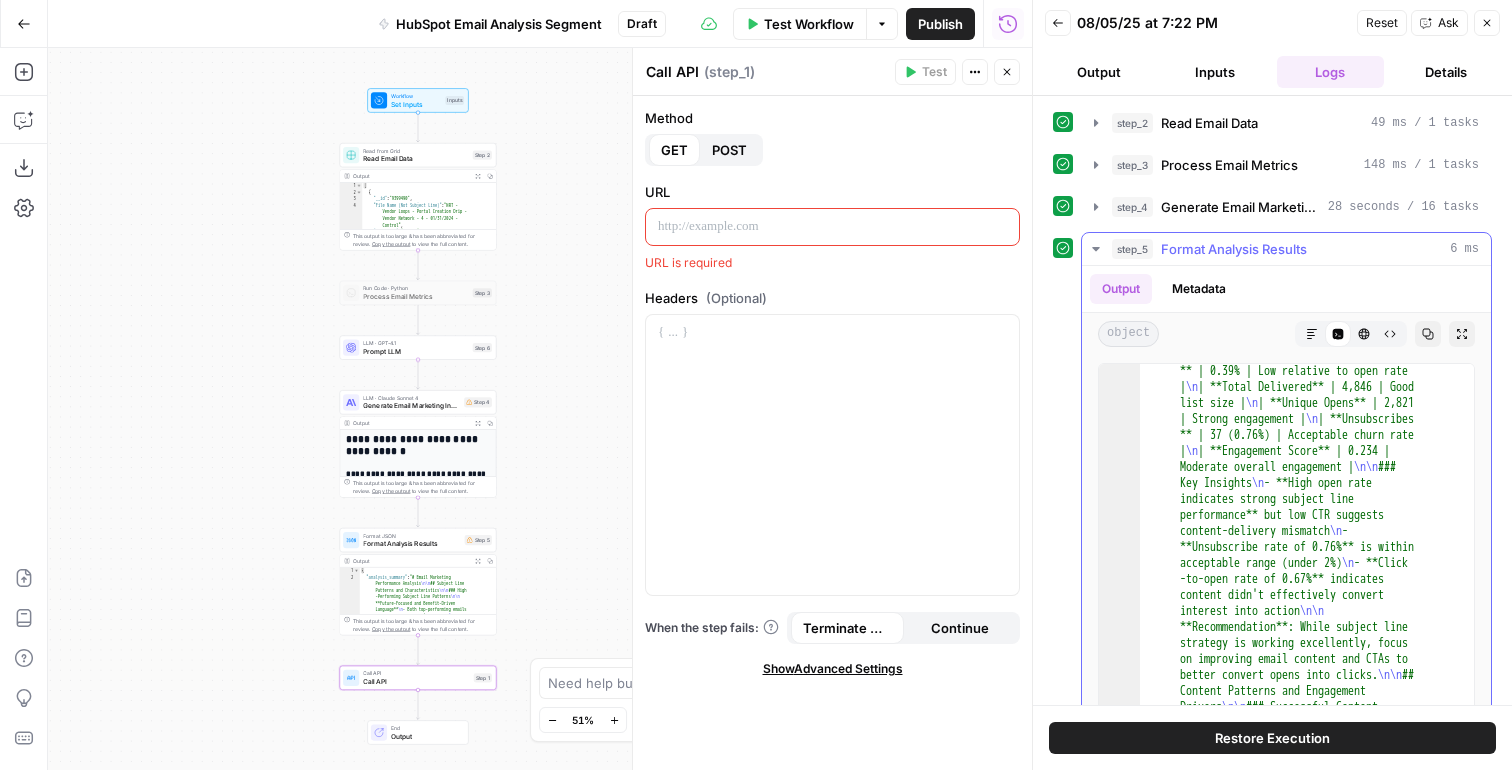 scroll, scrollTop: 0, scrollLeft: 0, axis: both 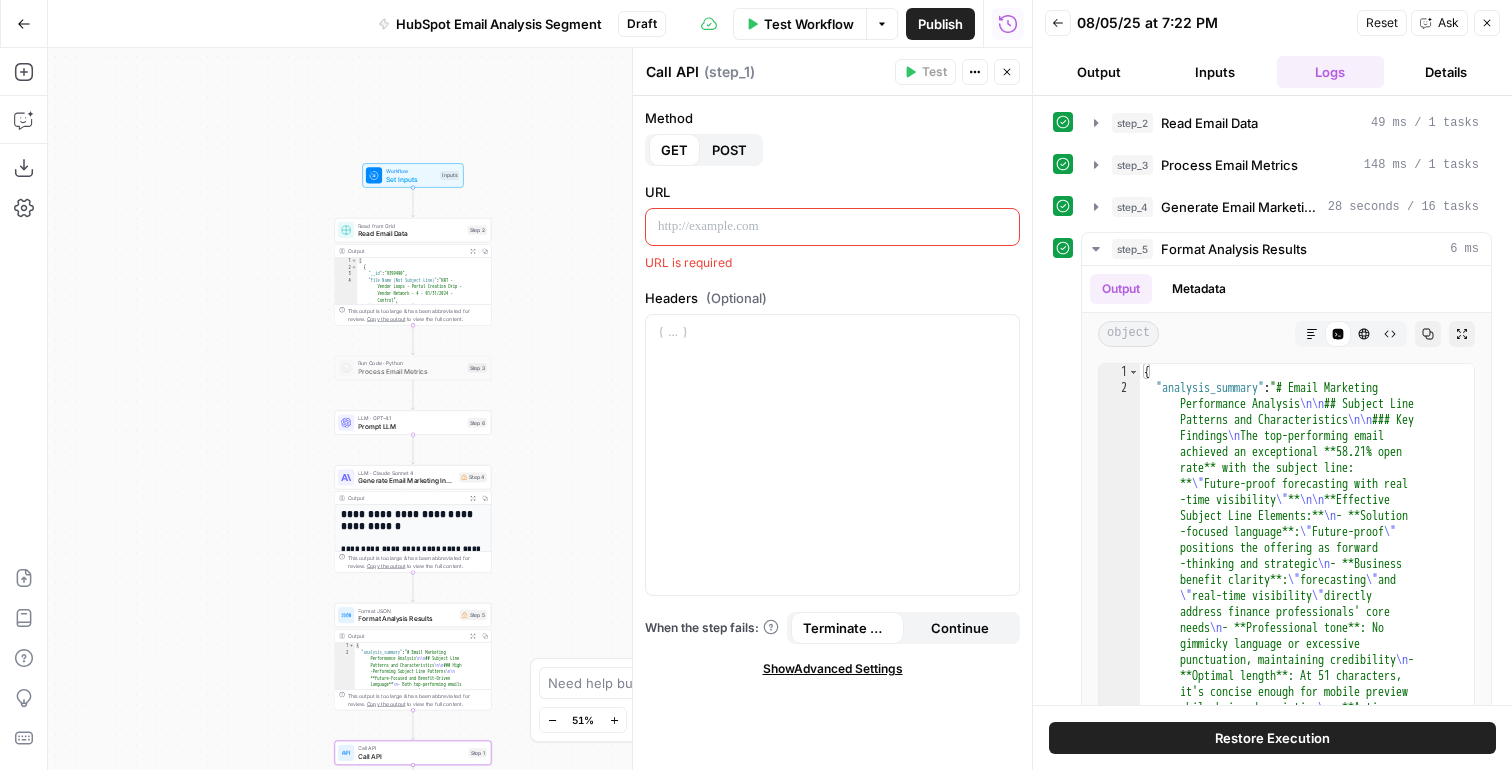 drag, startPoint x: 577, startPoint y: 260, endPoint x: 577, endPoint y: 418, distance: 158 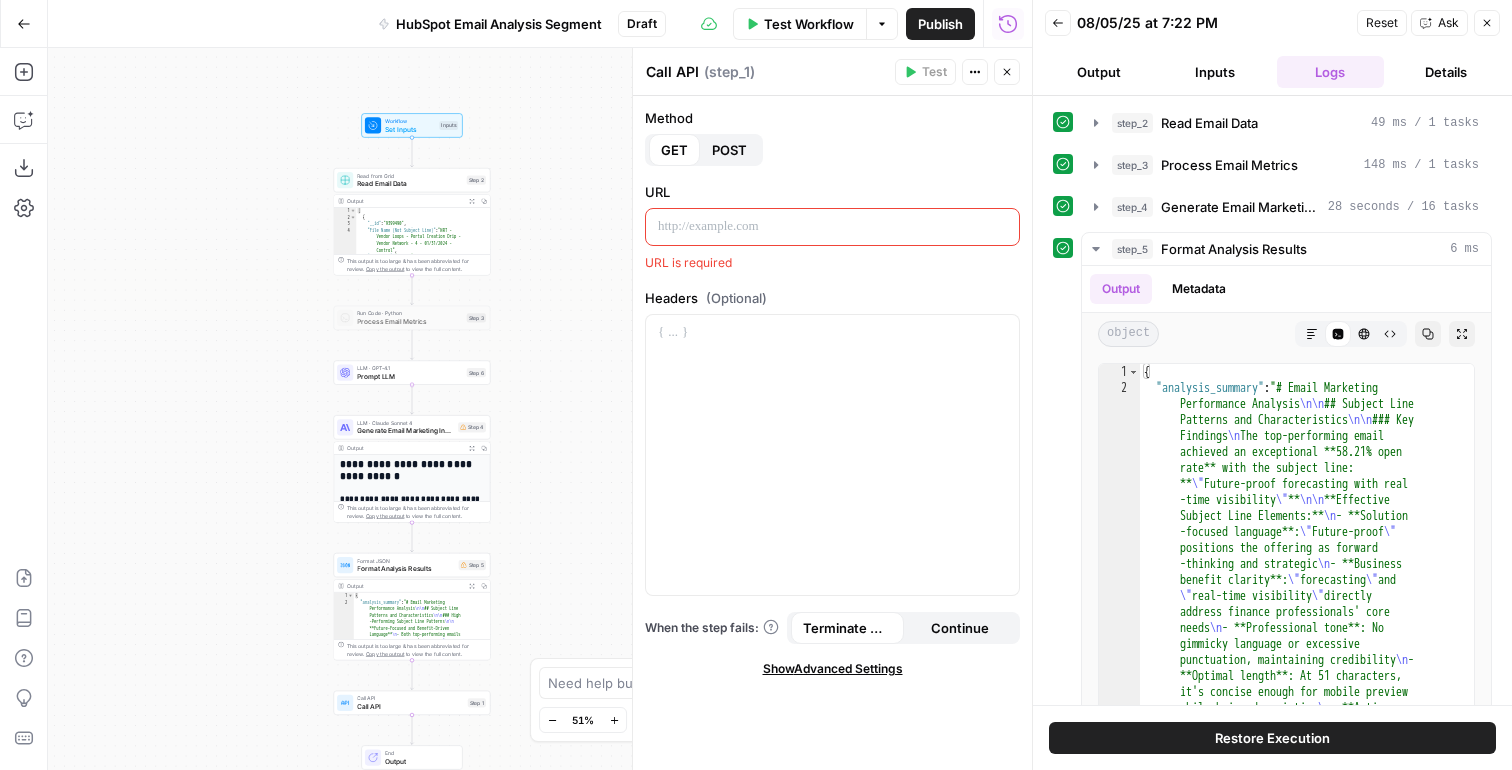 drag, startPoint x: 565, startPoint y: 185, endPoint x: 564, endPoint y: 135, distance: 50.01 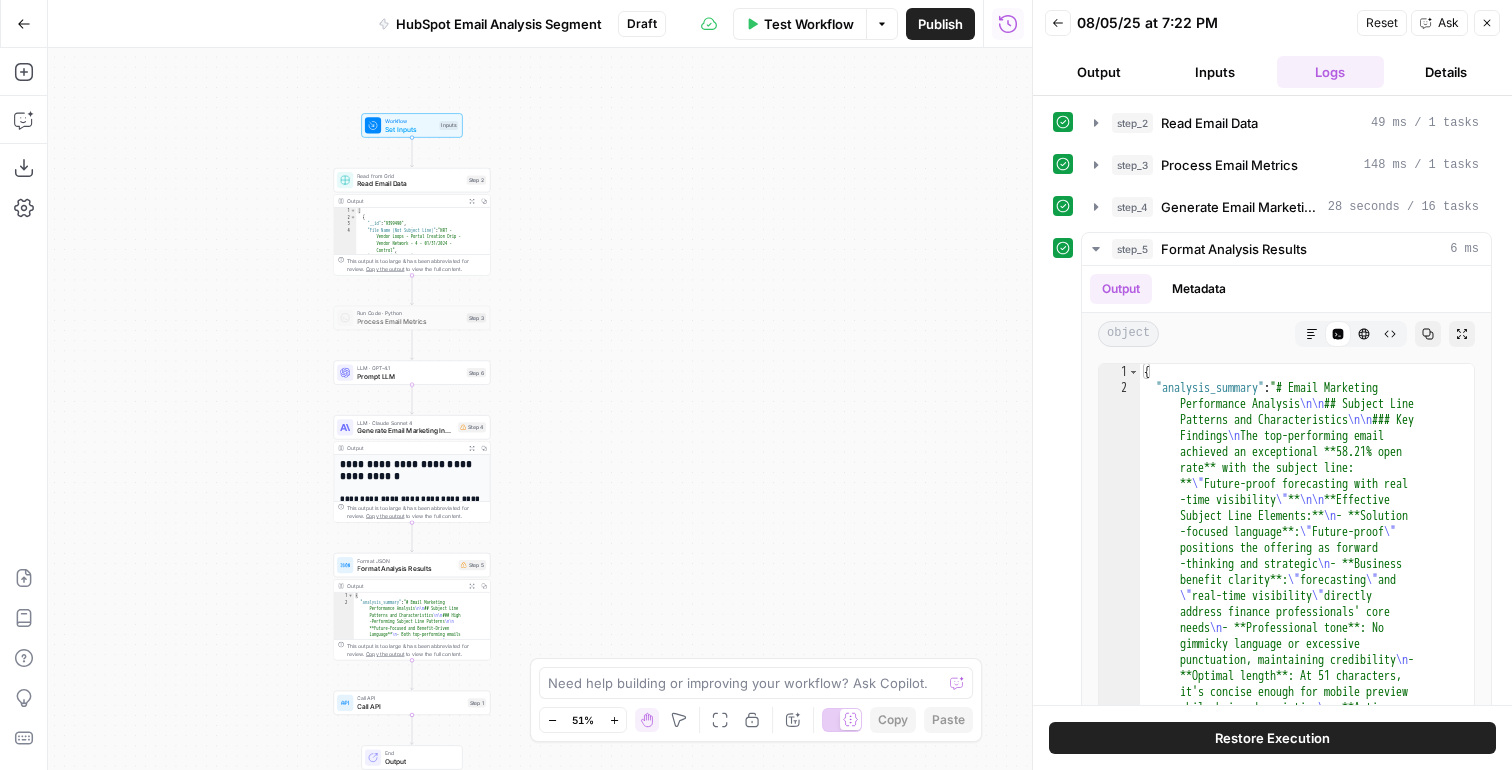 click on "Workflow Set Inputs Inputs Read from Grid Read Email Data Step 2 Output Expand Output Copy 1 2 3 4 5 6 [    {      "__id" :  "9399490" ,      "File Name (Not Subject Line)" :  "NRT -           Vendor Loops - Portal Creation Drip -           Vendor Network - 4 - 01/31/2024 -           Control" ,      "Open Rate" :  "24.86%" ,      "Unique Opens" :  "3144" ,     XXXXXXXXXXXXXXXXXXXXXXXXXXXXXXXXXXXXXXXXXXXXXXXXXXXXXXXXXXXXXXXXXXXXXXXXXXXXXXXXXXXXXXXXXXXXXXXXXXXXXXXXXXXXXXXXXXXXXXXXXXXXXXXXXXXXXXXXXXXXXXXXXXXXXXXXXXXXXXXXXXXXXXXXXXXXXXXXXXXXXXXXXXXXXXXXXXXXXXXXXXXXXXXXXXXXXXXXXXXXXXXXXXXXXXXXXXXXXXXXXXXXXXXXXXXXXXXXXXXXXXXXXXXXXXXXXXXXXXXXXXXXXXXXXXXXXXXXXXXXXXXXXXXXXXXXXXXXXXXXXXXXXXXXXXXXXXXXXXXXXXXXXXXXXXXXXXXXXXXXXXXXXXXXXXXXXXXXXXXXXXXXXXXXXXXXXXXXXXXXXXXXXXXXXXXXXXXXXXXXXXXXXXXXXXXXXXXXXXXXXXXXXXXXXXXXXXXXXXXXXXXXXXXXXXXXXXXXXXXXXXXXXXXXXXXXXXXXXXXXXXXXXXXXXXXX This output is too large & has been abbreviated for review.   Copy the output   to view the full content. Step 3 Step 6" at bounding box center (540, 409) 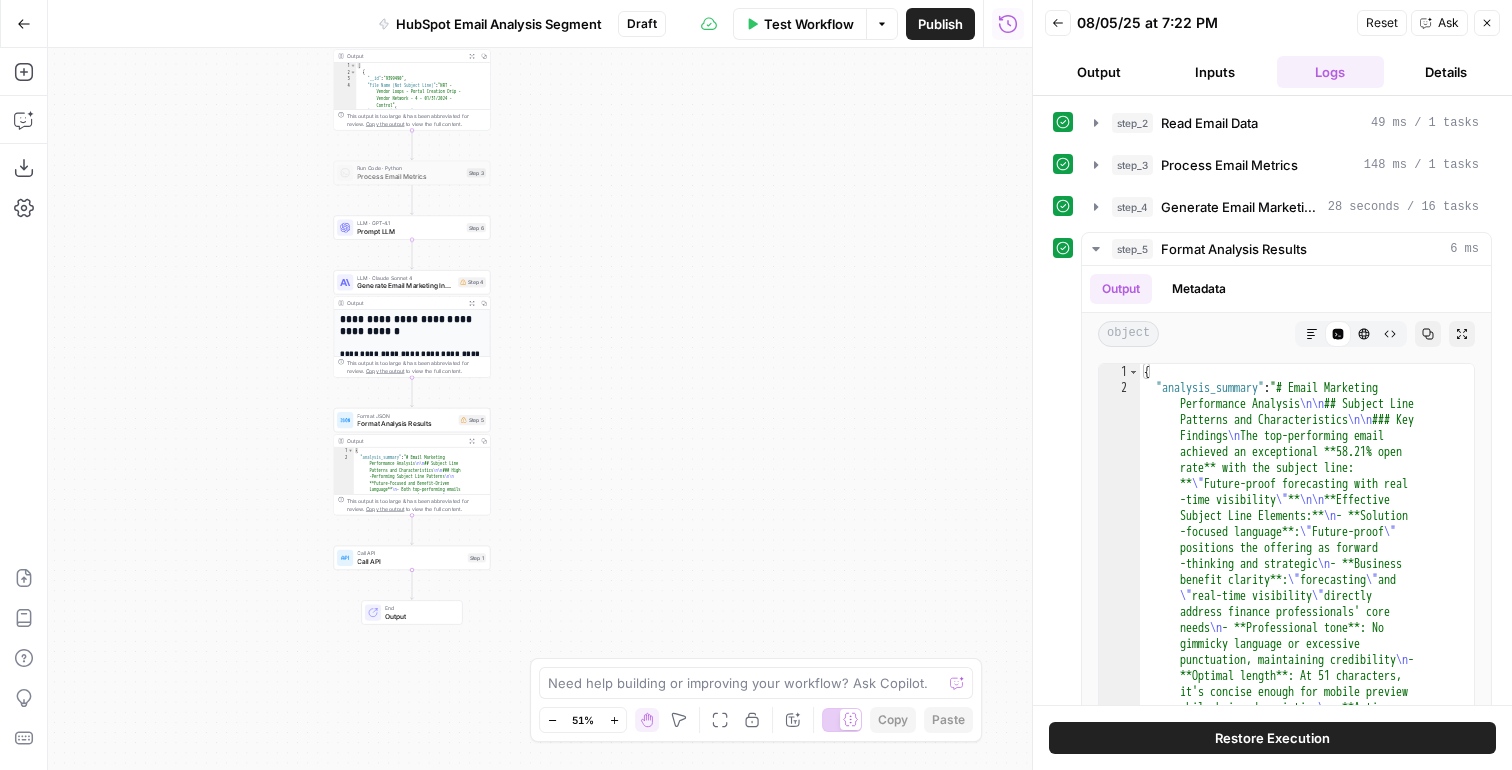 drag, startPoint x: 699, startPoint y: 360, endPoint x: 890, endPoint y: 319, distance: 195.35097 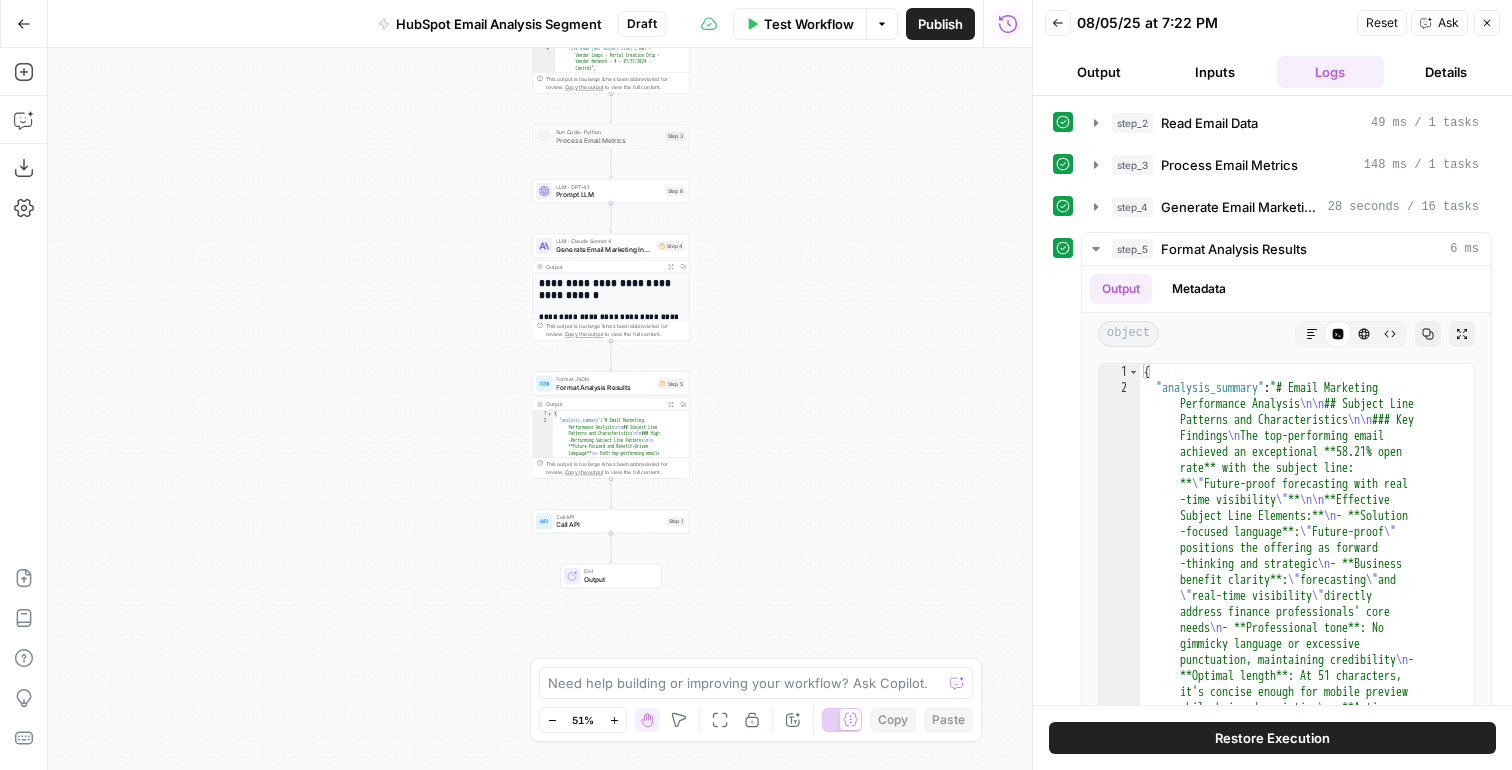 drag, startPoint x: 801, startPoint y: 266, endPoint x: 806, endPoint y: 529, distance: 263.04752 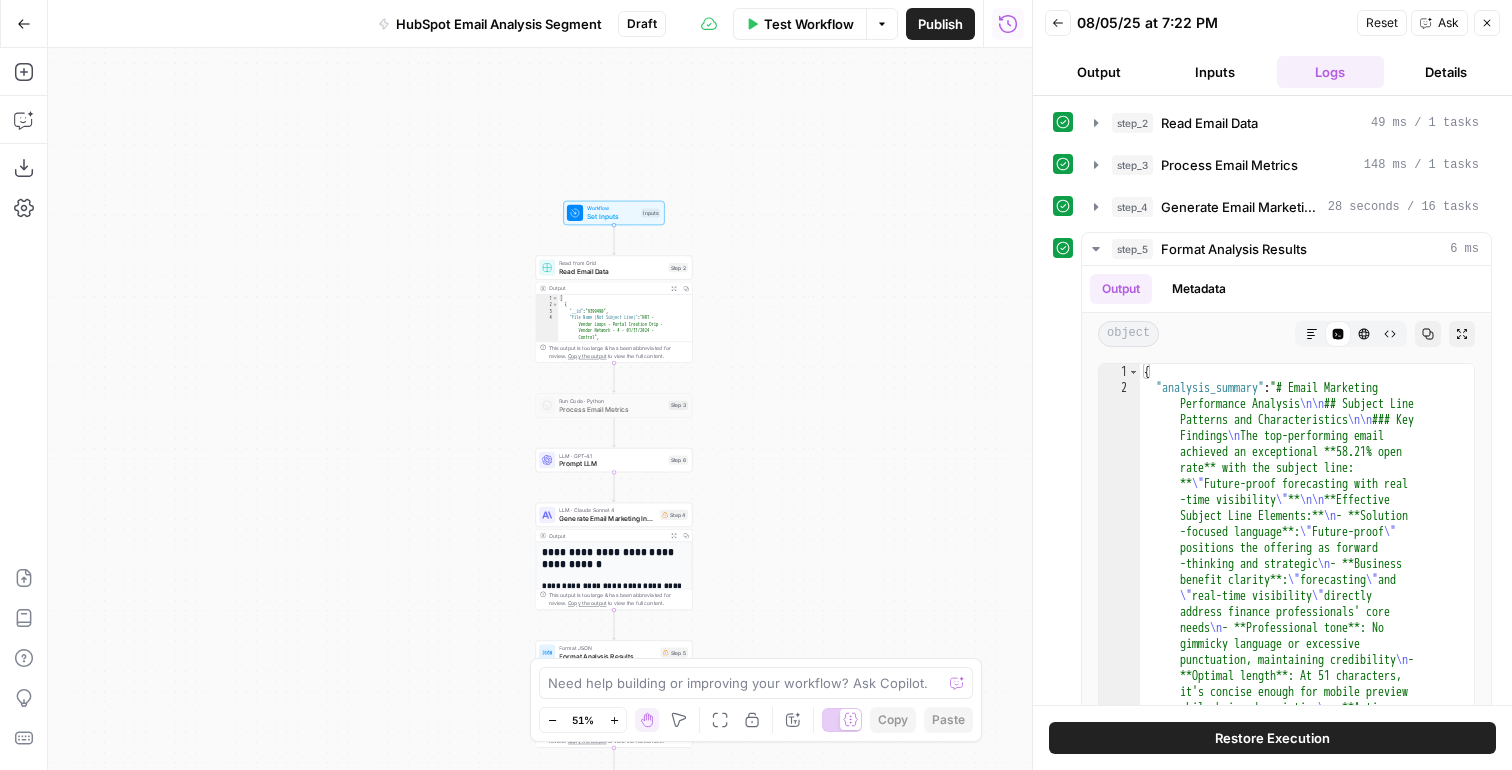 click on "Workflow Set Inputs Inputs Read from Grid Read Email Data Step 2 Output Expand Output Copy 1 2 3 4 5 6 [    {      "__id" :  "9399490" ,      "File Name (Not Subject Line)" :  "NRT -           Vendor Loops - Portal Creation Drip -           Vendor Network - 4 - 01/31/2024 -           Control" ,      "Open Rate" :  "24.86%" ,      "Unique Opens" :  "3144" ,     XXXXXXXXXXXXXXXXXXXXXXXXXXXXXXXXXXXXXXXXXXXXXXXXXXXXXXXXXXXXXXXXXXXXXXXXXXXXXXXXXXXXXXXXXXXXXXXXXXXXXXXXXXXXXXXXXXXXXXXXXXXXXXXXXXXXXXXXXXXXXXXXXXXXXXXXXXXXXXXXXXXXXXXXXXXXXXXXXXXXXXXXXXXXXXXXXXXXXXXXXXXXXXXXXXXXXXXXXXXXXXXXXXXXXXXXXXXXXXXXXXXXXXXXXXXXXXXXXXXXXXXXXXXXXXXXXXXXXXXXXXXXXXXXXXXXXXXXXXXXXXXXXXXXXXXXXXXXXXXXXXXXXXXXXXXXXXXXXXXXXXXXXXXXXXXXXXXXXXXXXXXXXXXXXXXXXXXXXXXXXXXXXXXXXXXXXXXXXXXXXXXXXXXXXXXXXXXXXXXXXXXXXXXXXXXXXXXXXXXXXXXXXXXXXXXXXXXXXXXXXXXXXXXXXXXXXXXXXXXXXXXXXXXXXXXXXXXXXXXXXXXXXXXXXXXX This output is too large & has been abbreviated for review.   Copy the output   to view the full content. Step 3 Step 6" at bounding box center [540, 409] 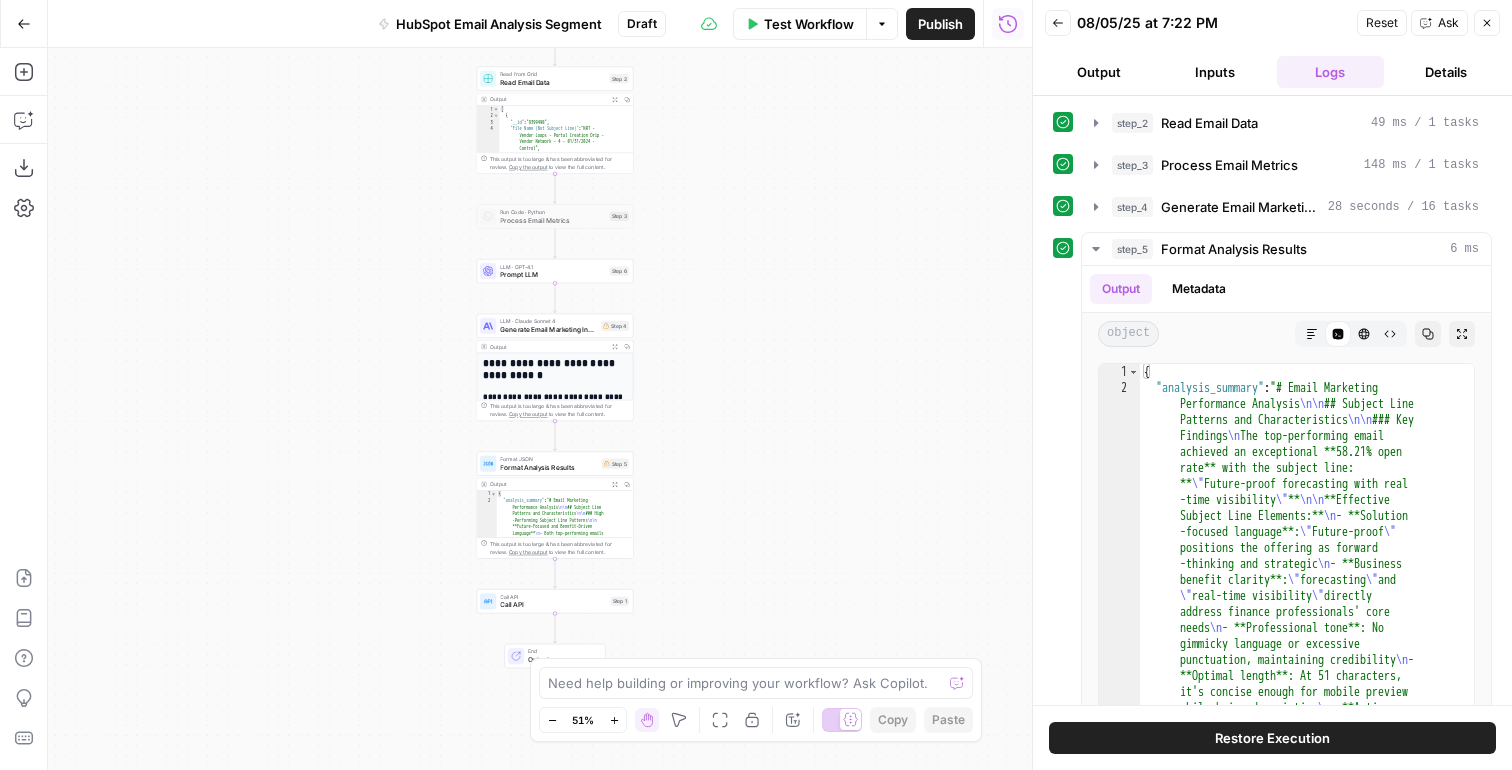 drag, startPoint x: 806, startPoint y: 529, endPoint x: 744, endPoint y: 259, distance: 277.02707 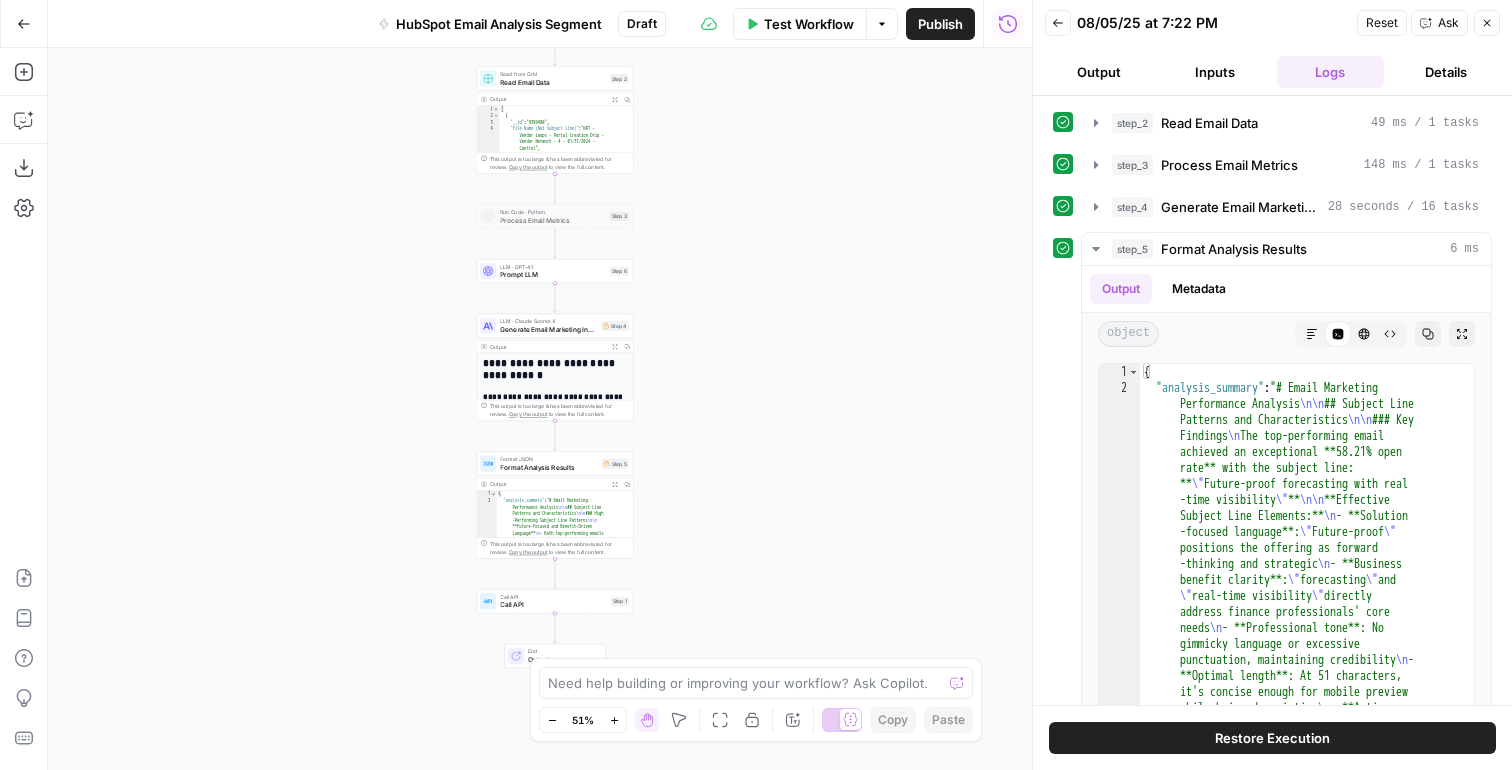 click on "Workflow Set Inputs Inputs Read from Grid Read Email Data Step 2 Output Expand Output Copy 1 2 3 4 5 6 [    {      "__id" :  "9399490" ,      "File Name (Not Subject Line)" :  "NRT -           Vendor Loops - Portal Creation Drip -           Vendor Network - 4 - 01/31/2024 -           Control" ,      "Open Rate" :  "24.86%" ,      "Unique Opens" :  "3144" ,     XXXXXXXXXXXXXXXXXXXXXXXXXXXXXXXXXXXXXXXXXXXXXXXXXXXXXXXXXXXXXXXXXXXXXXXXXXXXXXXXXXXXXXXXXXXXXXXXXXXXXXXXXXXXXXXXXXXXXXXXXXXXXXXXXXXXXXXXXXXXXXXXXXXXXXXXXXXXXXXXXXXXXXXXXXXXXXXXXXXXXXXXXXXXXXXXXXXXXXXXXXXXXXXXXXXXXXXXXXXXXXXXXXXXXXXXXXXXXXXXXXXXXXXXXXXXXXXXXXXXXXXXXXXXXXXXXXXXXXXXXXXXXXXXXXXXXXXXXXXXXXXXXXXXXXXXXXXXXXXXXXXXXXXXXXXXXXXXXXXXXXXXXXXXXXXXXXXXXXXXXXXXXXXXXXXXXXXXXXXXXXXXXXXXXXXXXXXXXXXXXXXXXXXXXXXXXXXXXXXXXXXXXXXXXXXXXXXXXXXXXXXXXXXXXXXXXXXXXXXXXXXXXXXXXXXXXXXXXXXXXXXXXXXXXXXXXXXXXXXXXXXXXXXXXXXX This output is too large & has been abbreviated for review.   Copy the output   to view the full content. Step 3 Step 6" at bounding box center [540, 409] 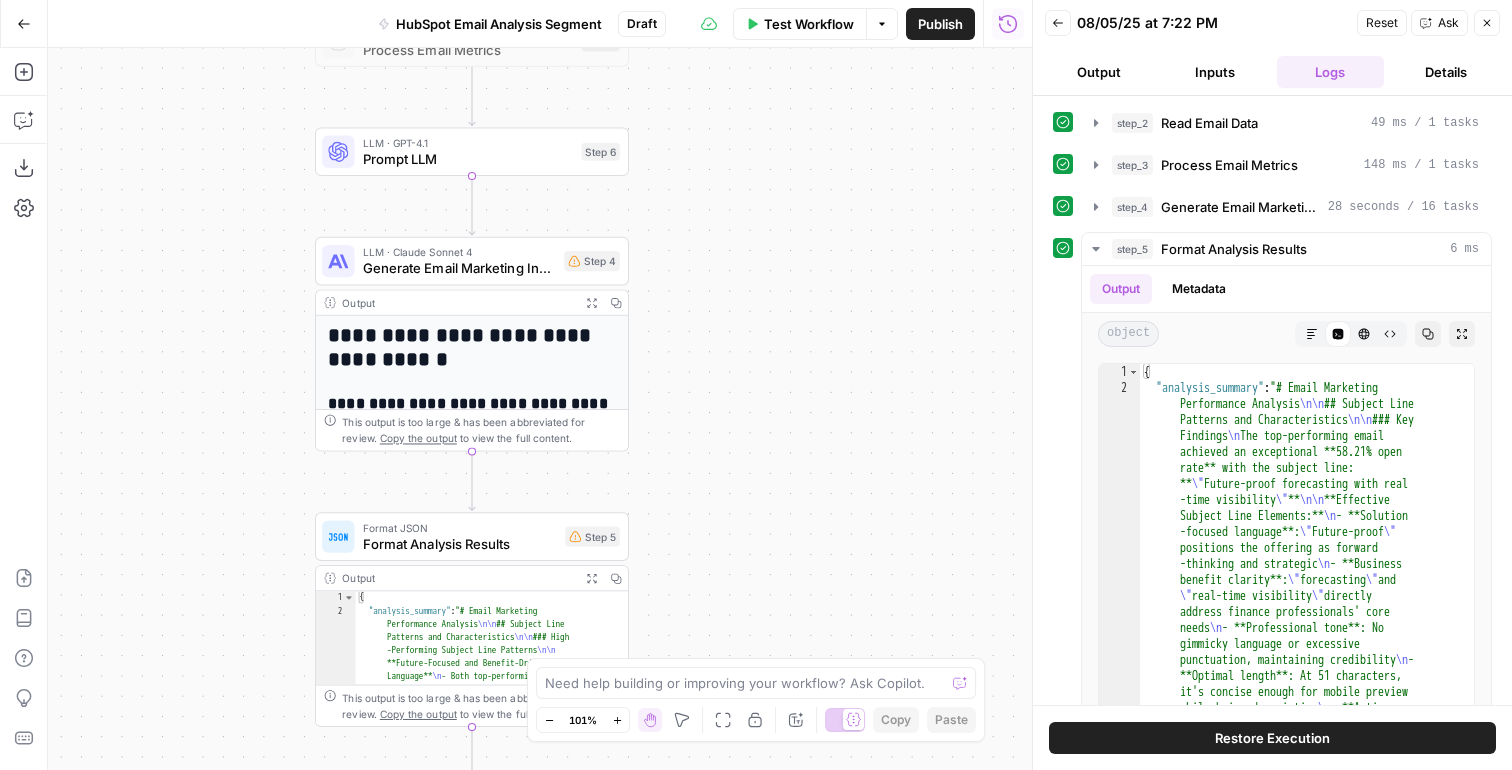 drag, startPoint x: 722, startPoint y: 257, endPoint x: 722, endPoint y: 200, distance: 57 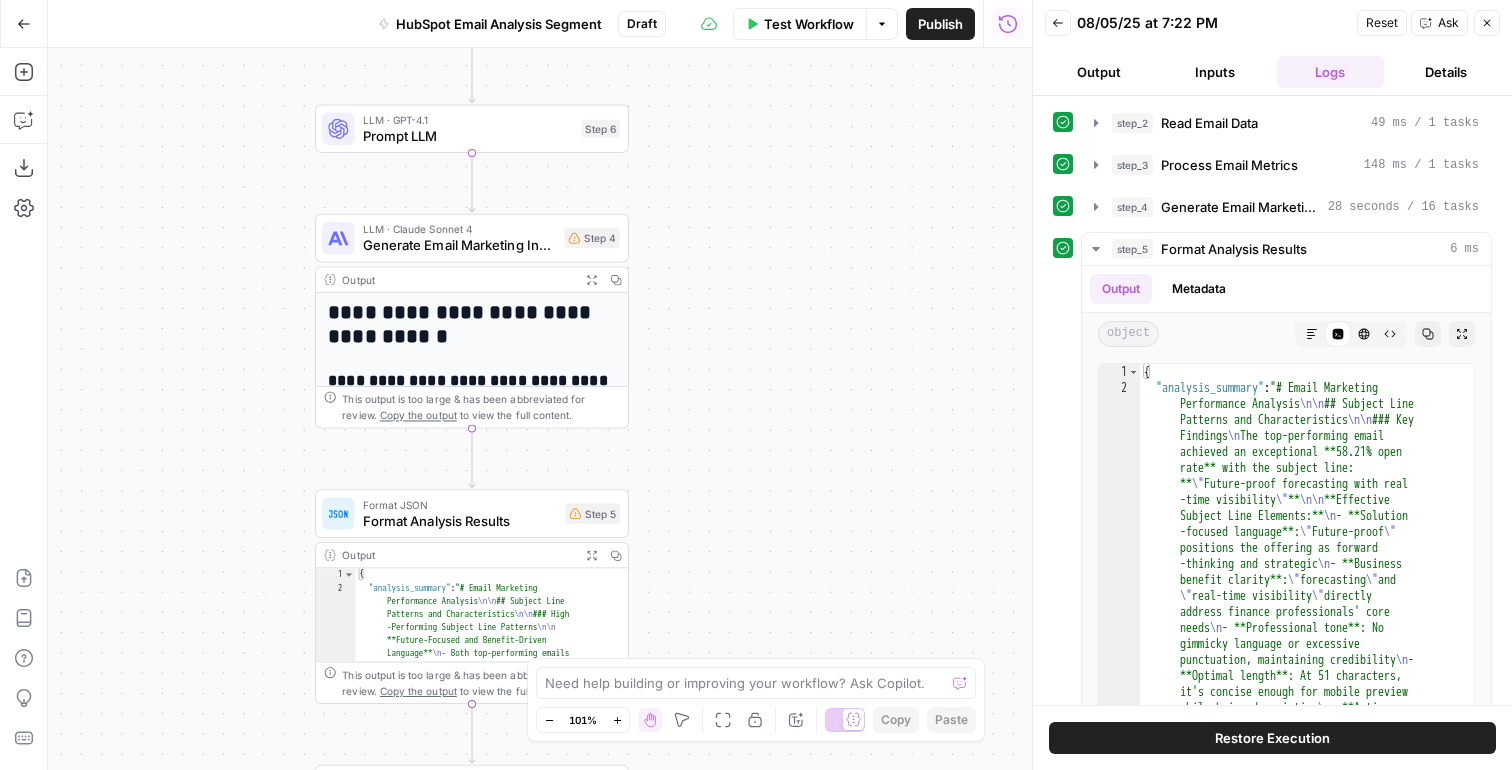 drag, startPoint x: 775, startPoint y: 528, endPoint x: 772, endPoint y: 161, distance: 367.01227 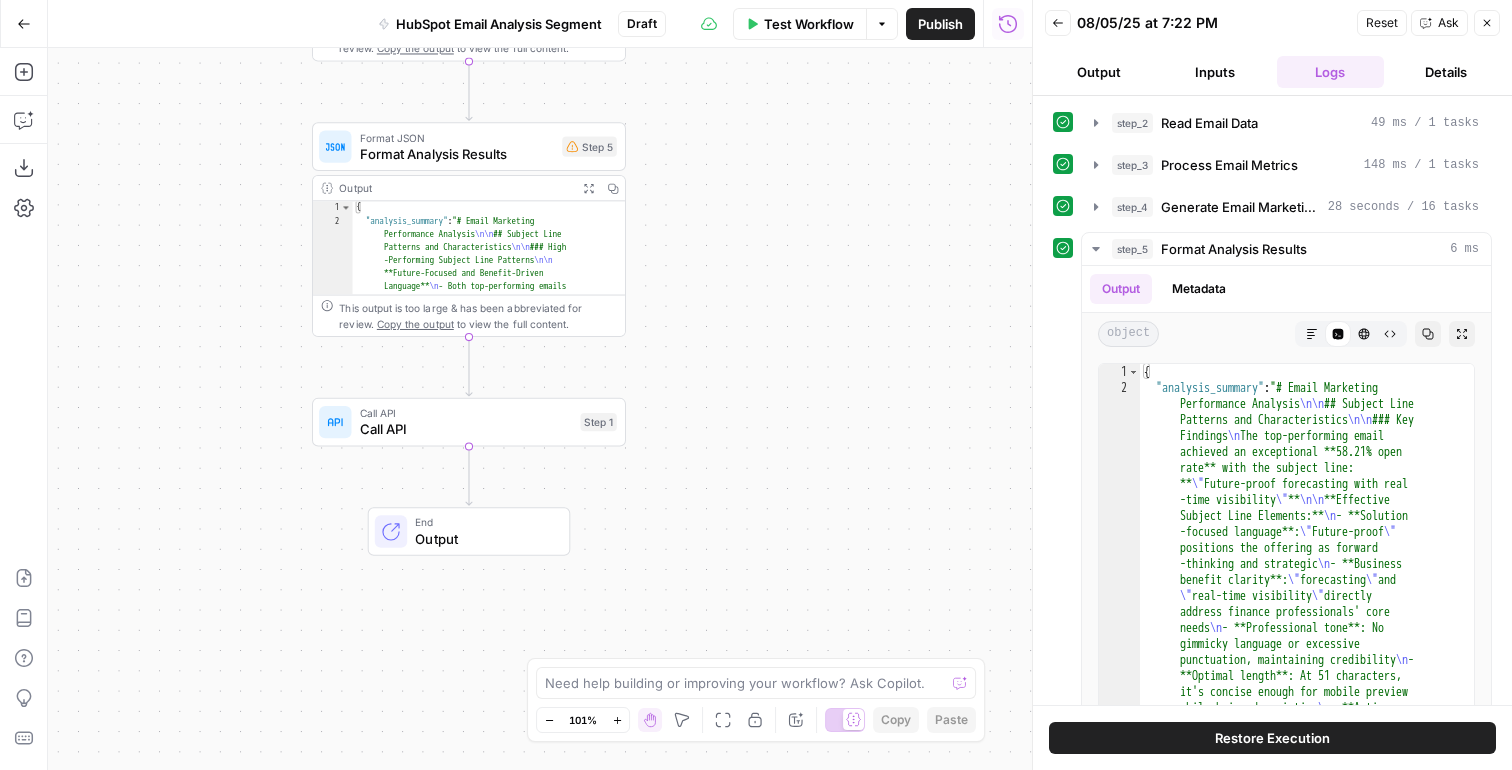 click on "Call API" at bounding box center [466, 429] 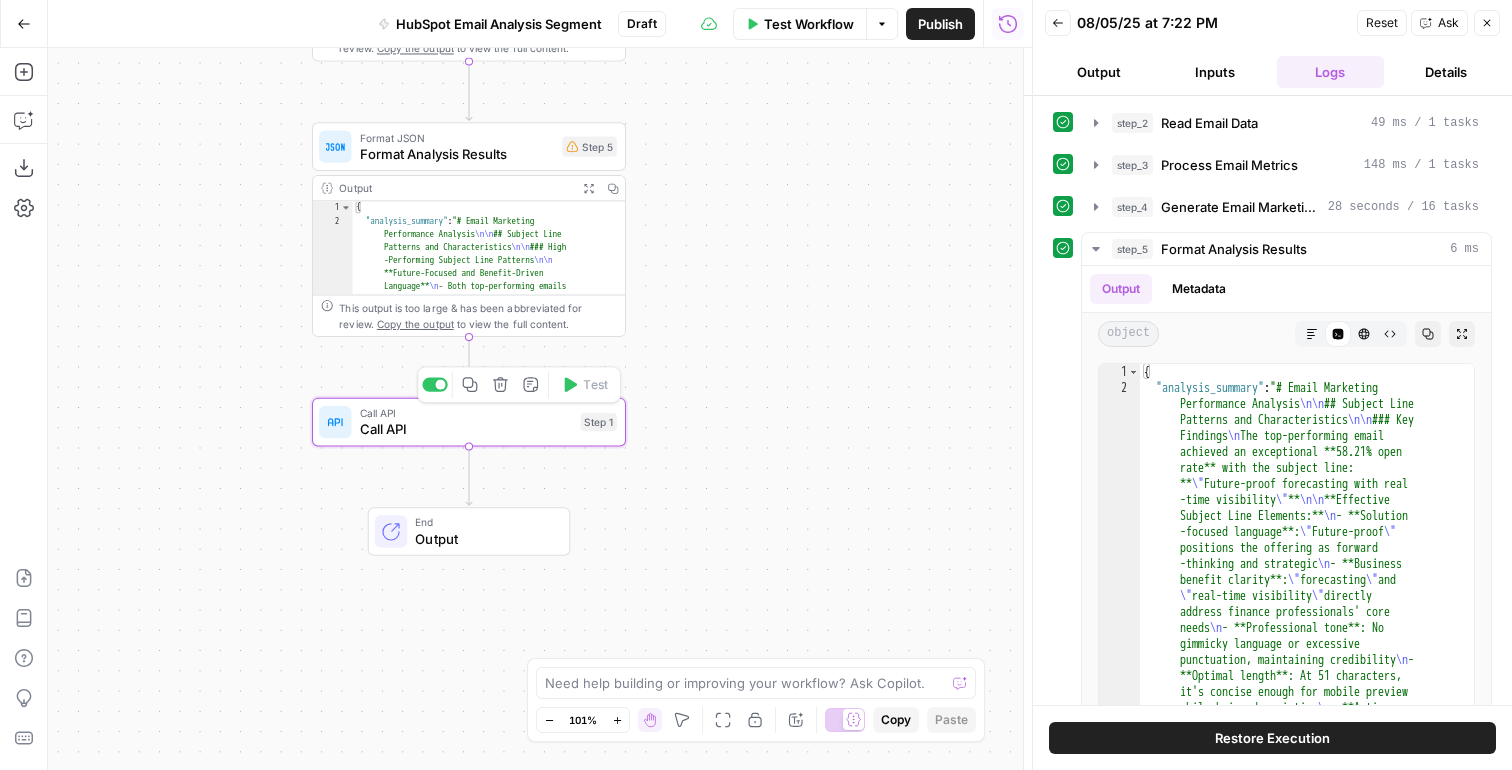 click on "Call API" at bounding box center [466, 429] 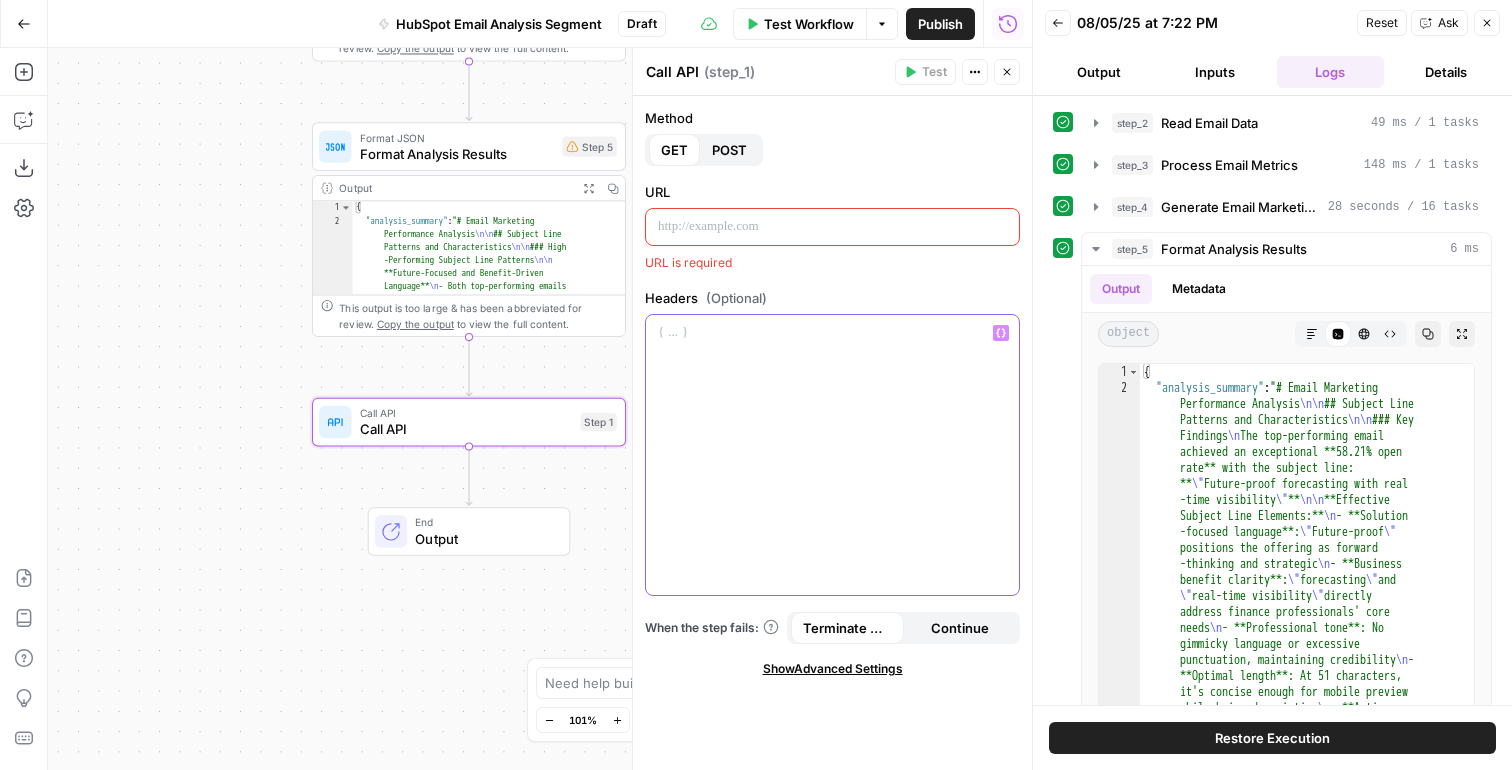 click at bounding box center (832, 455) 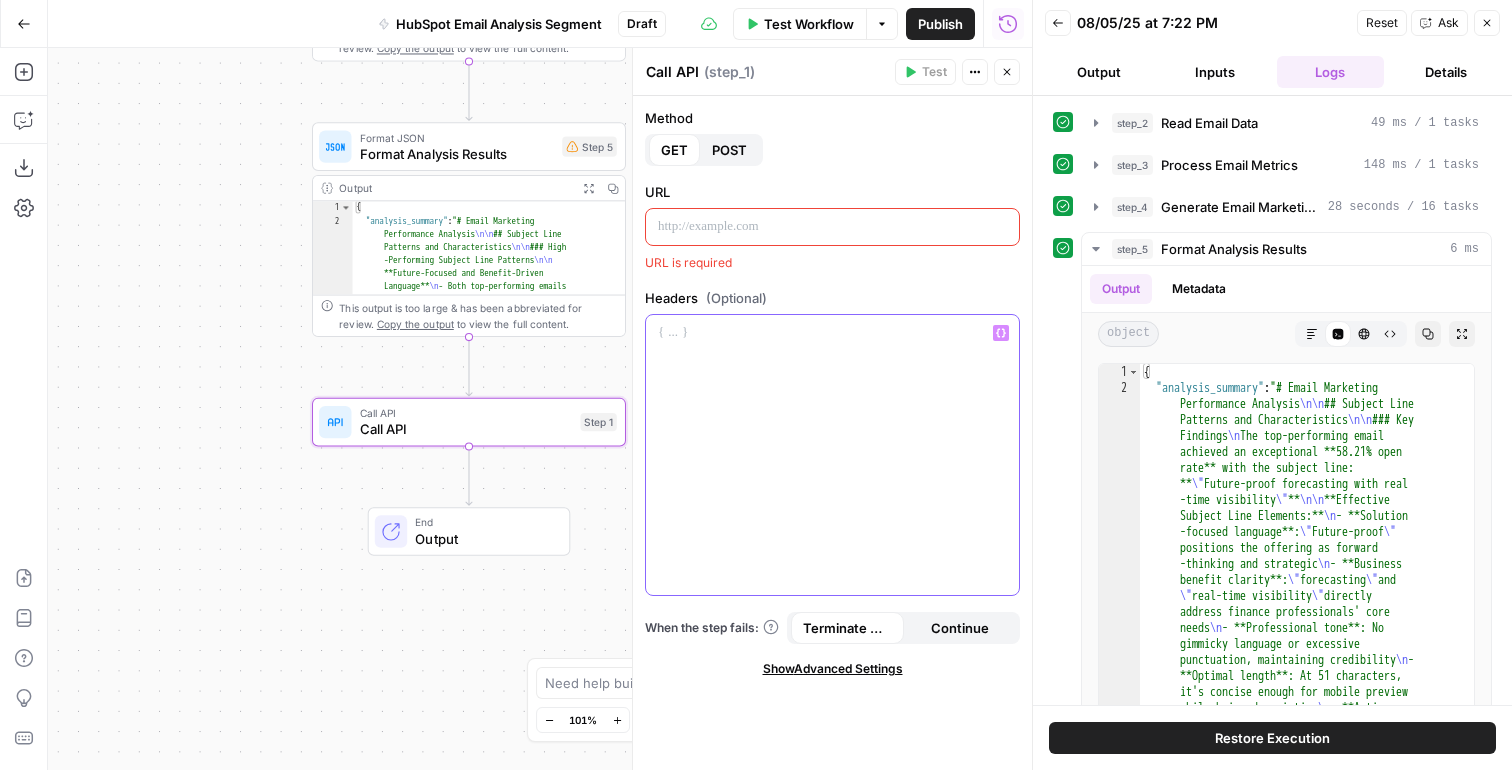 drag, startPoint x: 820, startPoint y: 361, endPoint x: 662, endPoint y: 341, distance: 159.26079 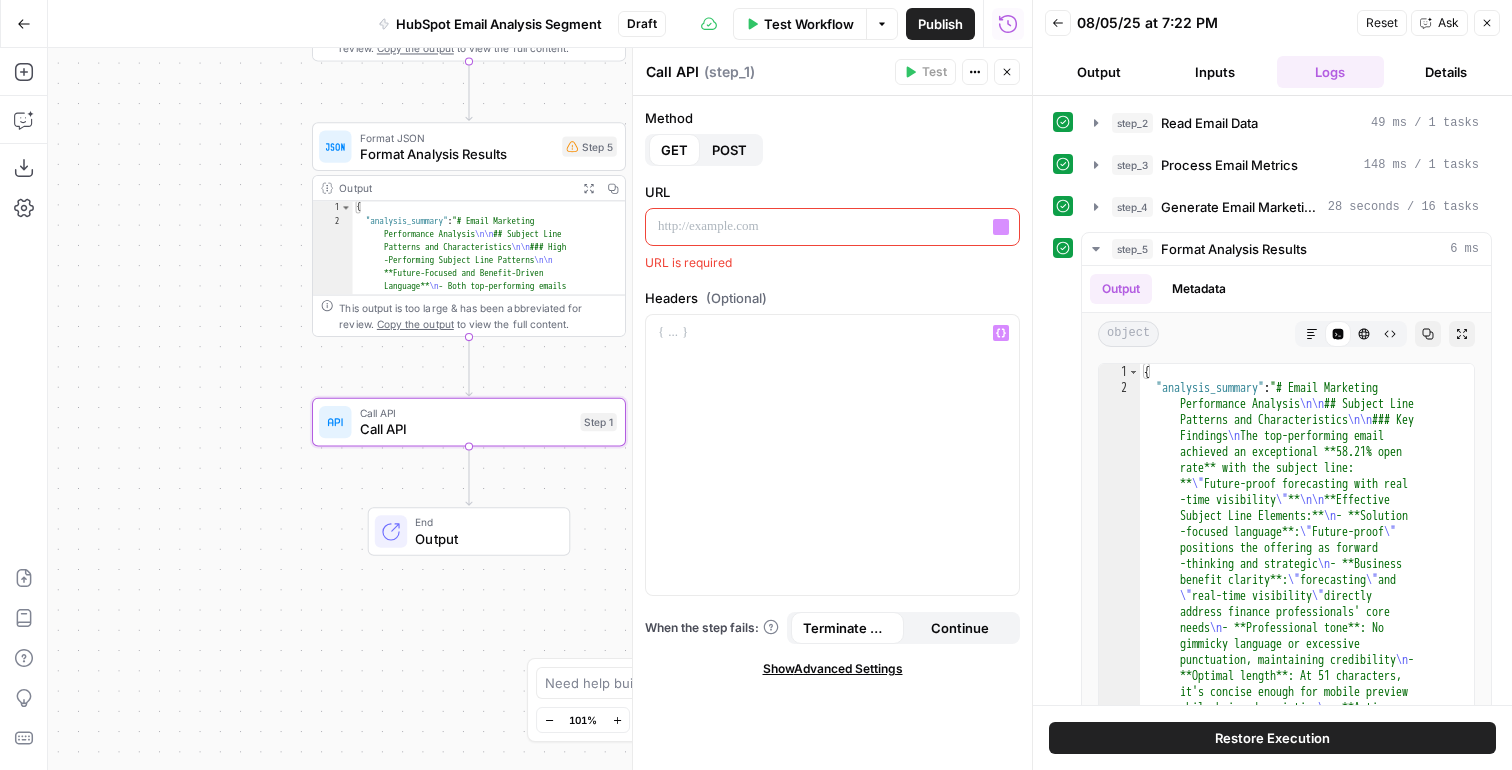 click on "POST" at bounding box center [729, 150] 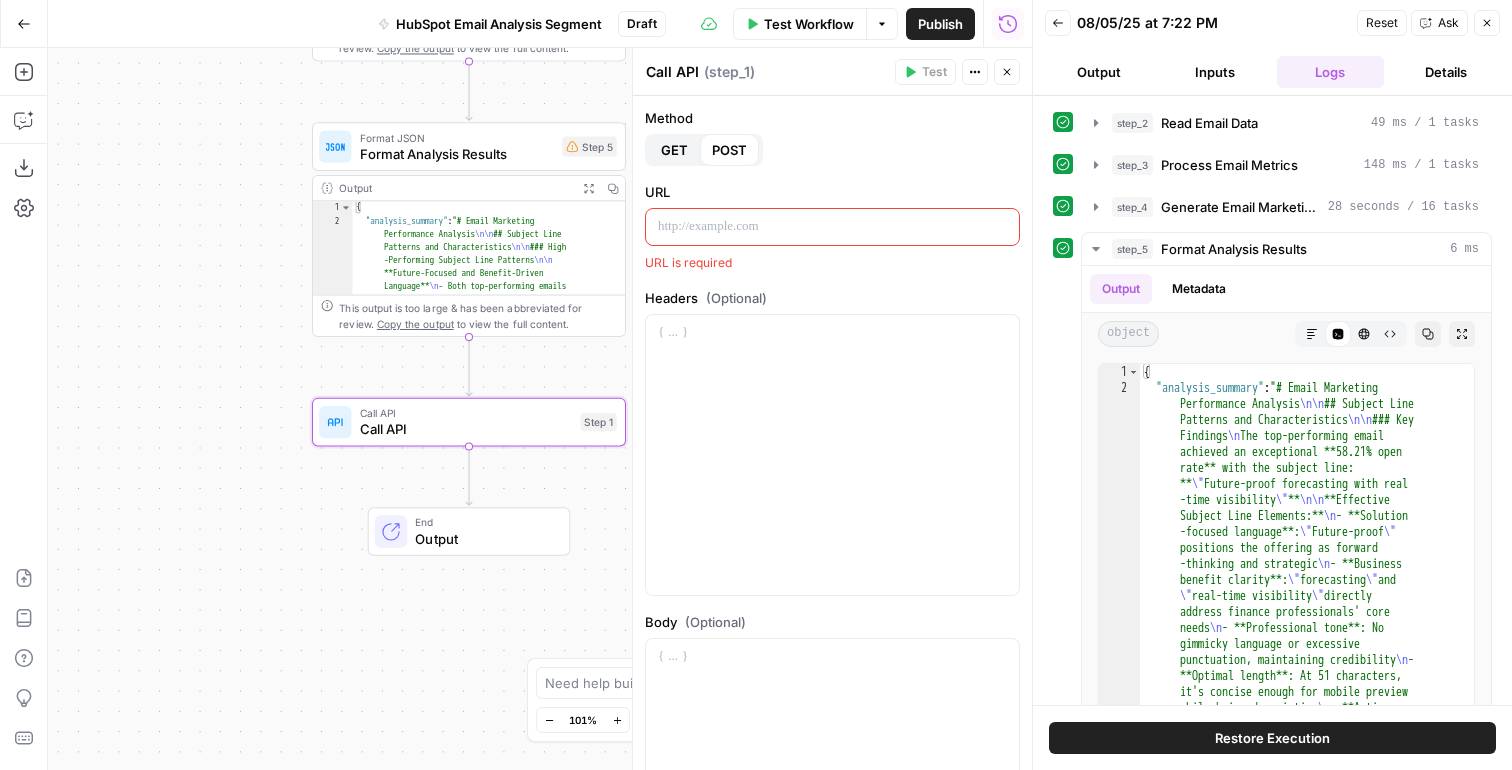 click on "GET" at bounding box center (674, 150) 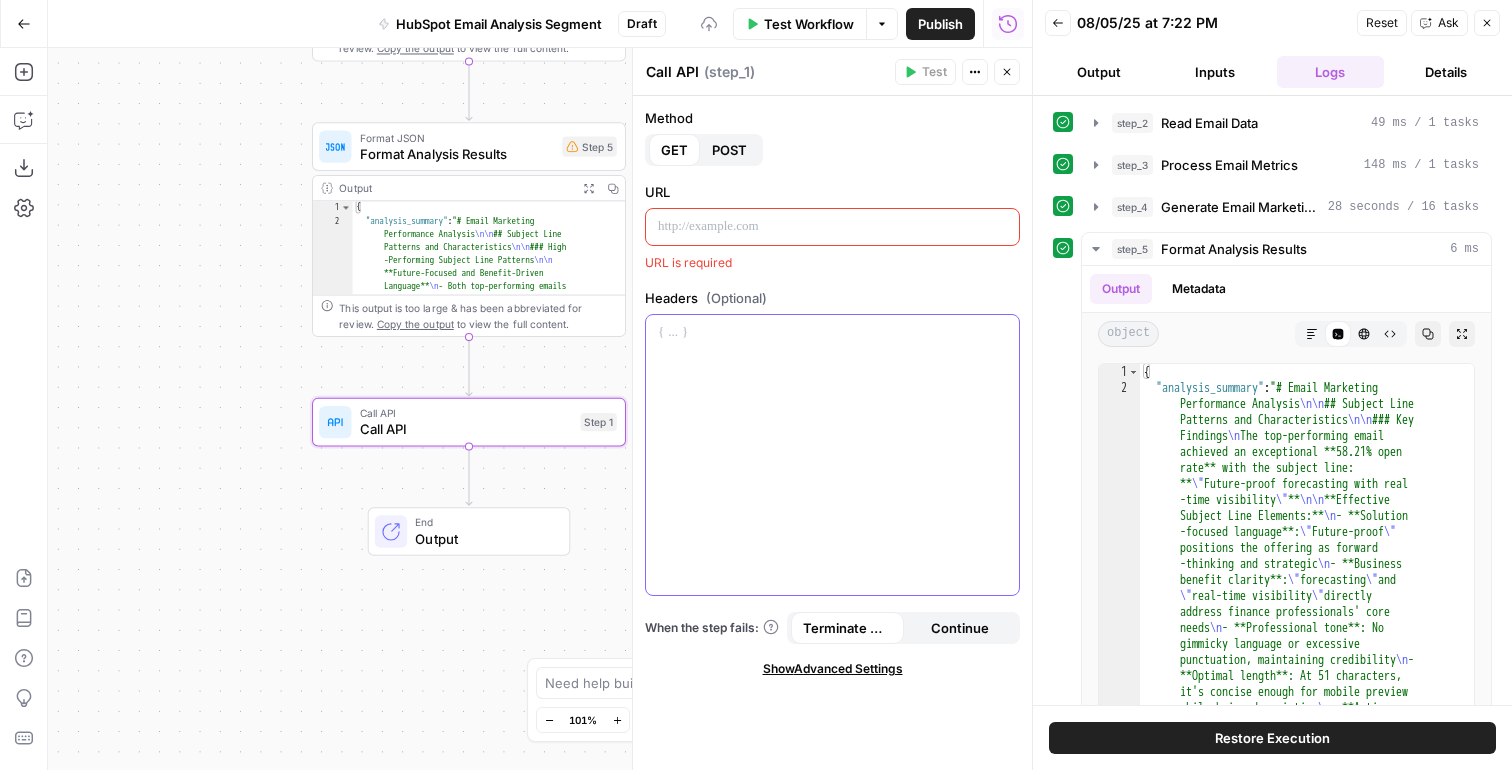 click at bounding box center [832, 455] 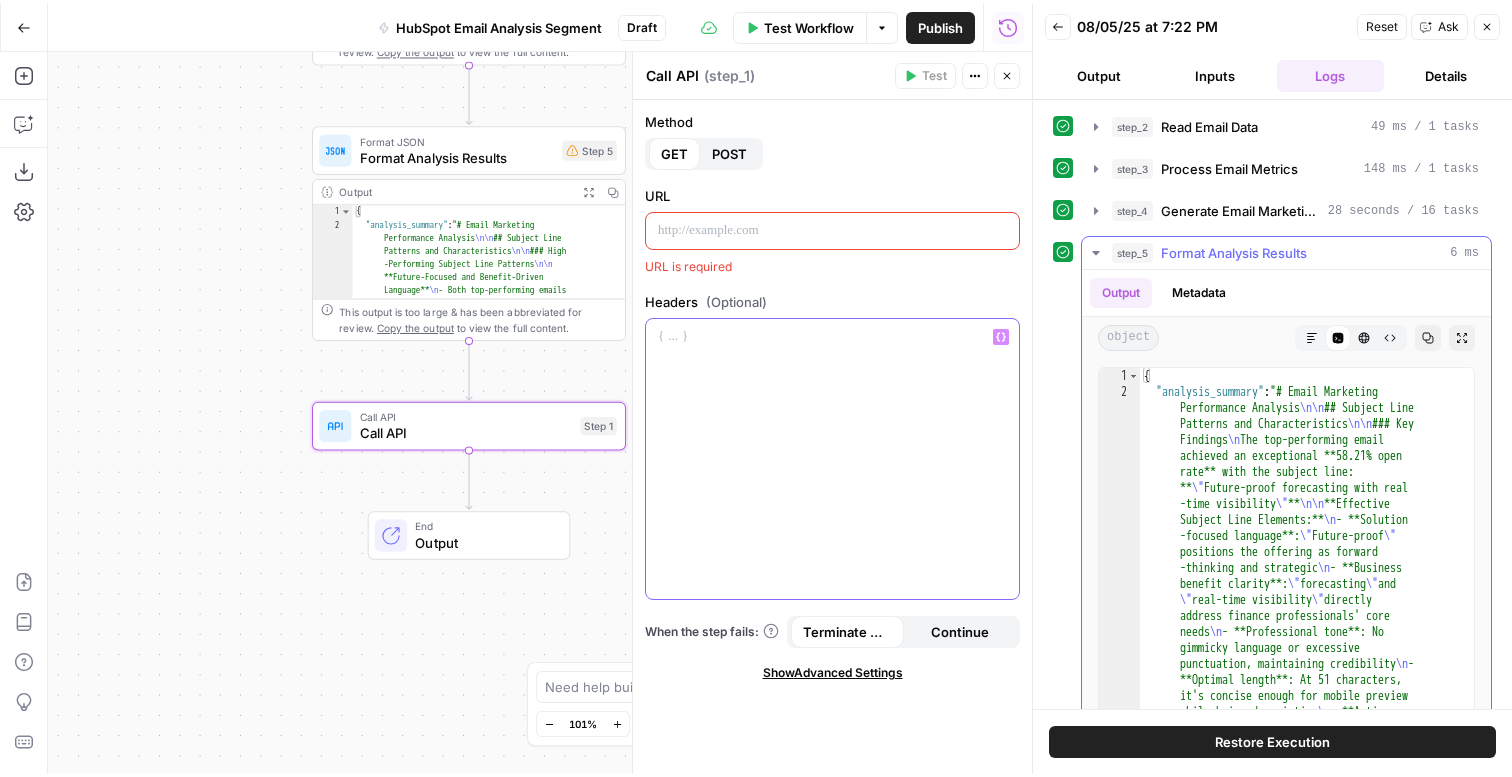 scroll, scrollTop: 0, scrollLeft: 0, axis: both 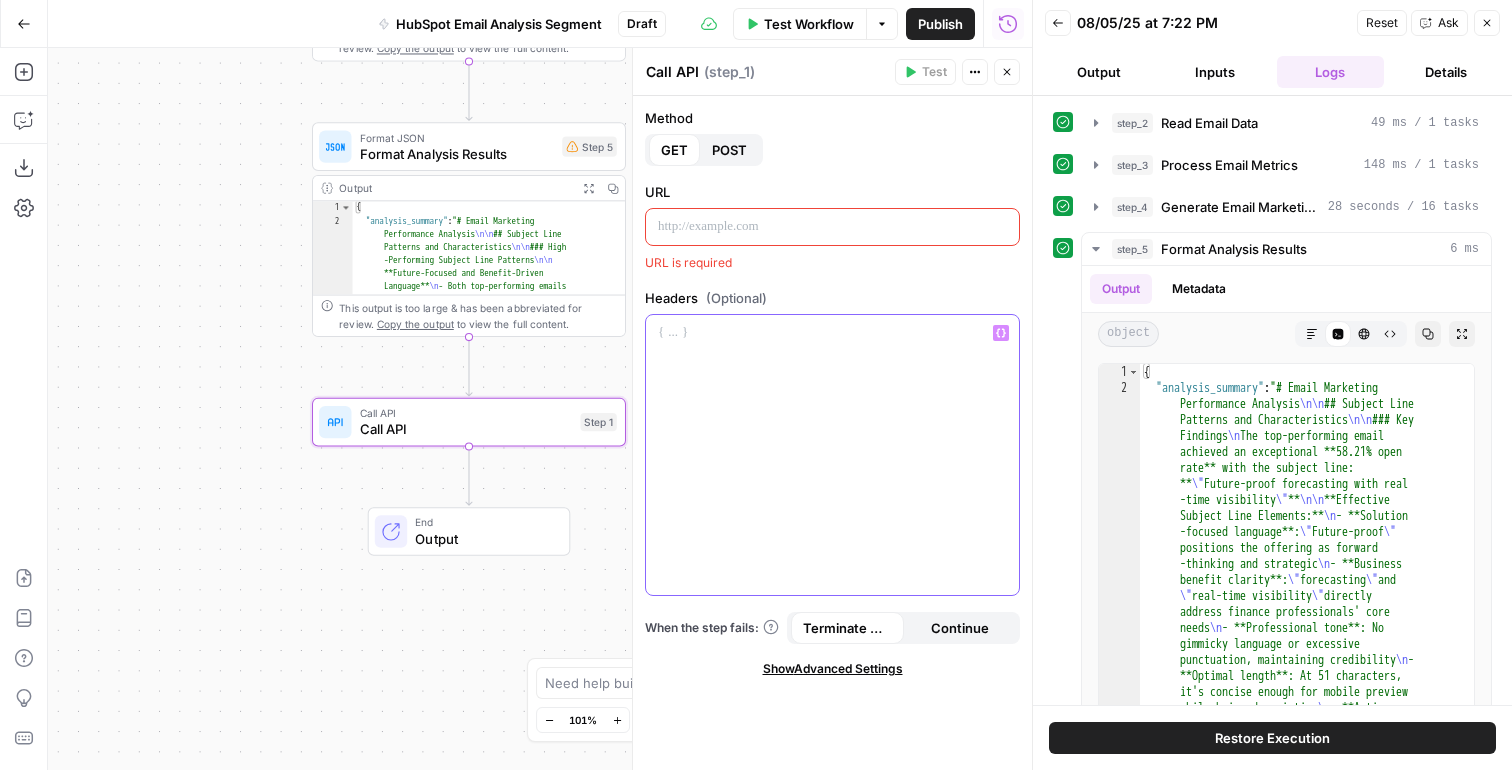 click at bounding box center (832, 333) 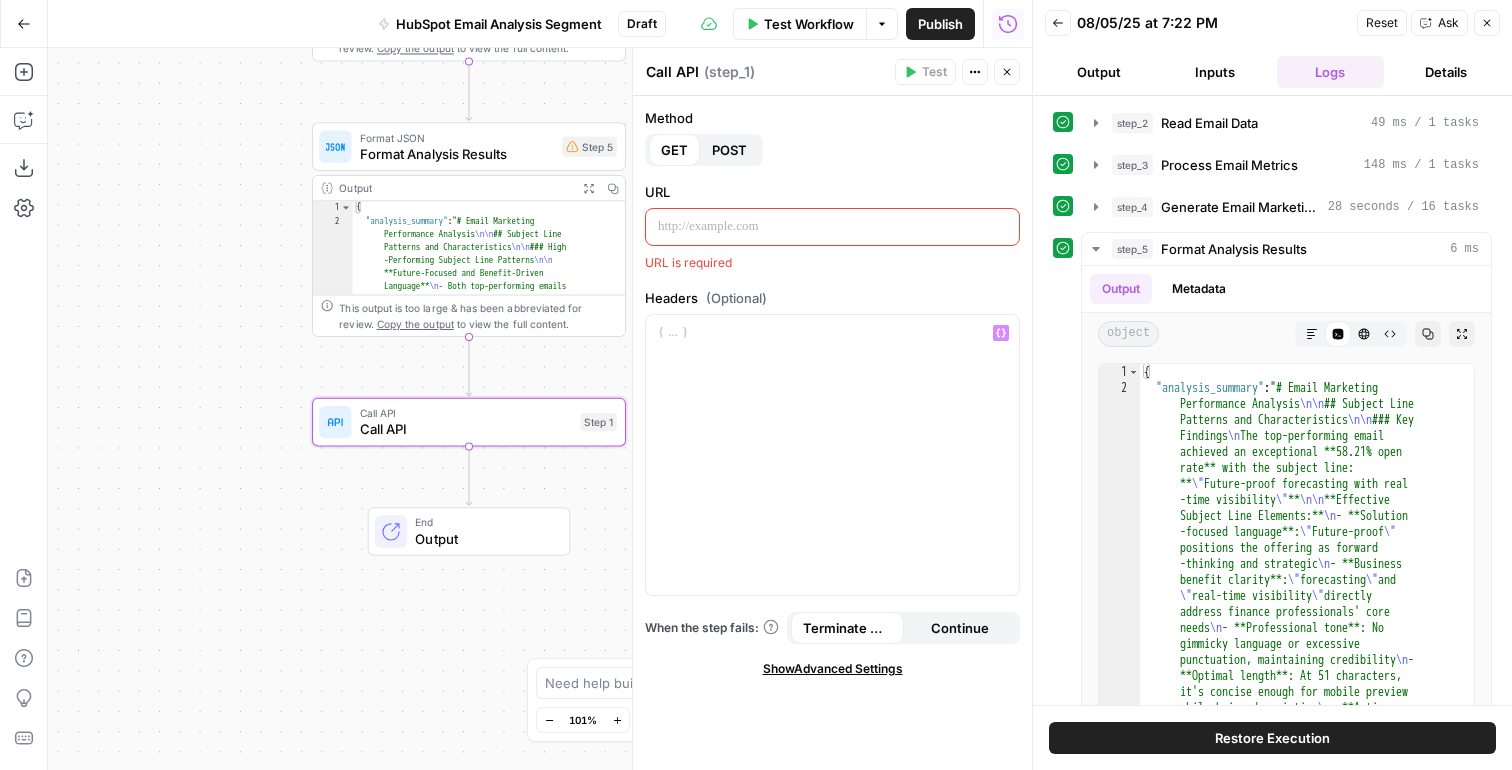 click 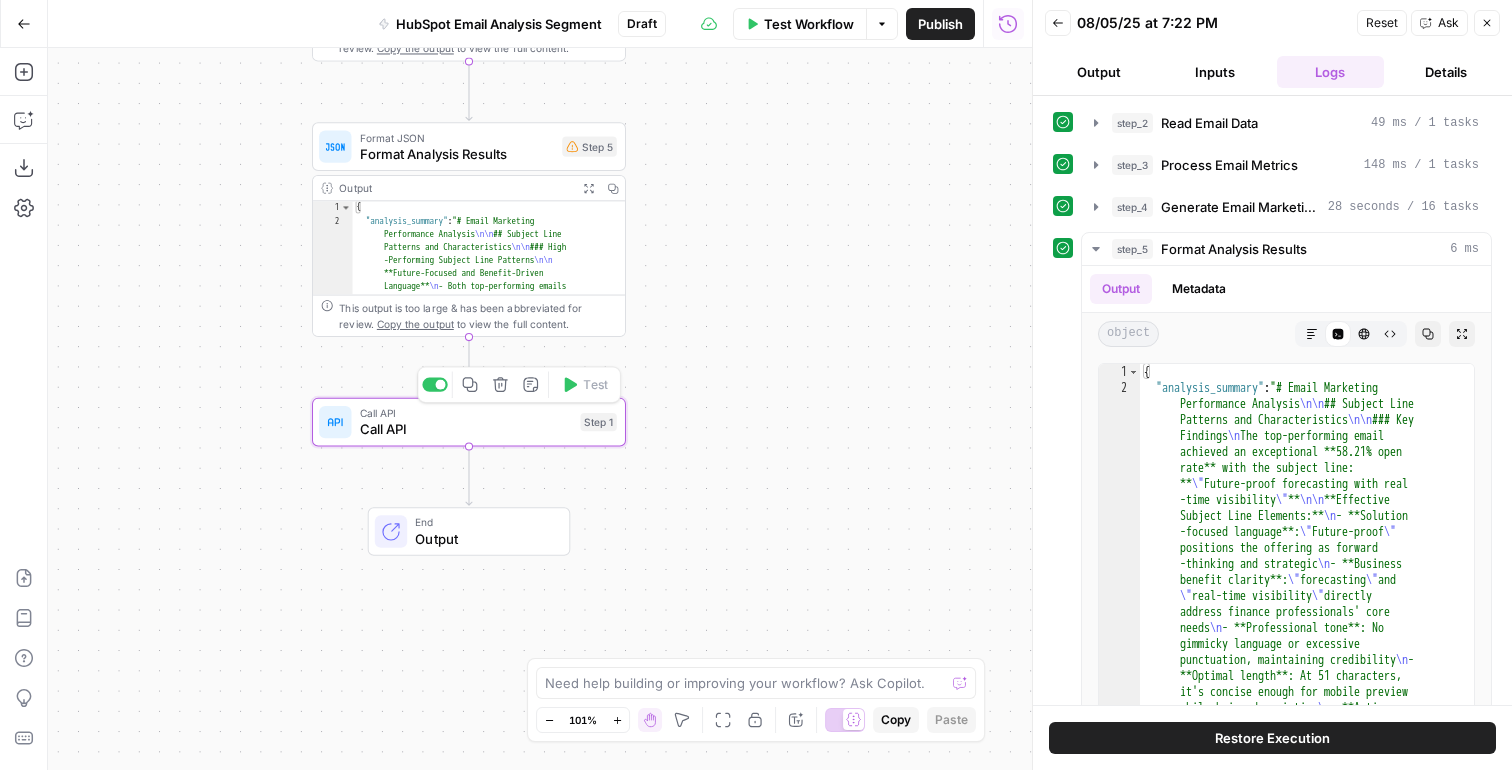 click on "Workflow Set Inputs Inputs Read from Grid Read Email Data Step 2 Output Expand Output Copy 1 2 3 4 5 6 [    {      "__id" :  "9399490" ,      "File Name (Not Subject Line)" :  "NRT -           Vendor Loops - Portal Creation Drip -           Vendor Network - 4 - 01/31/2024 -           Control" ,      "Open Rate" :  "24.86%" ,      "Unique Opens" :  "3144" ,     XXXXXXXXXXXXXXXXXXXXXXXXXXXXXXXXXXXXXXXXXXXXXXXXXXXXXXXXXXXXXXXXXXXXXXXXXXXXXXXXXXXXXXXXXXXXXXXXXXXXXXXXXXXXXXXXXXXXXXXXXXXXXXXXXXXXXXXXXXXXXXXXXXXXXXXXXXXXXXXXXXXXXXXXXXXXXXXXXXXXXXXXXXXXXXXXXXXXXXXXXXXXXXXXXXXXXXXXXXXXXXXXXXXXXXXXXXXXXXXXXXXXXXXXXXXXXXXXXXXXXXXXXXXXXXXXXXXXXXXXXXXXXXXXXXXXXXXXXXXXXXXXXXXXXXXXXXXXXXXXXXXXXXXXXXXXXXXXXXXXXXXXXXXXXXXXXXXXXXXXXXXXXXXXXXXXXXXXXXXXXXXXXXXXXXXXXXXXXXXXXXXXXXXXXXXXXXXXXXXXXXXXXXXXXXXXXXXXXXXXXXXXXXXXXXXXXXXXXXXXXXXXXXXXXXXXXXXXXXXXXXXXXXXXXXXXXXXXXXXXXXXXXXXXXXXX This output is too large & has been abbreviated for review.   Copy the output   to view the full content. Step 3 Step 6" at bounding box center [540, 409] 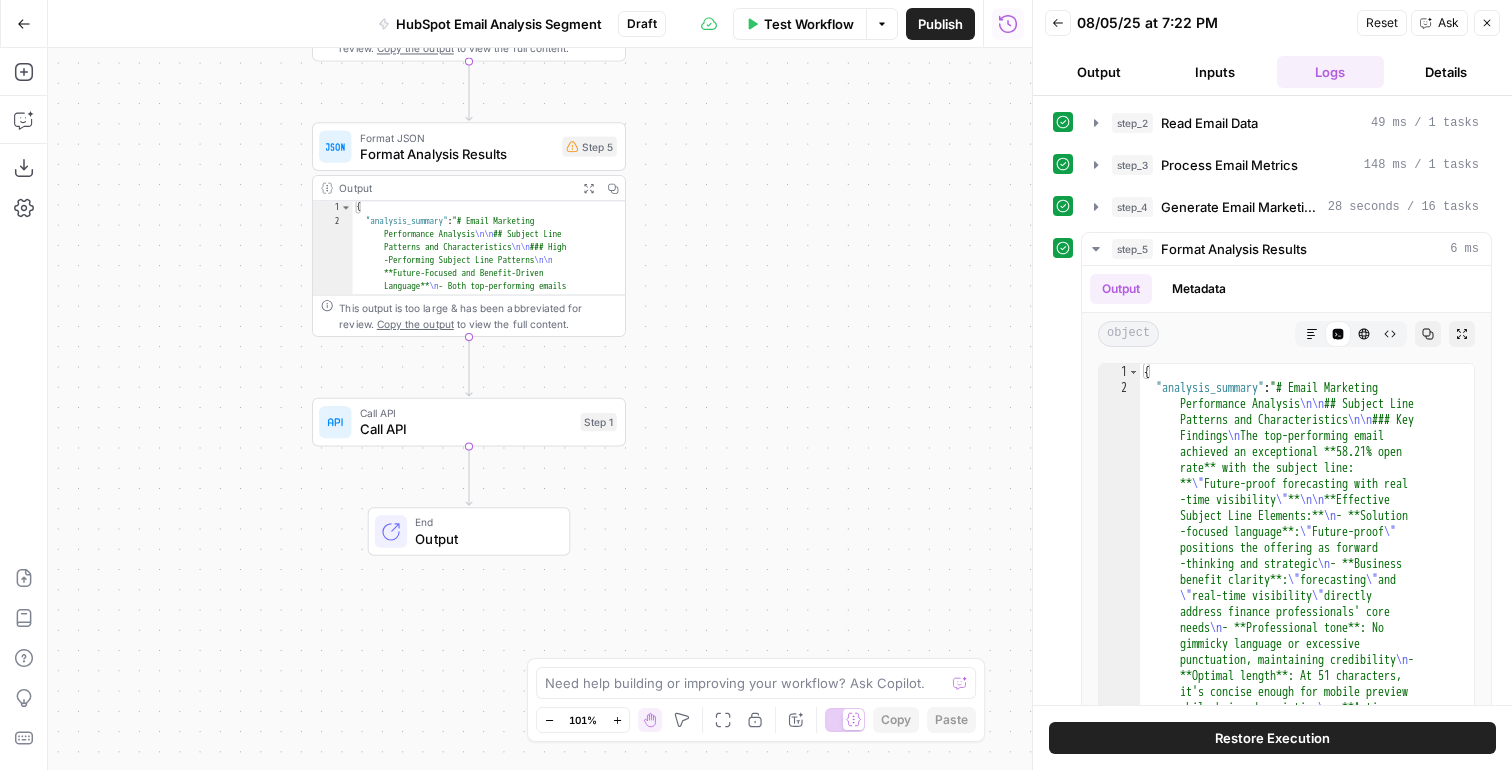 click 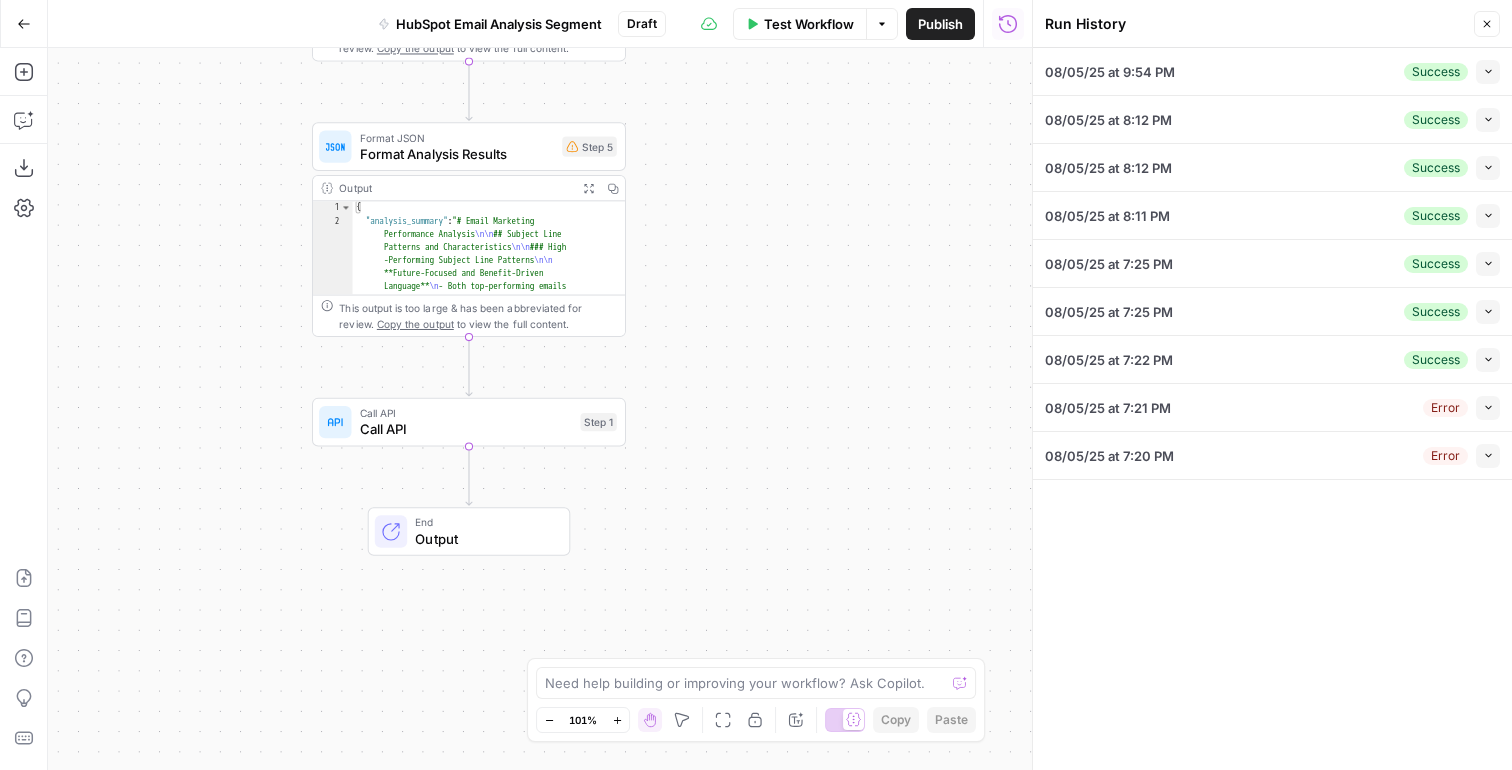 click on "Workflow Set Inputs Inputs Read from Grid Read Email Data Step 2 Output Expand Output Copy 1 2 3 4 5 6 [    {      "__id" :  "9399490" ,      "File Name (Not Subject Line)" :  "NRT -           Vendor Loops - Portal Creation Drip -           Vendor Network - 4 - 01/31/2024 -           Control" ,      "Open Rate" :  "24.86%" ,      "Unique Opens" :  "3144" ,     XXXXXXXXXXXXXXXXXXXXXXXXXXXXXXXXXXXXXXXXXXXXXXXXXXXXXXXXXXXXXXXXXXXXXXXXXXXXXXXXXXXXXXXXXXXXXXXXXXXXXXXXXXXXXXXXXXXXXXXXXXXXXXXXXXXXXXXXXXXXXXXXXXXXXXXXXXXXXXXXXXXXXXXXXXXXXXXXXXXXXXXXXXXXXXXXXXXXXXXXXXXXXXXXXXXXXXXXXXXXXXXXXXXXXXXXXXXXXXXXXXXXXXXXXXXXXXXXXXXXXXXXXXXXXXXXXXXXXXXXXXXXXXXXXXXXXXXXXXXXXXXXXXXXXXXXXXXXXXXXXXXXXXXXXXXXXXXXXXXXXXXXXXXXXXXXXXXXXXXXXXXXXXXXXXXXXXXXXXXXXXXXXXXXXXXXXXXXXXXXXXXXXXXXXXXXXXXXXXXXXXXXXXXXXXXXXXXXXXXXXXXXXXXXXXXXXXXXXXXXXXXXXXXXXXXXXXXXXXXXXXXXXXXXXXXXXXXXXXXXXXXXXXXXXXXX This output is too large & has been abbreviated for review.   Copy the output   to view the full content. Step 3 Step 6" at bounding box center [540, 409] 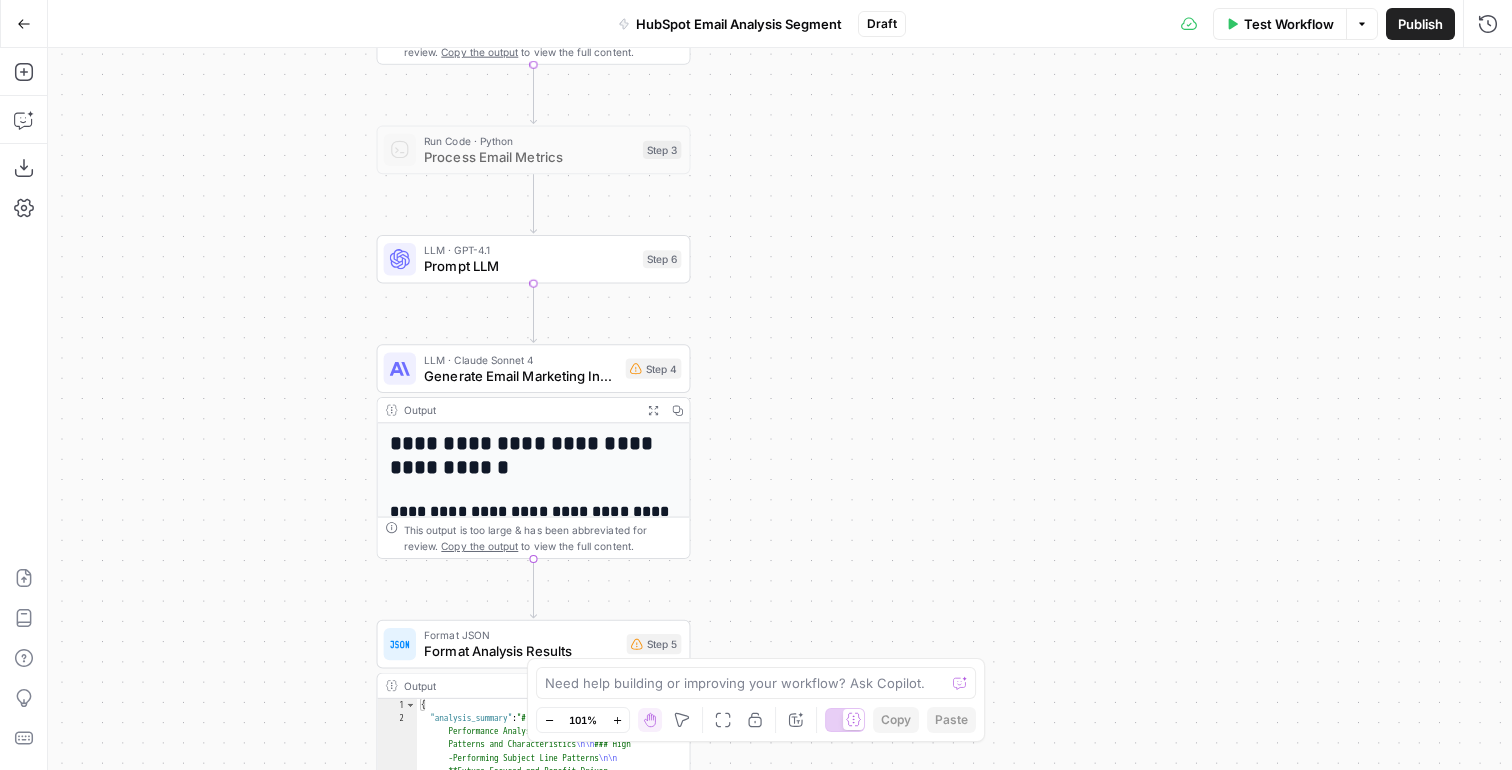 drag, startPoint x: 938, startPoint y: 549, endPoint x: 955, endPoint y: 79, distance: 470.30734 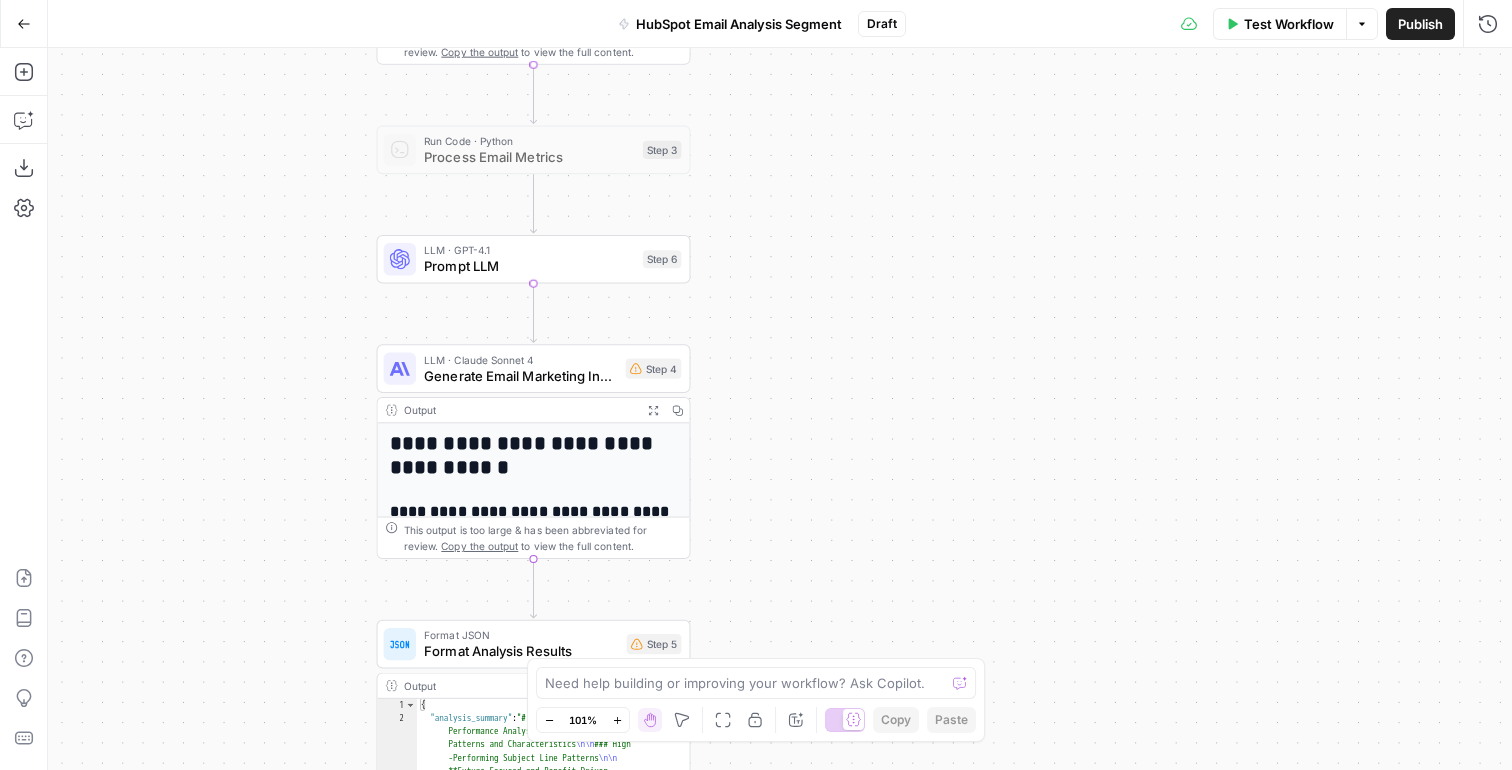 click on "Workflow Set Inputs Inputs Read from Grid Read Email Data Step 2 Output Expand Output Copy 1 2 3 4 5 6 [    {      "__id" :  "9399490" ,      "File Name (Not Subject Line)" :  "NRT -           Vendor Loops - Portal Creation Drip -           Vendor Network - 4 - 01/31/2024 -           Control" ,      "Open Rate" :  "24.86%" ,      "Unique Opens" :  "3144" ,     XXXXXXXXXXXXXXXXXXXXXXXXXXXXXXXXXXXXXXXXXXXXXXXXXXXXXXXXXXXXXXXXXXXXXXXXXXXXXXXXXXXXXXXXXXXXXXXXXXXXXXXXXXXXXXXXXXXXXXXXXXXXXXXXXXXXXXXXXXXXXXXXXXXXXXXXXXXXXXXXXXXXXXXXXXXXXXXXXXXXXXXXXXXXXXXXXXXXXXXXXXXXXXXXXXXXXXXXXXXXXXXXXXXXXXXXXXXXXXXXXXXXXXXXXXXXXXXXXXXXXXXXXXXXXXXXXXXXXXXXXXXXXXXXXXXXXXXXXXXXXXXXXXXXXXXXXXXXXXXXXXXXXXXXXXXXXXXXXXXXXXXXXXXXXXXXXXXXXXXXXXXXXXXXXXXXXXXXXXXXXXXXXXXXXXXXXXXXXXXXXXXXXXXXXXXXXXXXXXXXXXXXXXXXXXXXXXXXXXXXXXXXXXXXXXXXXXXXXXXXXXXXXXXXXXXXXXXXXXXXXXXXXXXXXXXXXXXXXXXXXXXXXXXXXXXX This output is too large & has been abbreviated for review.   Copy the output   to view the full content. Step 3 Step 6" at bounding box center [780, 409] 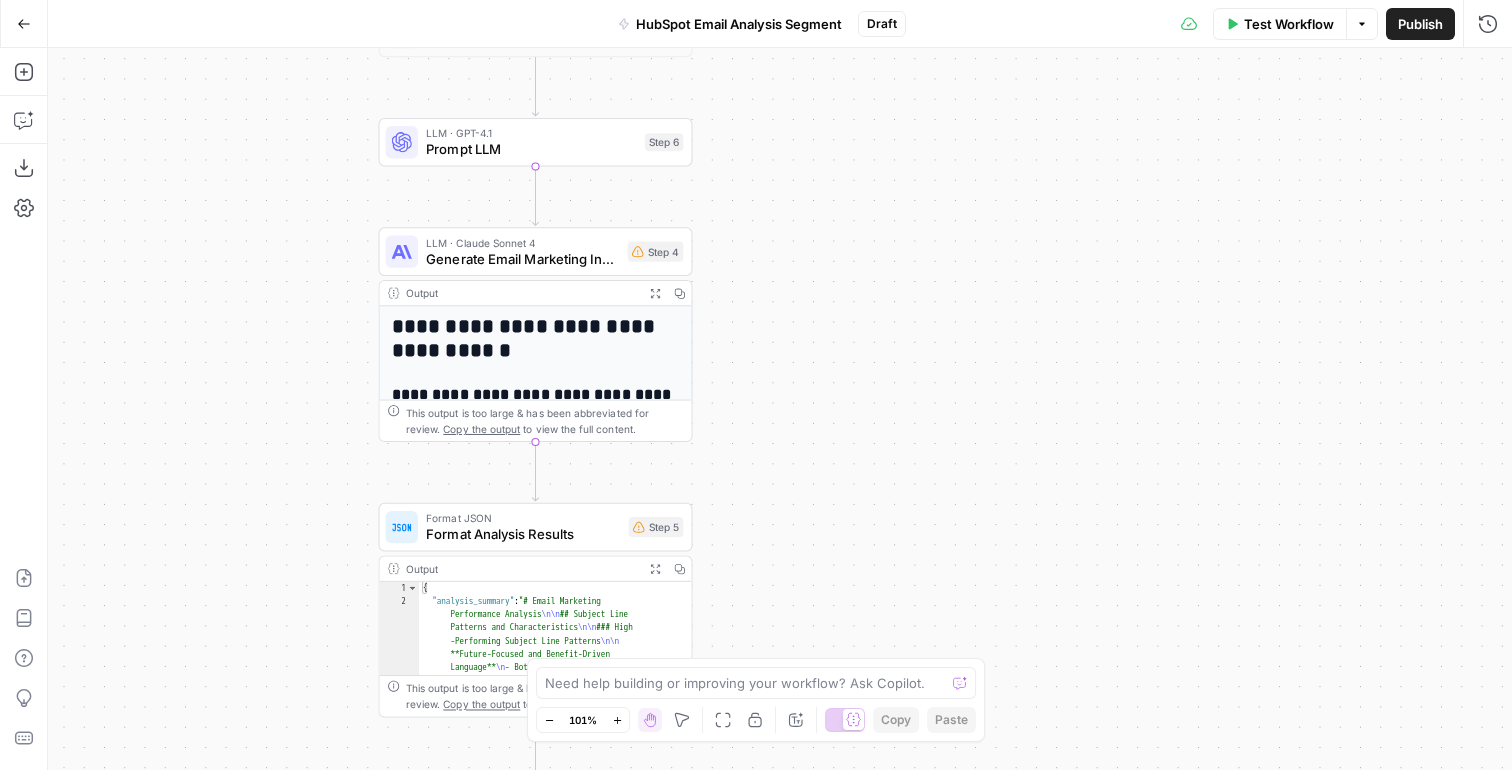 drag, startPoint x: 929, startPoint y: 354, endPoint x: 968, endPoint y: 29, distance: 327.33163 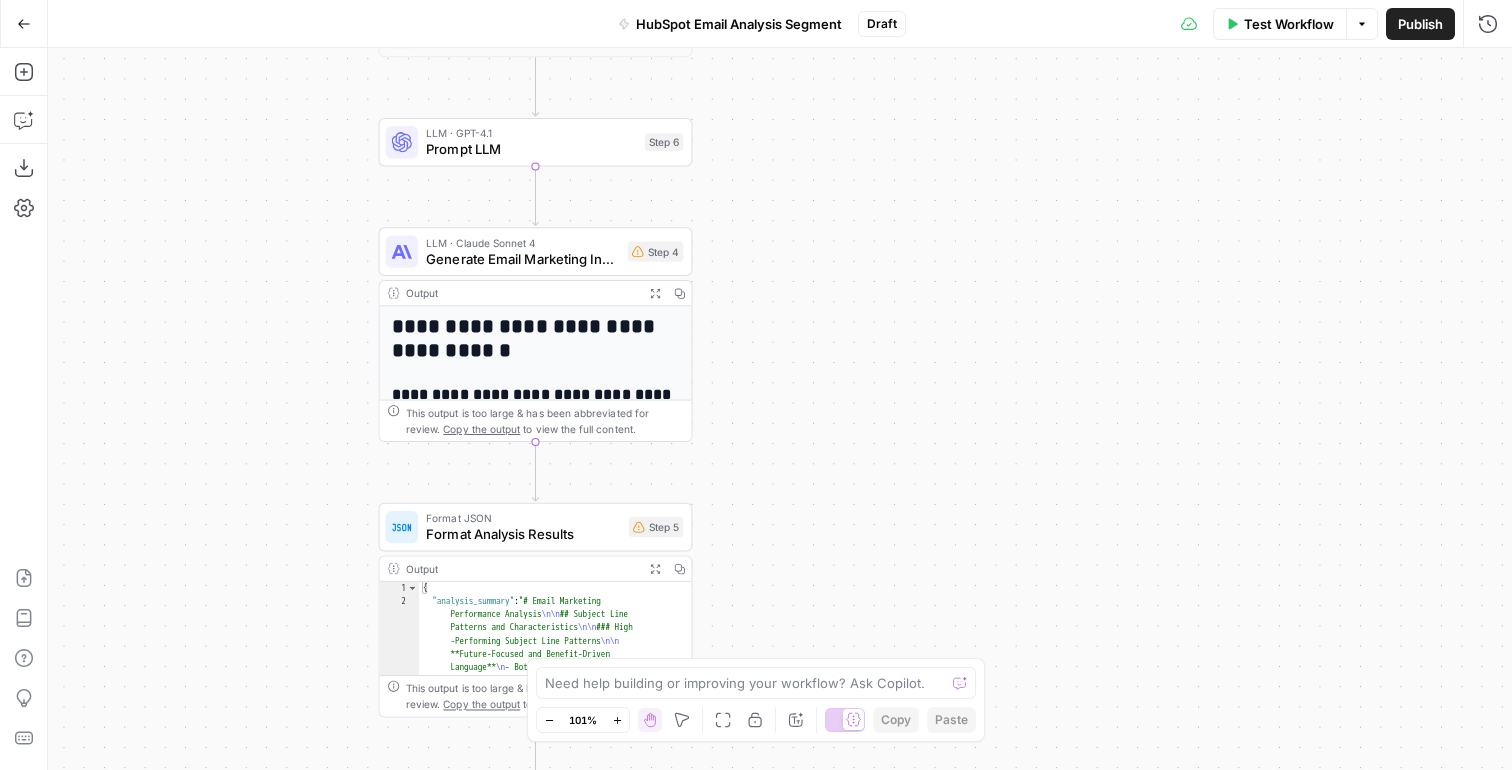click on "**********" at bounding box center [756, 385] 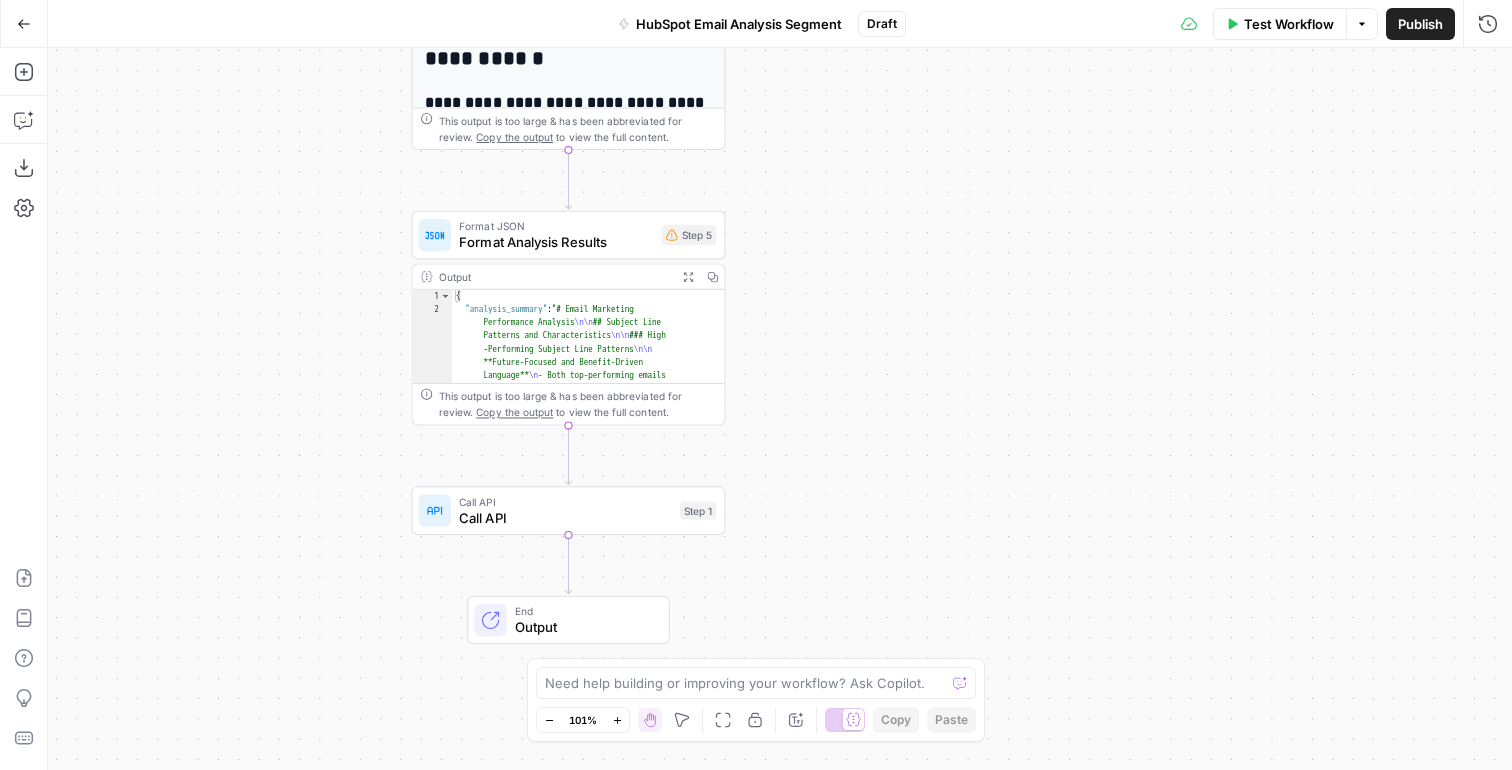 drag, startPoint x: 883, startPoint y: 347, endPoint x: 889, endPoint y: 210, distance: 137.13132 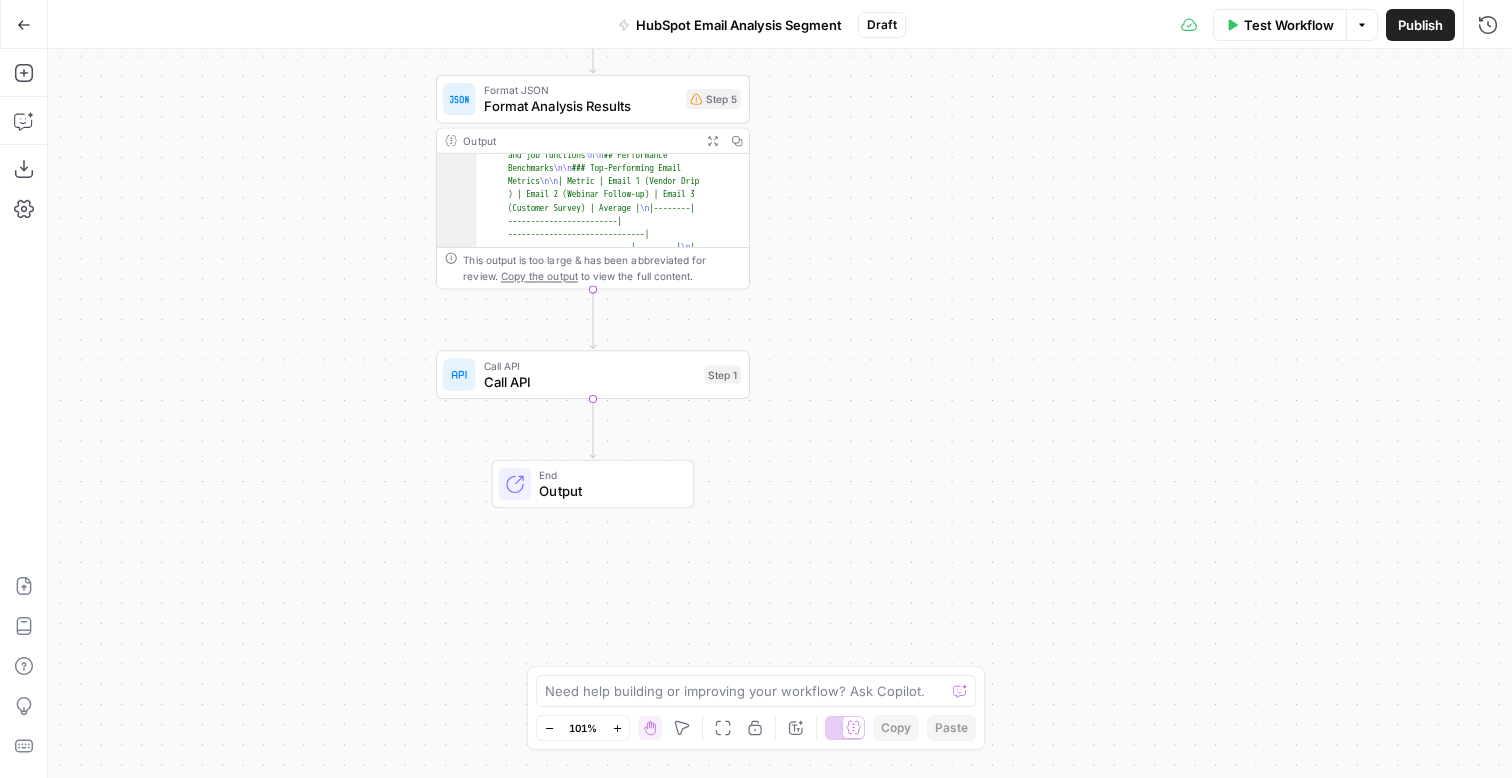 scroll, scrollTop: 366, scrollLeft: 0, axis: vertical 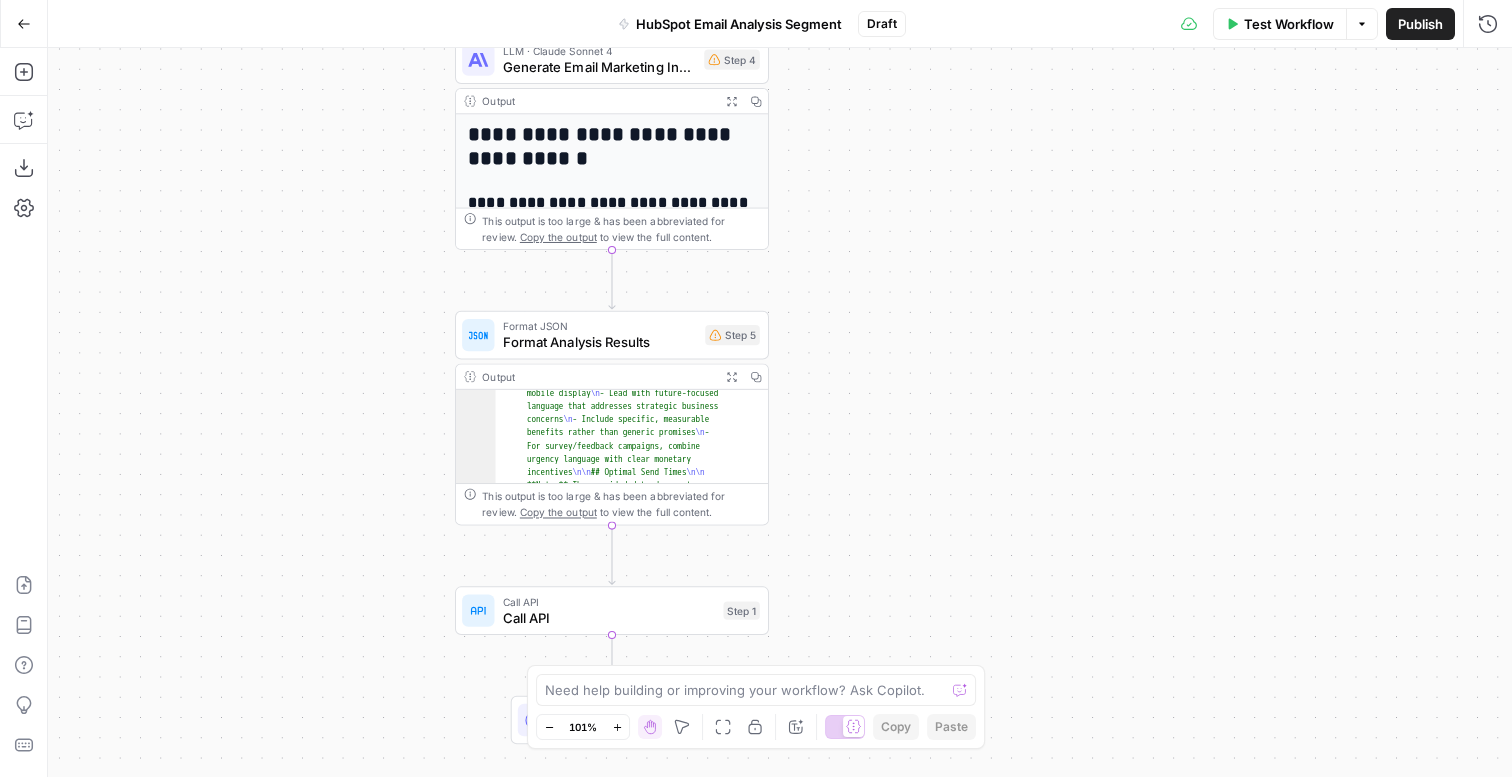 drag, startPoint x: 892, startPoint y: 176, endPoint x: 912, endPoint y: 430, distance: 254.78618 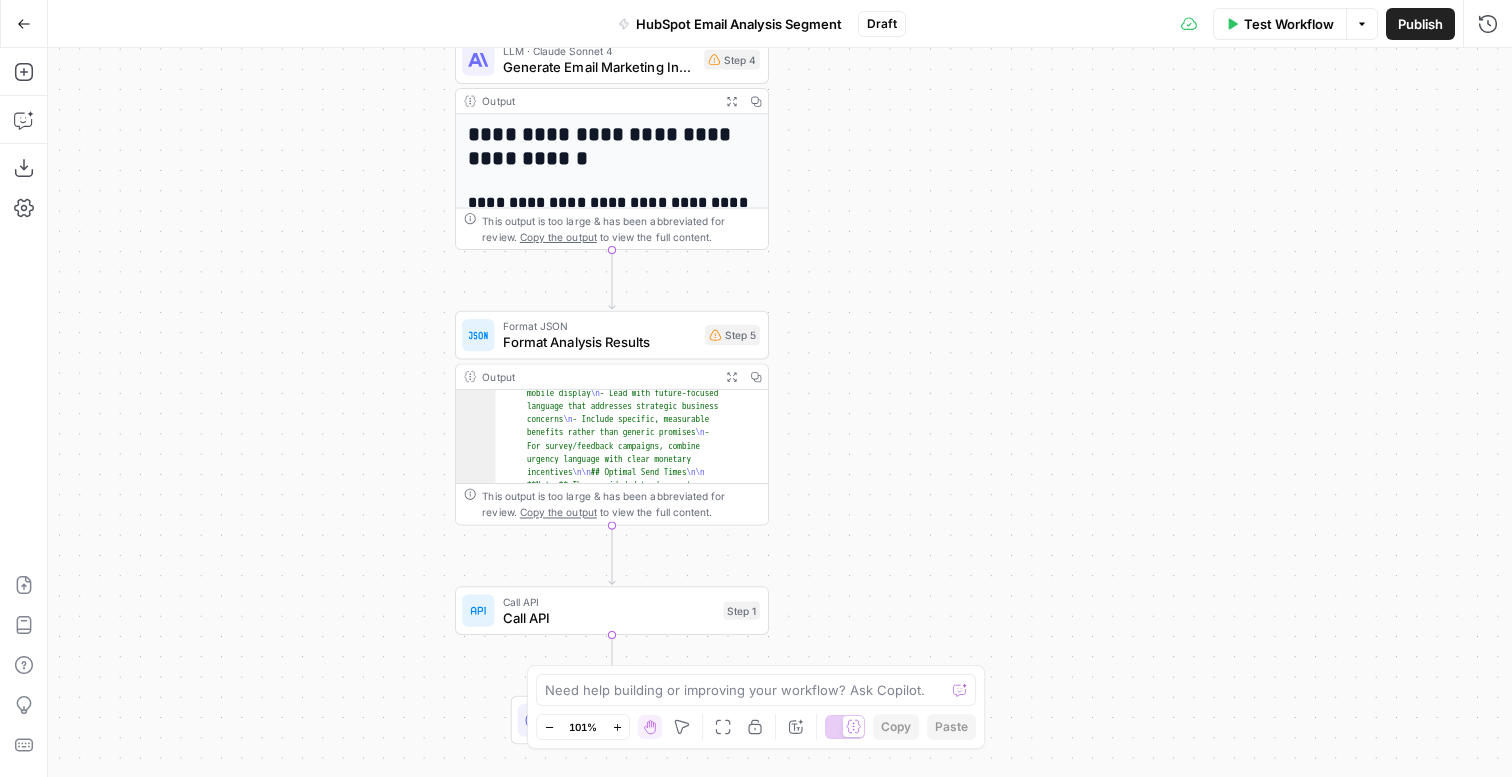 click on "Workflow Set Inputs Inputs Read from Grid Read Email Data Step 2 Output Expand Output Copy 1 2 3 4 5 6 [    {      "__id" :  "9399490" ,      "File Name (Not Subject Line)" :  "NRT -           Vendor Loops - Portal Creation Drip -           Vendor Network - 4 - 01/31/2024 -           Control" ,      "Open Rate" :  "24.86%" ,      "Unique Opens" :  "3144" ,     XXXXXXXXXXXXXXXXXXXXXXXXXXXXXXXXXXXXXXXXXXXXXXXXXXXXXXXXXXXXXXXXXXXXXXXXXXXXXXXXXXXXXXXXXXXXXXXXXXXXXXXXXXXXXXXXXXXXXXXXXXXXXXXXXXXXXXXXXXXXXXXXXXXXXXXXXXXXXXXXXXXXXXXXXXXXXXXXXXXXXXXXXXXXXXXXXXXXXXXXXXXXXXXXXXXXXXXXXXXXXXXXXXXXXXXXXXXXXXXXXXXXXXXXXXXXXXXXXXXXXXXXXXXXXXXXXXXXXXXXXXXXXXXXXXXXXXXXXXXXXXXXXXXXXXXXXXXXXXXXXXXXXXXXXXXXXXXXXXXXXXXXXXXXXXXXXXXXXXXXXXXXXXXXXXXXXXXXXXXXXXXXXXXXXXXXXXXXXXXXXXXXXXXXXXXXXXXXXXXXXXXXXXXXXXXXXXXXXXXXXXXXXXXXXXXXXXXXXXXXXXXXXXXXXXXXXXXXXXXXXXXXXXXXXXXXXXXXXXXXXXXXXXXXXXXX This output is too large & has been abbreviated for review.   Copy the output   to view the full content. Step 3 Step 6" at bounding box center (780, 412) 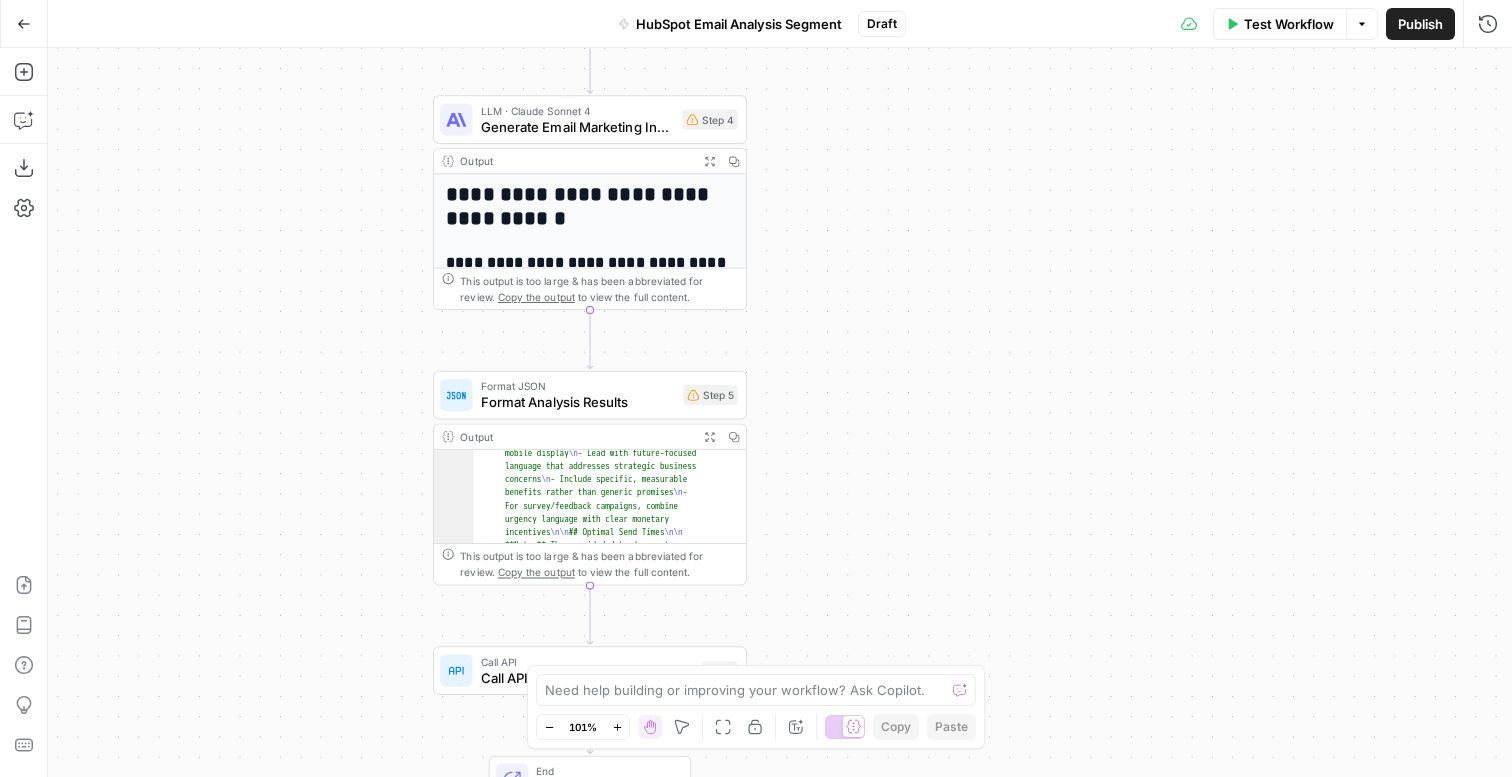 drag, startPoint x: 878, startPoint y: 242, endPoint x: 844, endPoint y: 207, distance: 48.79549 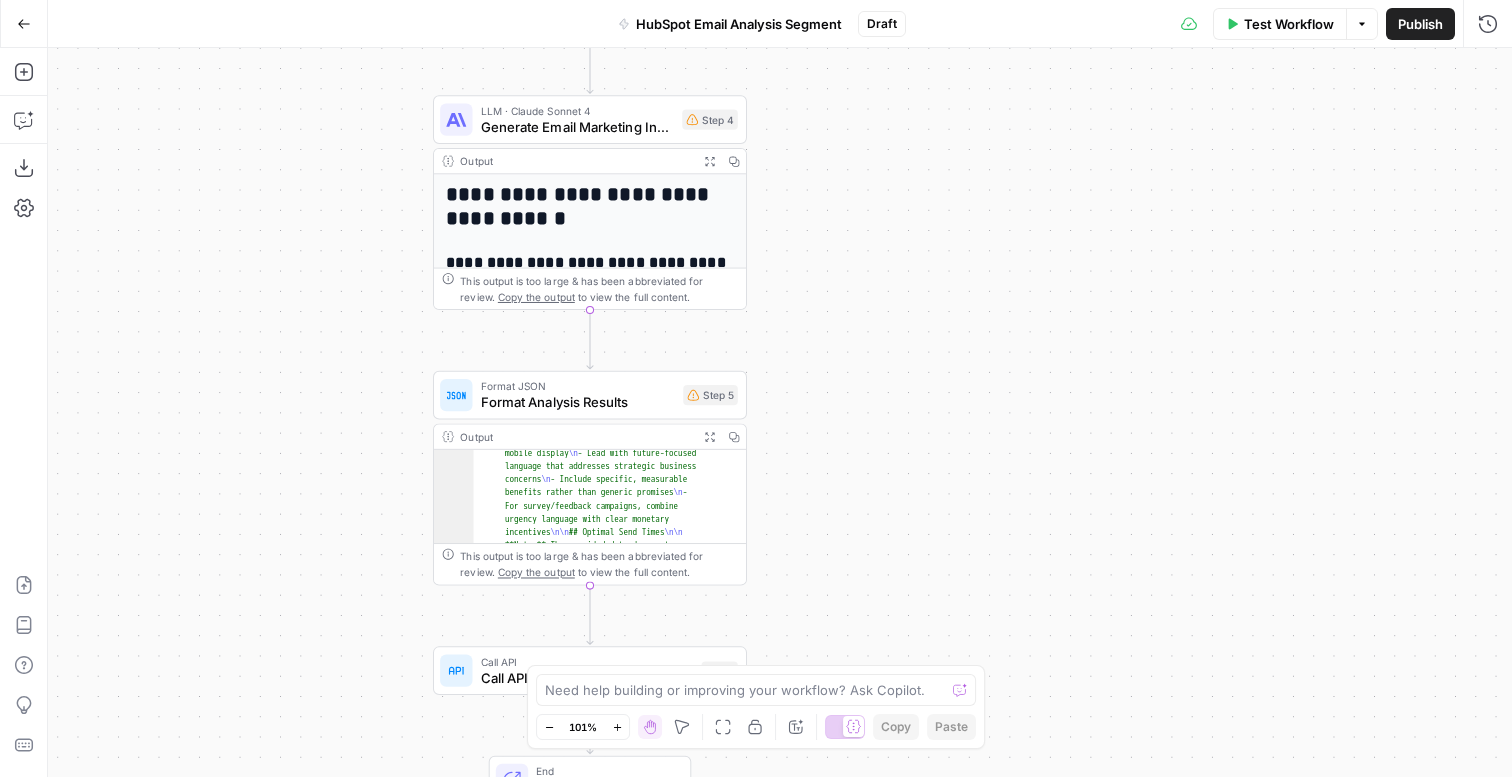 click on "Workflow Set Inputs Inputs Read from Grid Read Email Data Step 2 Output Expand Output Copy 1 2 3 4 5 6 [    {      "__id" :  "9399490" ,      "File Name (Not Subject Line)" :  "NRT -           Vendor Loops - Portal Creation Drip -           Vendor Network - 4 - 01/31/2024 -           Control" ,      "Open Rate" :  "24.86%" ,      "Unique Opens" :  "3144" ,     XXXXXXXXXXXXXXXXXXXXXXXXXXXXXXXXXXXXXXXXXXXXXXXXXXXXXXXXXXXXXXXXXXXXXXXXXXXXXXXXXXXXXXXXXXXXXXXXXXXXXXXXXXXXXXXXXXXXXXXXXXXXXXXXXXXXXXXXXXXXXXXXXXXXXXXXXXXXXXXXXXXXXXXXXXXXXXXXXXXXXXXXXXXXXXXXXXXXXXXXXXXXXXXXXXXXXXXXXXXXXXXXXXXXXXXXXXXXXXXXXXXXXXXXXXXXXXXXXXXXXXXXXXXXXXXXXXXXXXXXXXXXXXXXXXXXXXXXXXXXXXXXXXXXXXXXXXXXXXXXXXXXXXXXXXXXXXXXXXXXXXXXXXXXXXXXXXXXXXXXXXXXXXXXXXXXXXXXXXXXXXXXXXXXXXXXXXXXXXXXXXXXXXXXXXXXXXXXXXXXXXXXXXXXXXXXXXXXXXXXXXXXXXXXXXXXXXXXXXXXXXXXXXXXXXXXXXXXXXXXXXXXXXXXXXXXXXXXXXXXXXXXXXXXXXXX This output is too large & has been abbreviated for review.   Copy the output   to view the full content. Step 3 Step 6" at bounding box center [780, 412] 